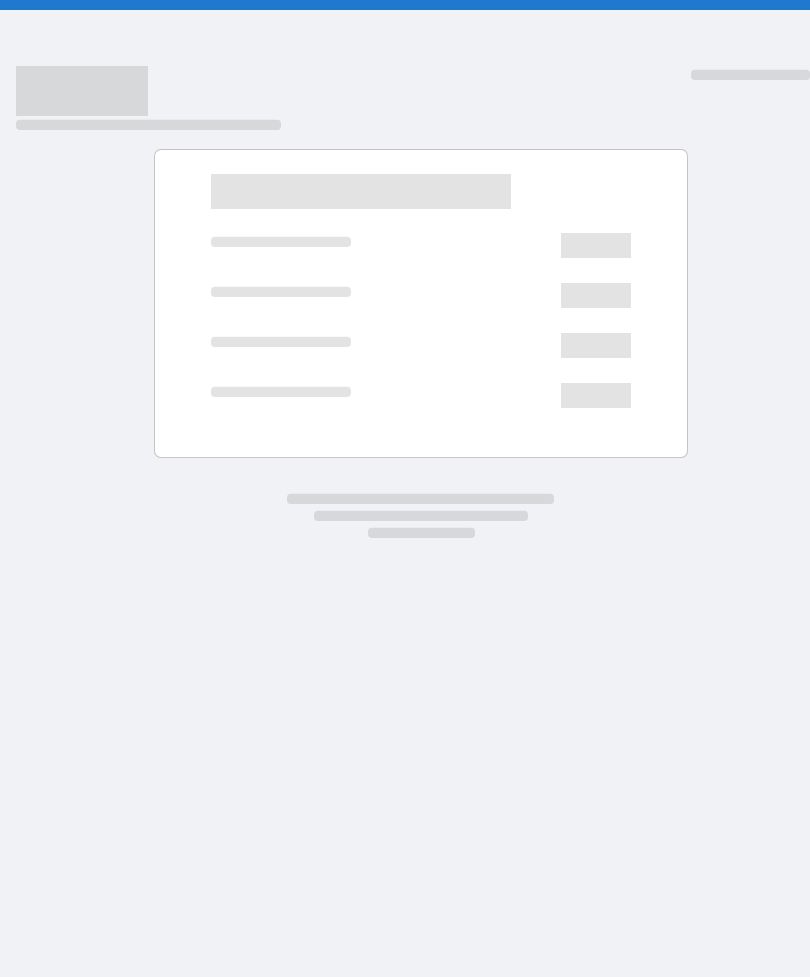 scroll, scrollTop: 0, scrollLeft: 0, axis: both 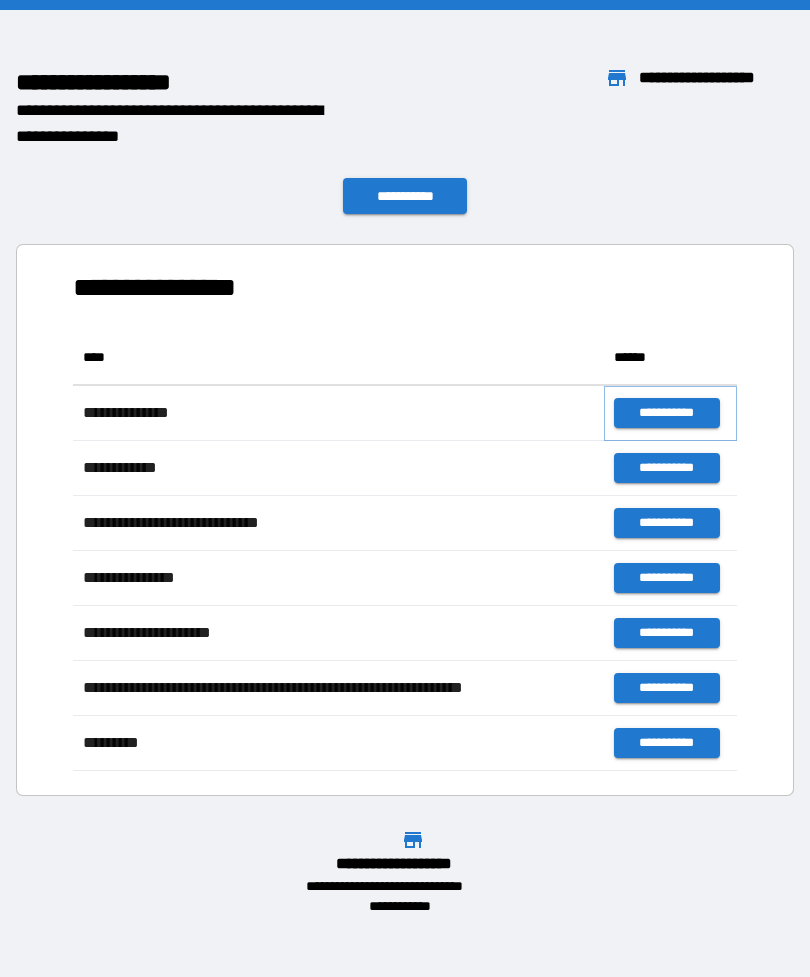click on "**********" at bounding box center (666, 413) 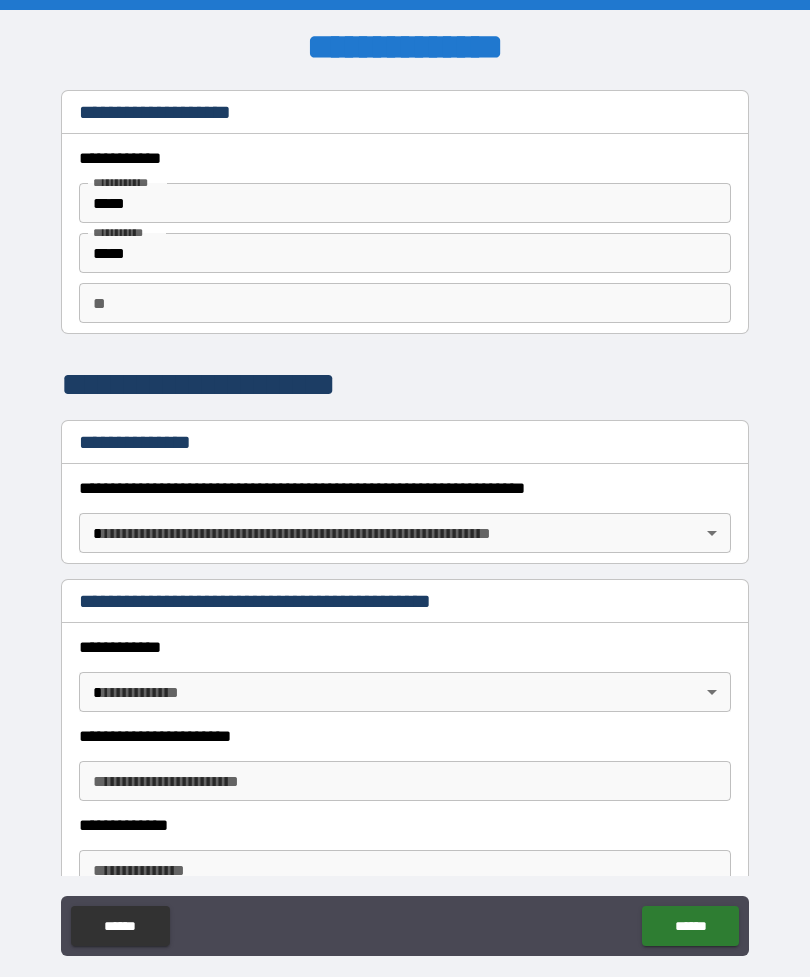 click on "**********" at bounding box center (405, 520) 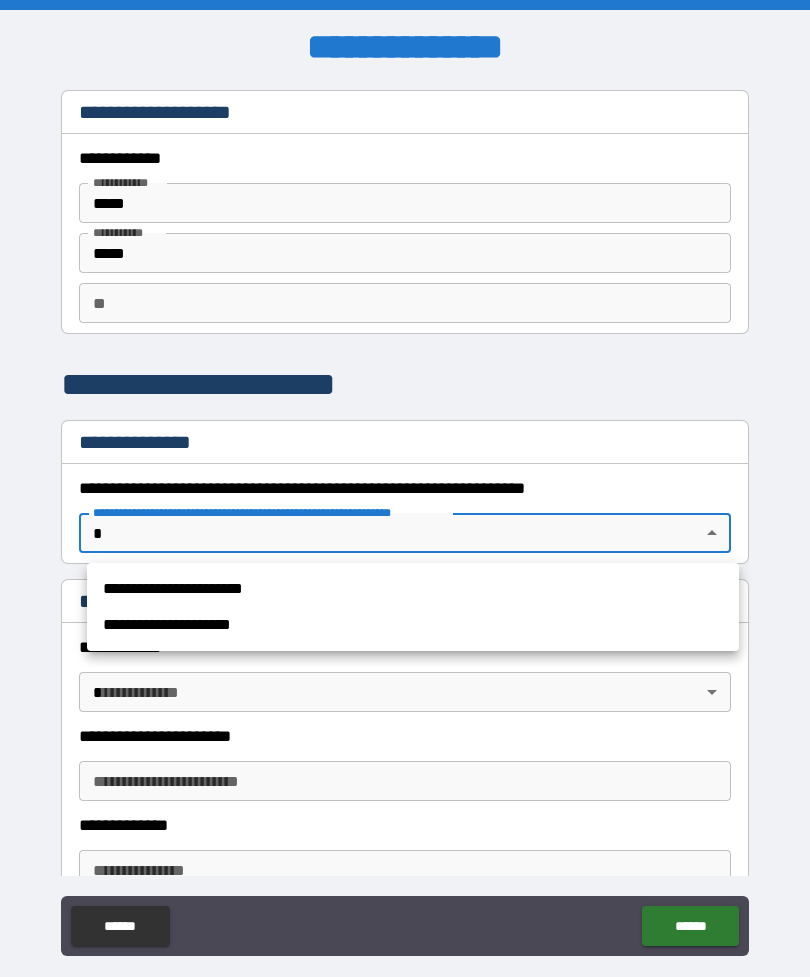 click on "**********" at bounding box center [413, 589] 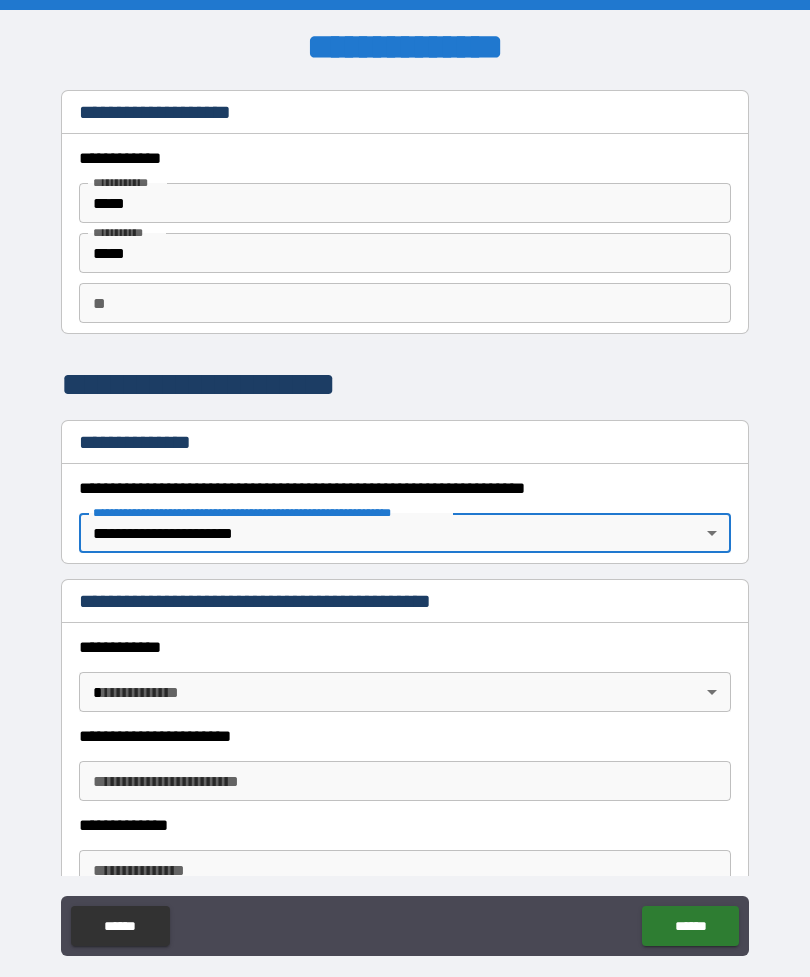 click on "**********" at bounding box center (405, 520) 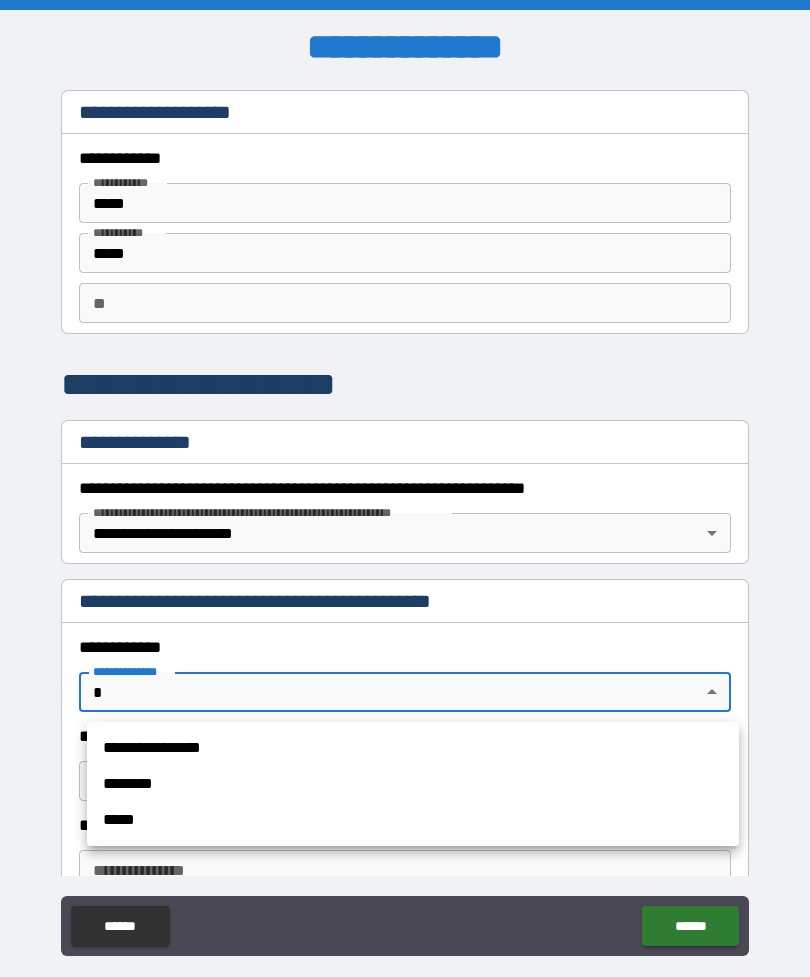 click on "**********" at bounding box center [413, 748] 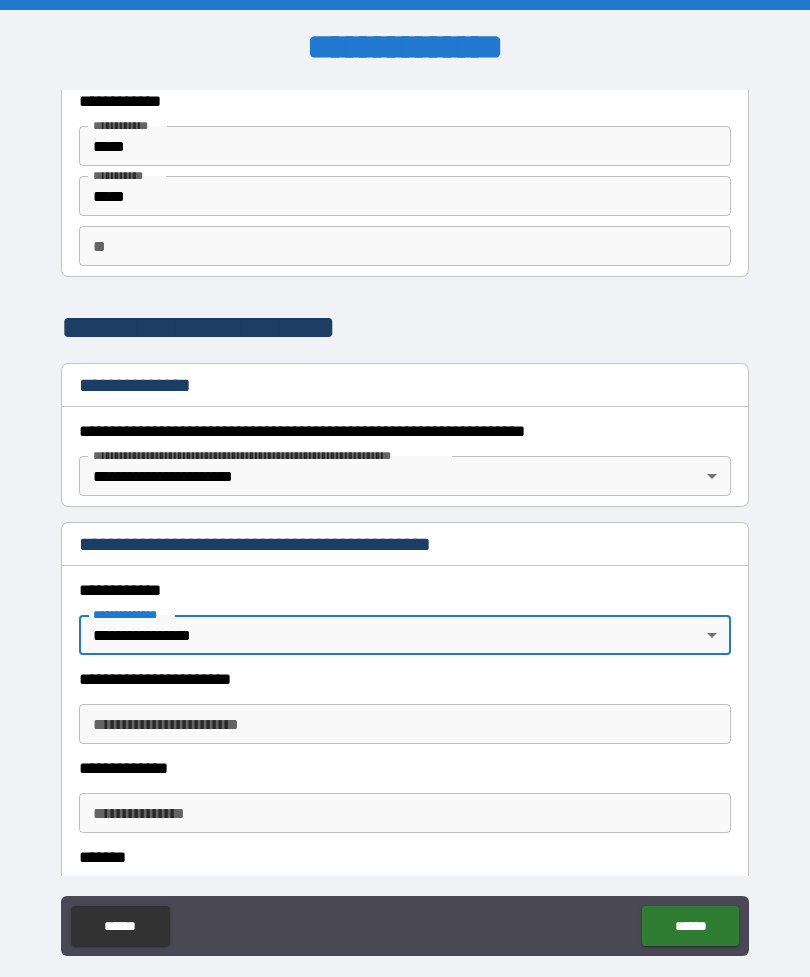 scroll, scrollTop: 62, scrollLeft: 0, axis: vertical 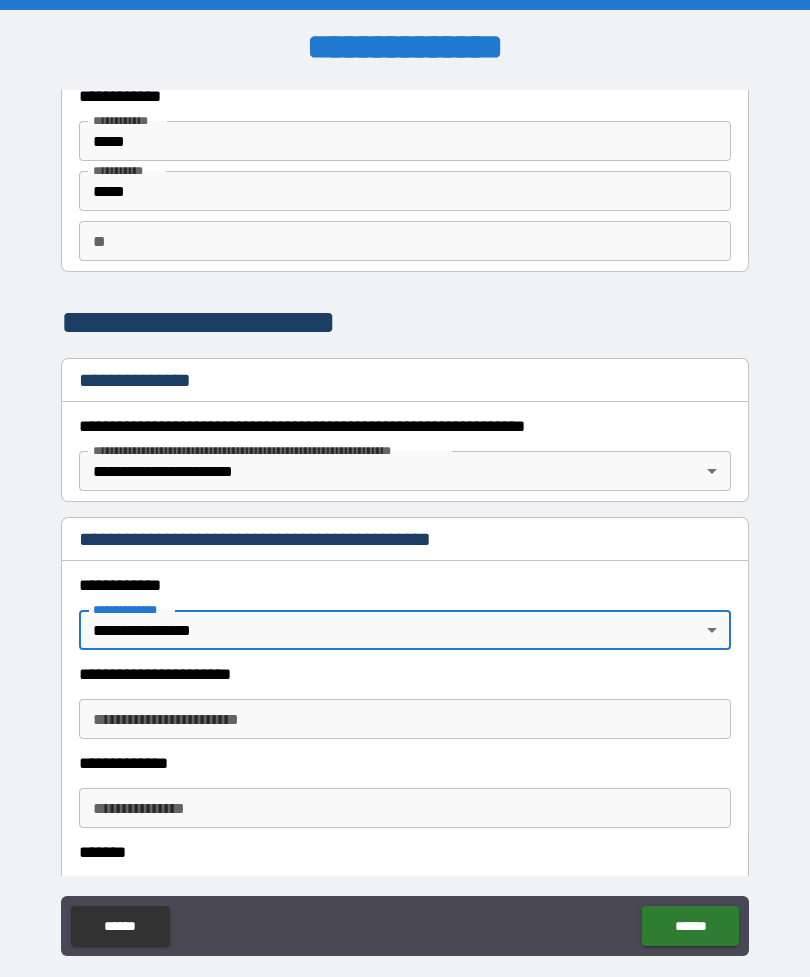 click on "**********" at bounding box center [405, 719] 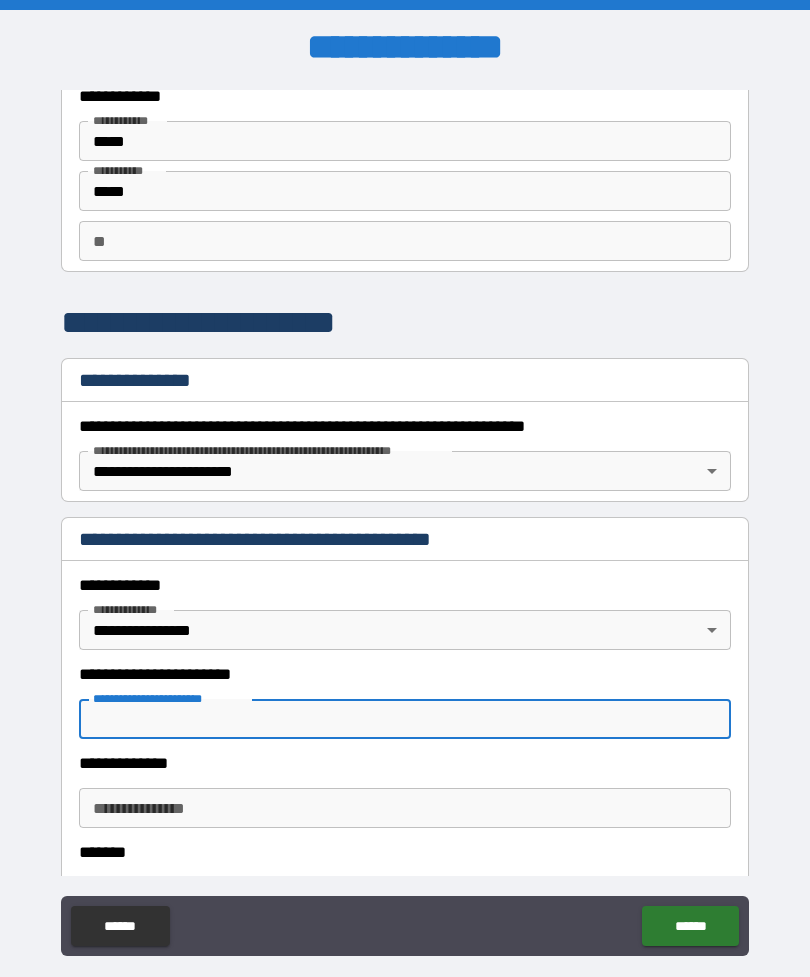 scroll, scrollTop: 64, scrollLeft: 0, axis: vertical 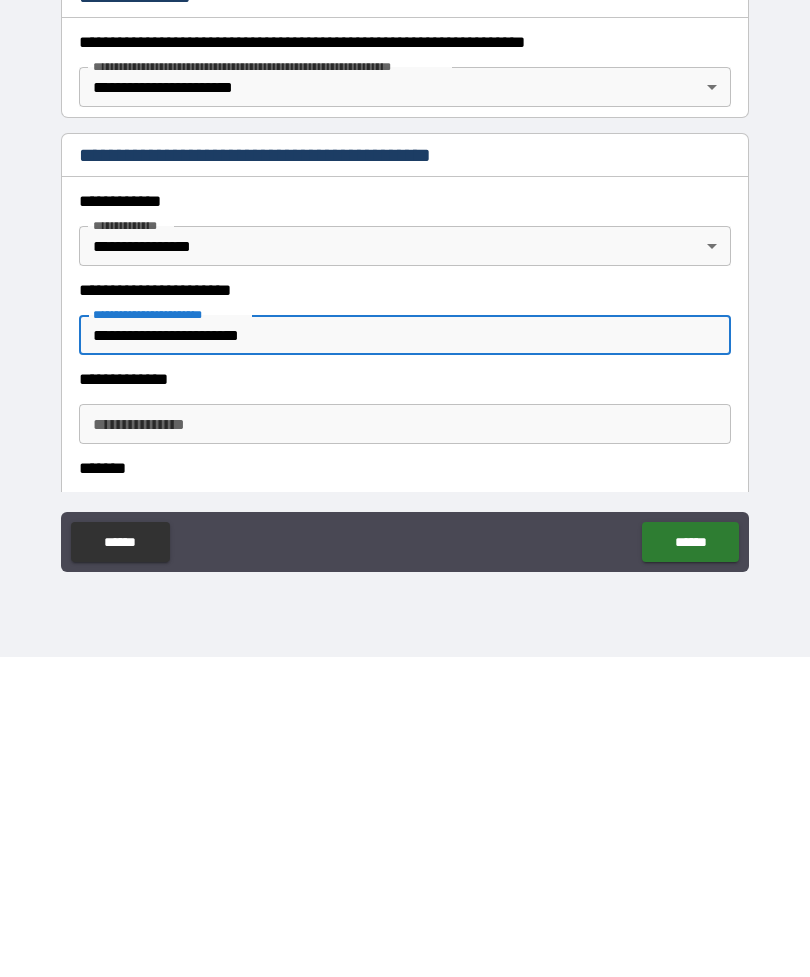 type on "**********" 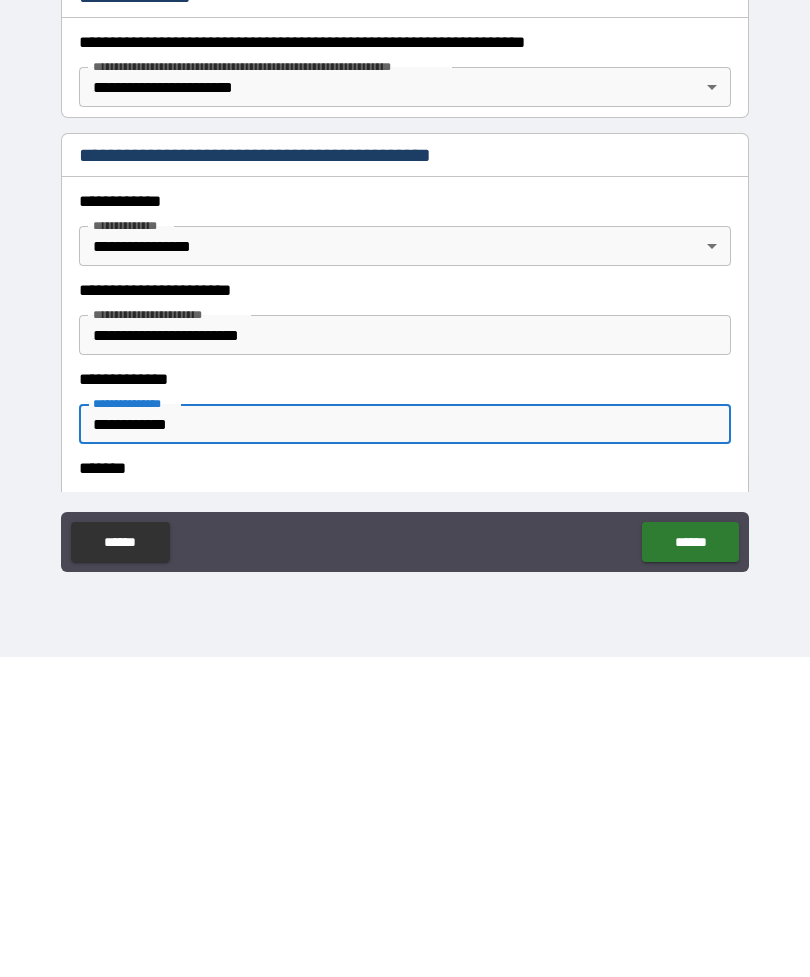 type on "**********" 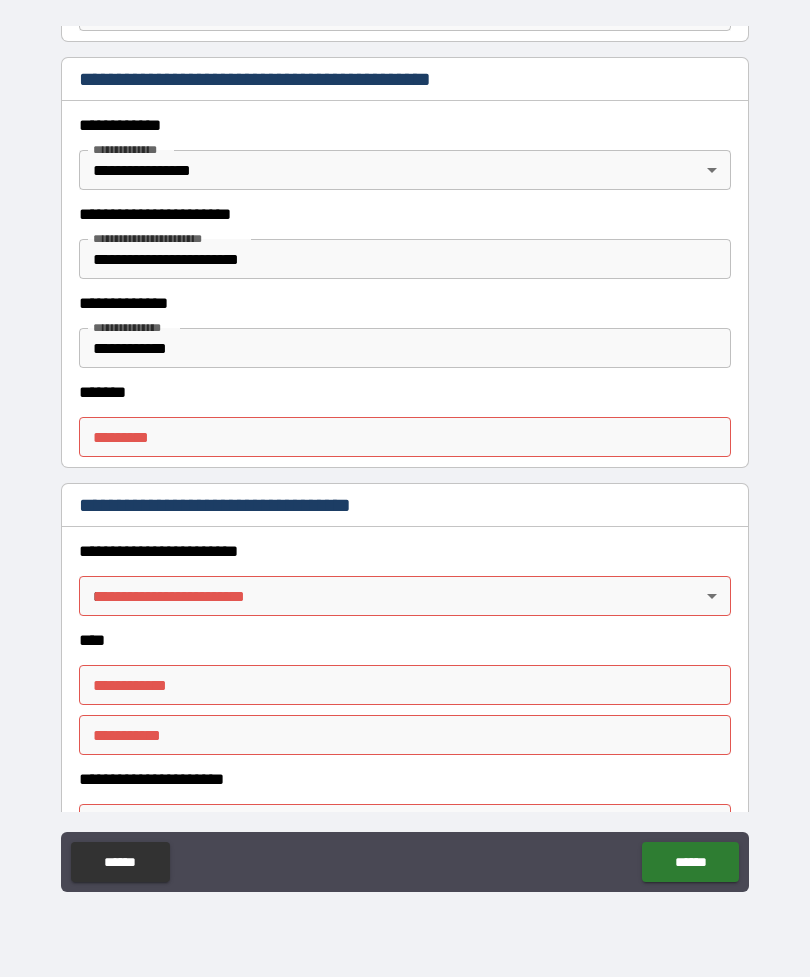 scroll, scrollTop: 536, scrollLeft: 0, axis: vertical 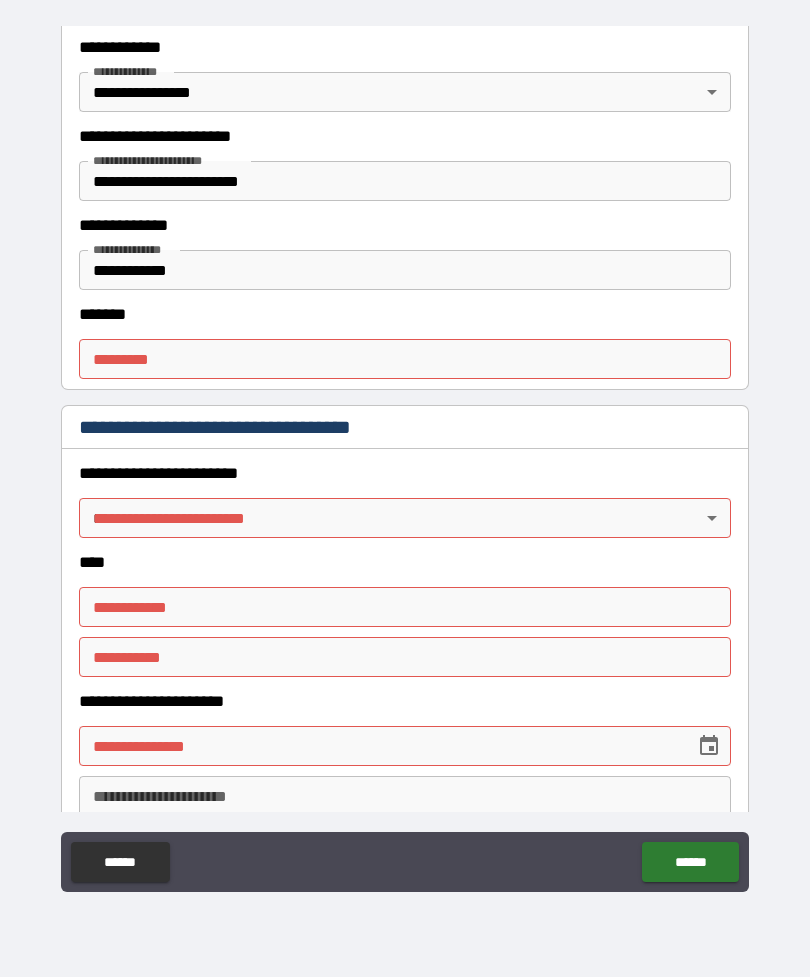 click on "*******   *" at bounding box center (405, 359) 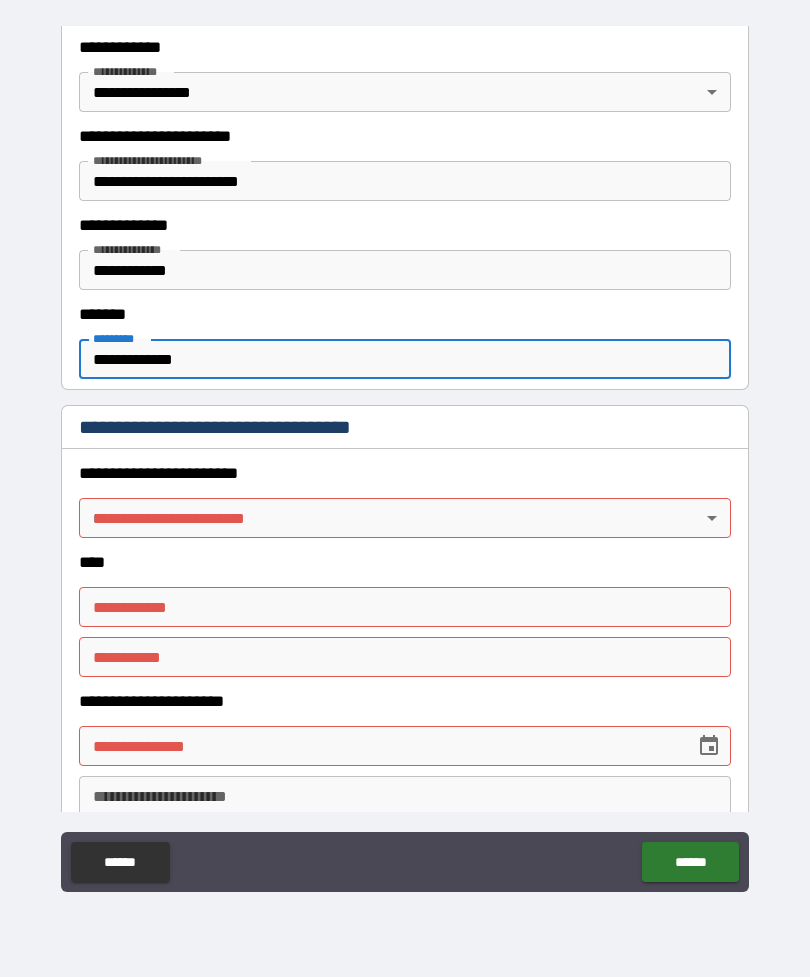 type on "**********" 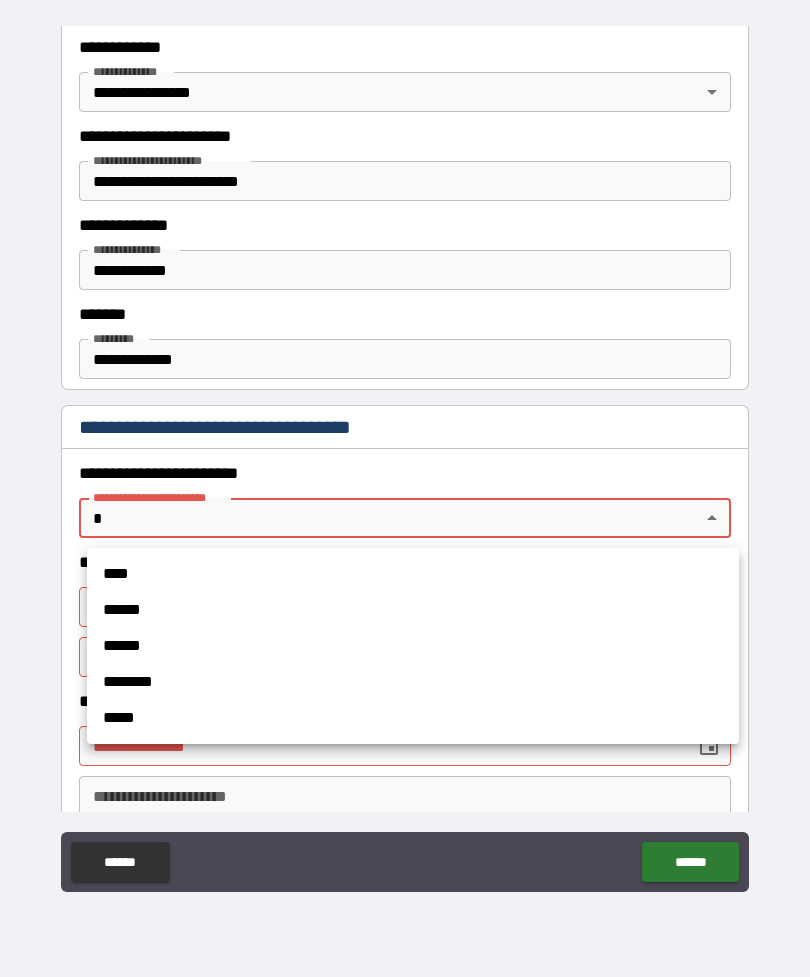 click on "****" at bounding box center [413, 574] 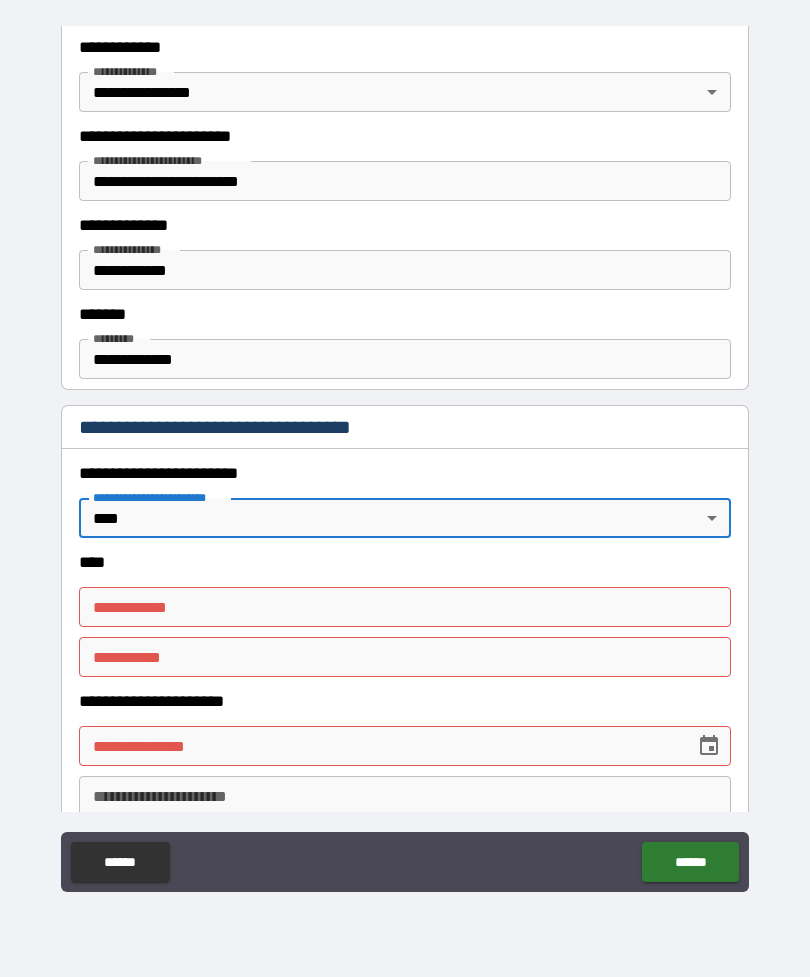 click on "**********" at bounding box center [405, 607] 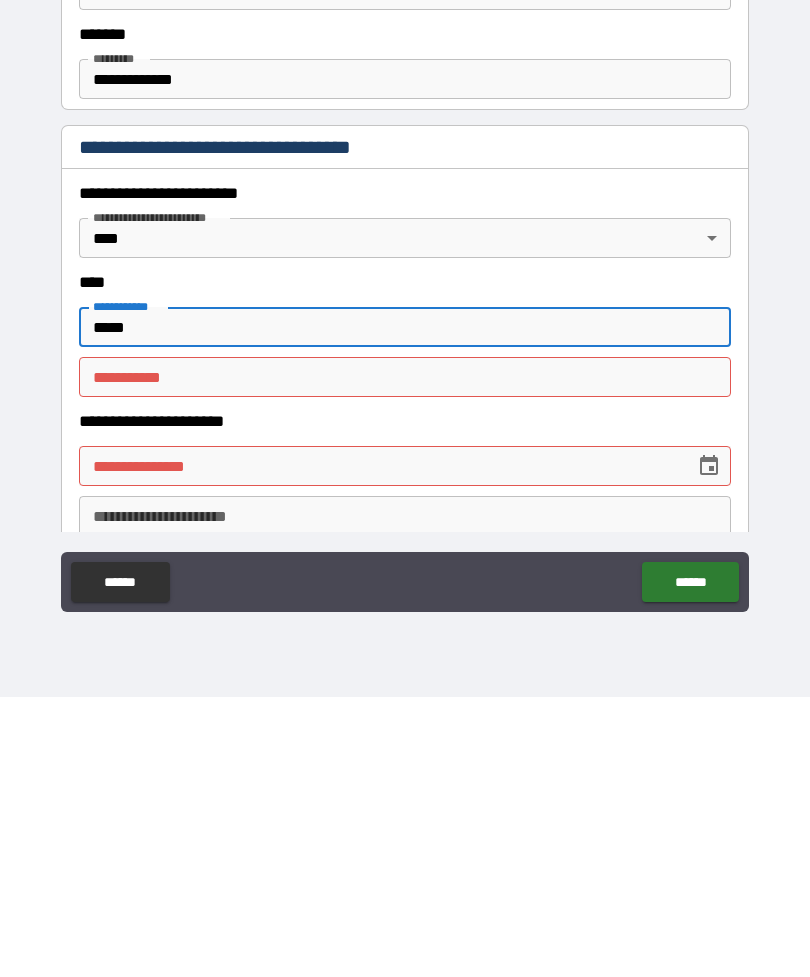 type on "*****" 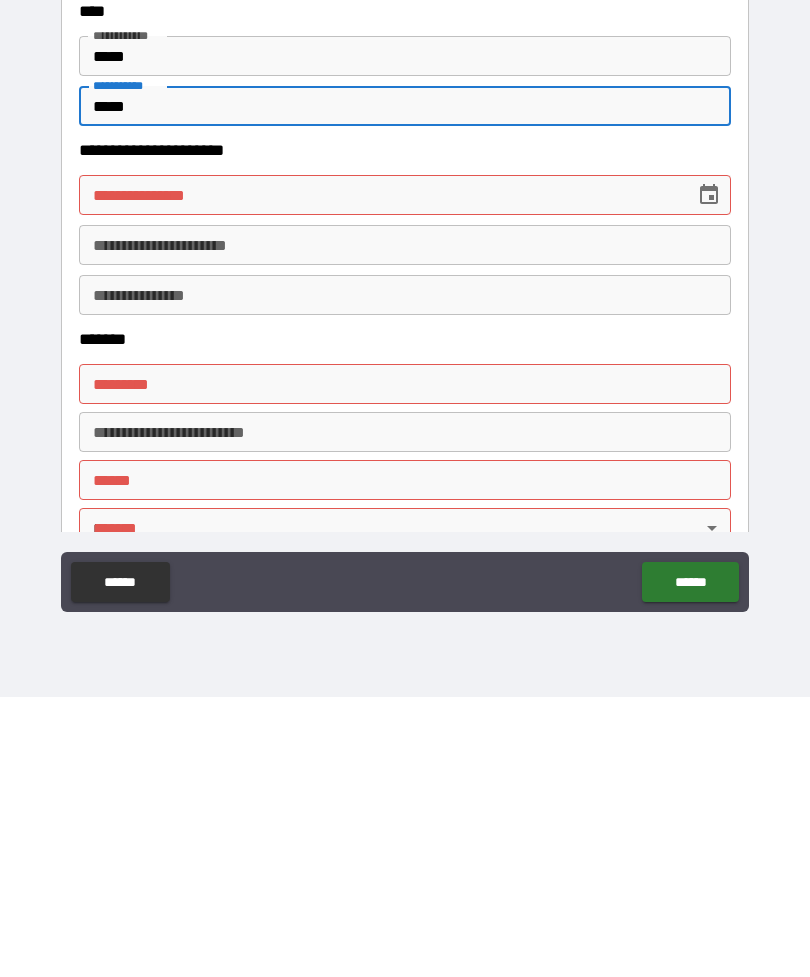 scroll, scrollTop: 792, scrollLeft: 0, axis: vertical 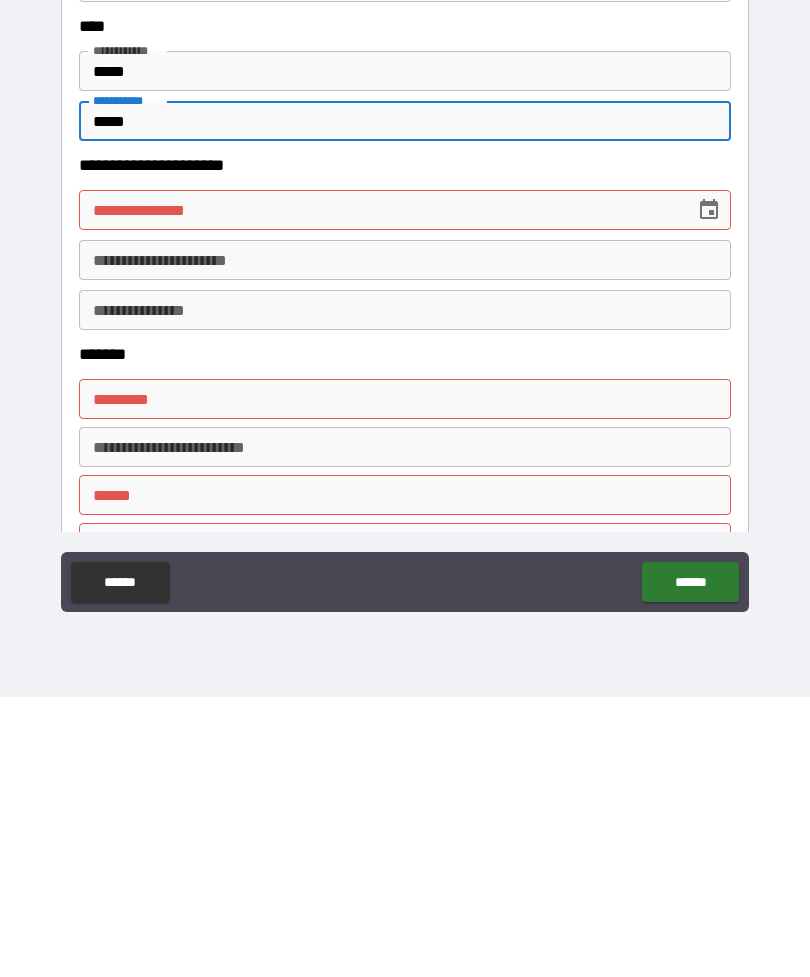 type on "*****" 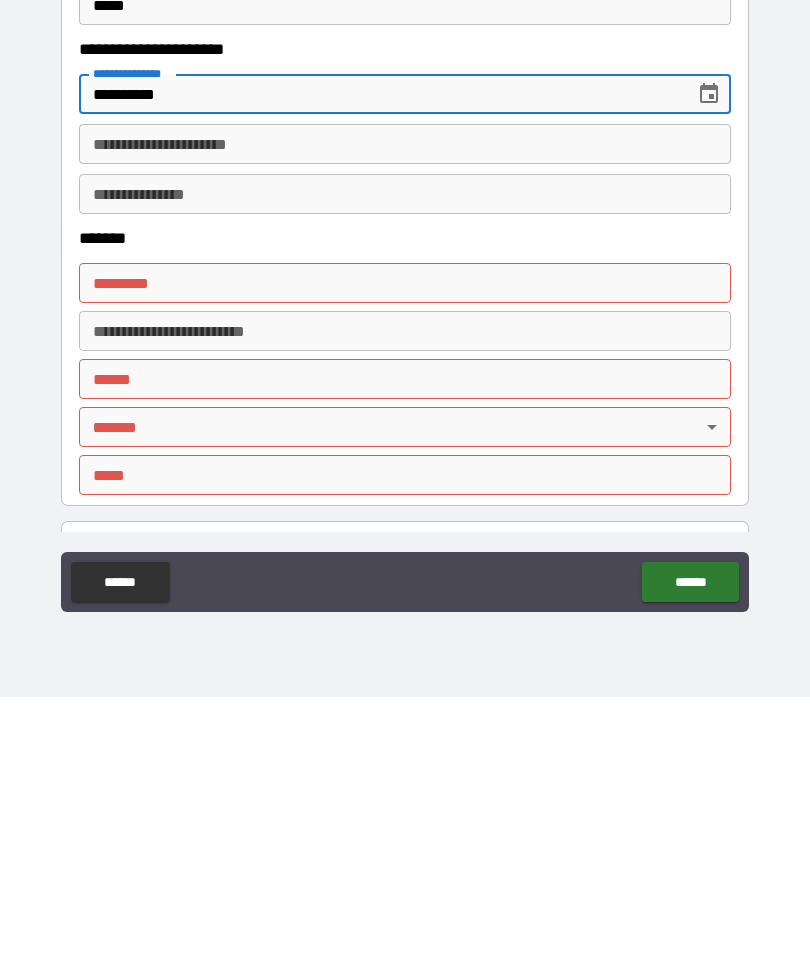 scroll, scrollTop: 936, scrollLeft: 0, axis: vertical 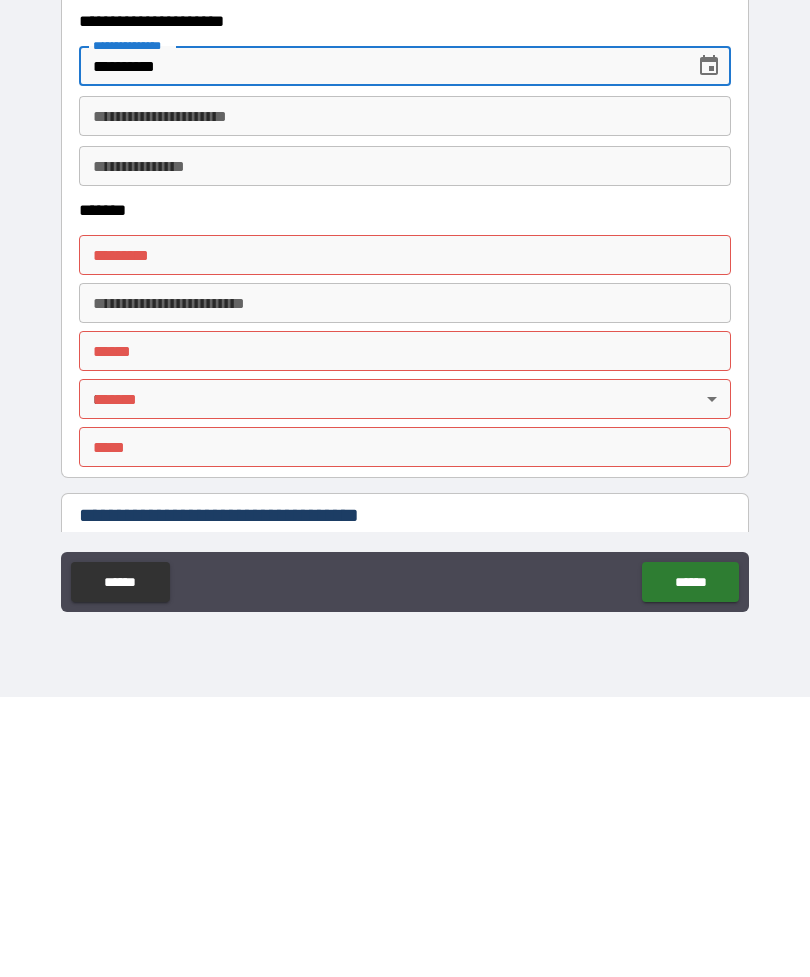 type on "**********" 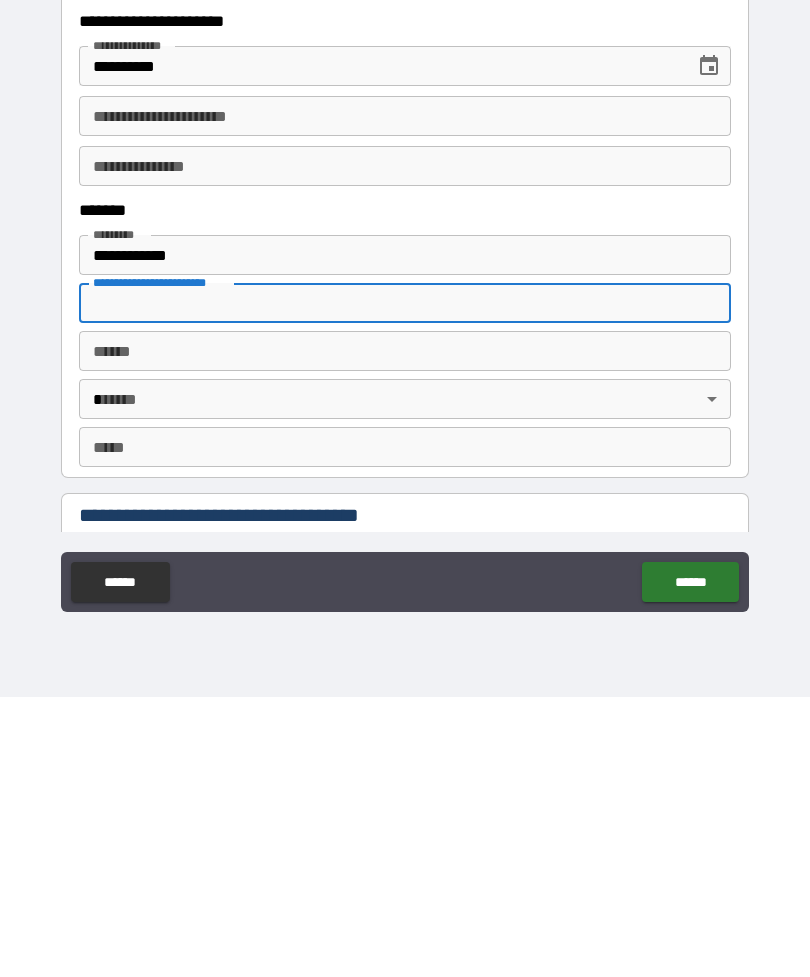 type on "**********" 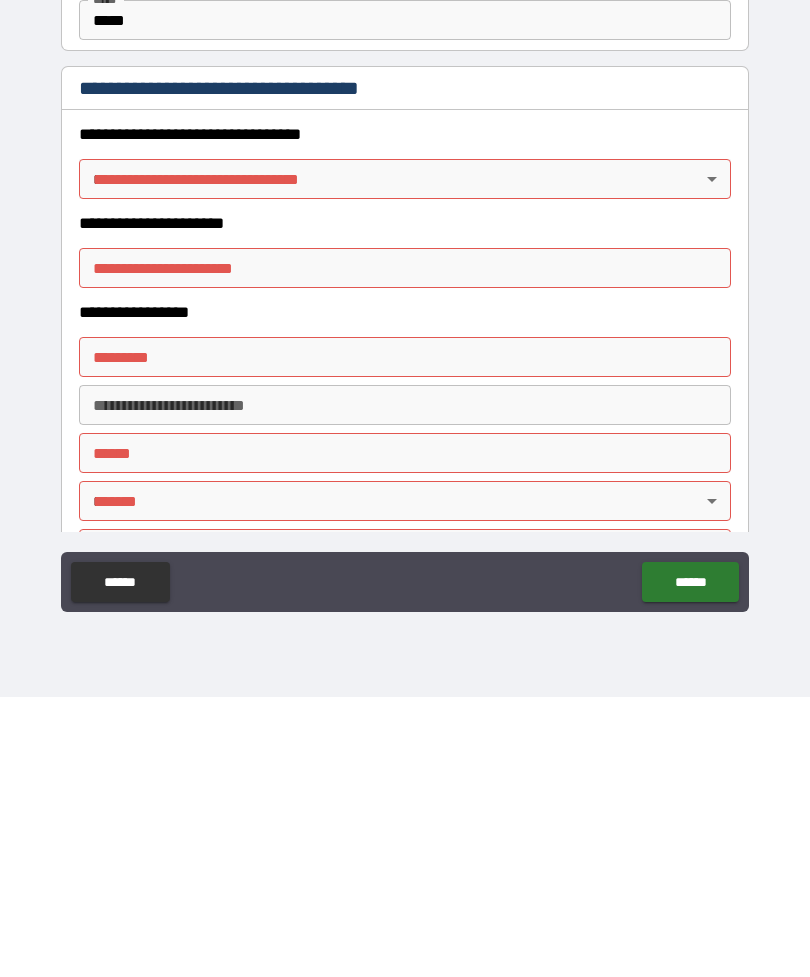 scroll, scrollTop: 1395, scrollLeft: 0, axis: vertical 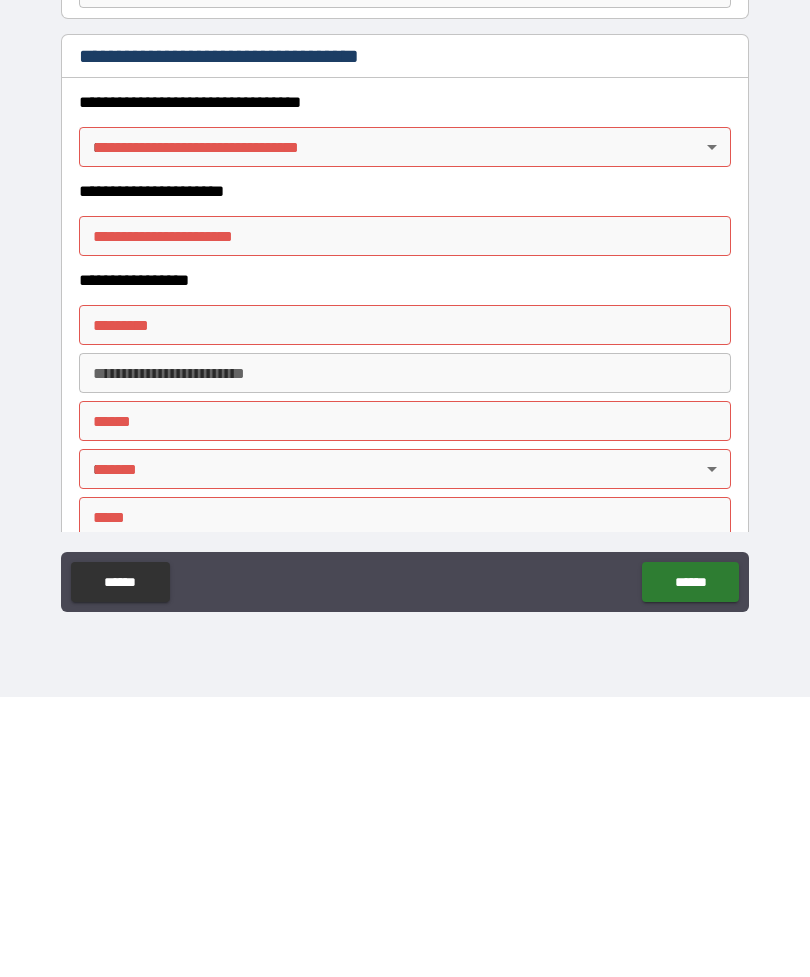 click on "**********" at bounding box center (405, 456) 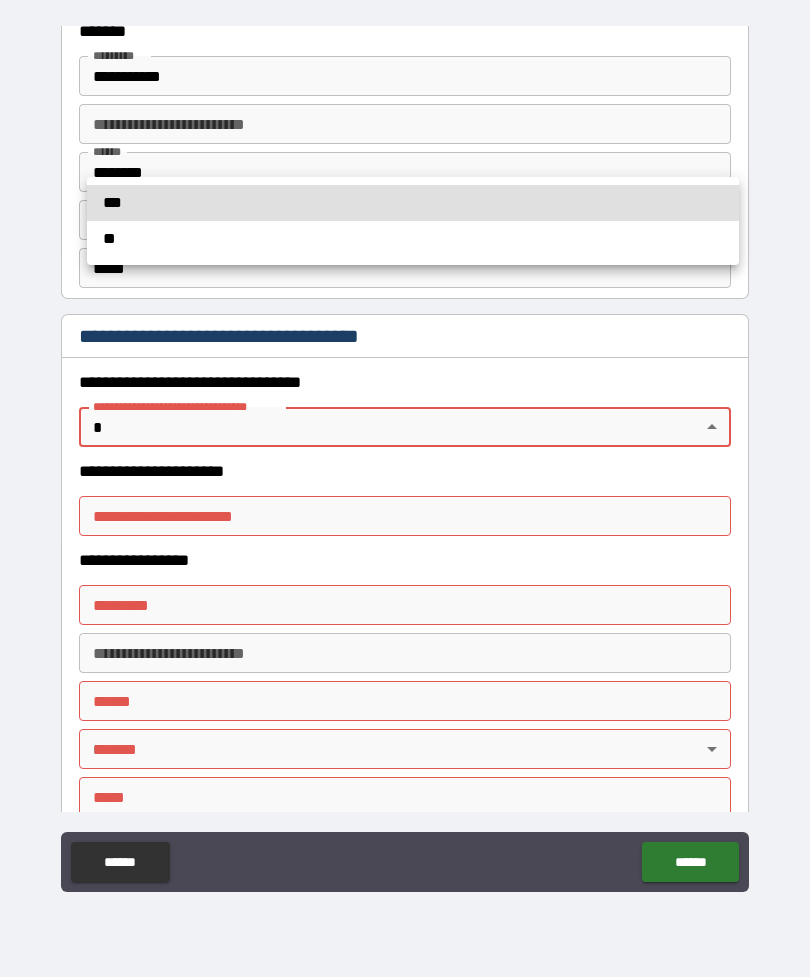 click at bounding box center (405, 488) 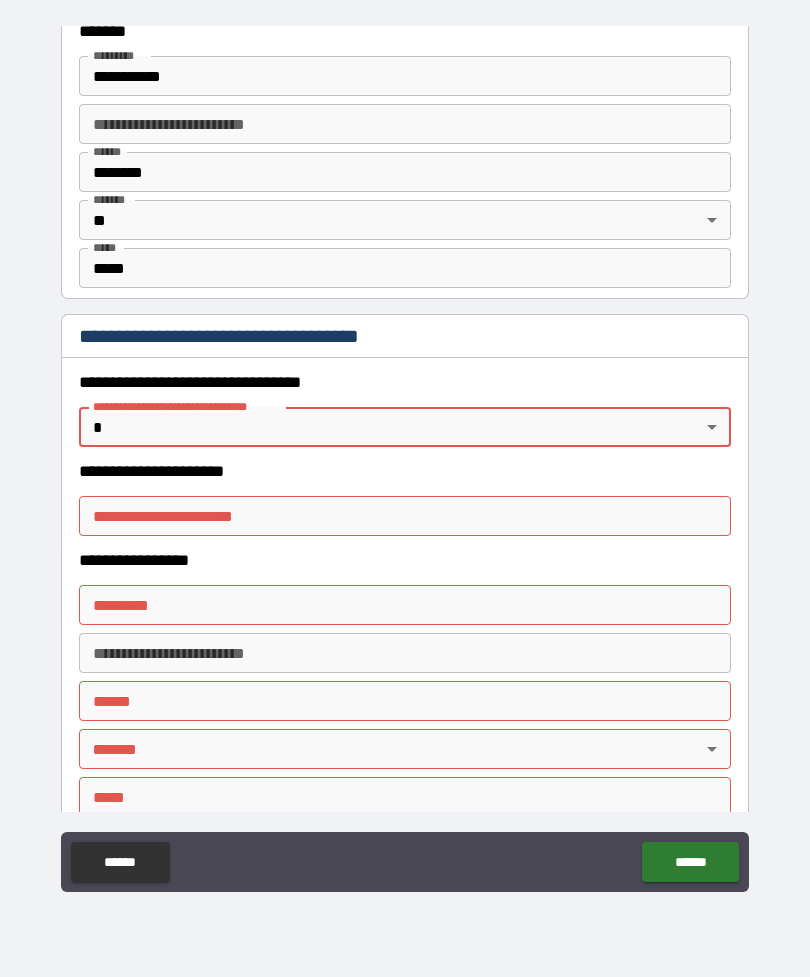 click on "**********" at bounding box center (405, 456) 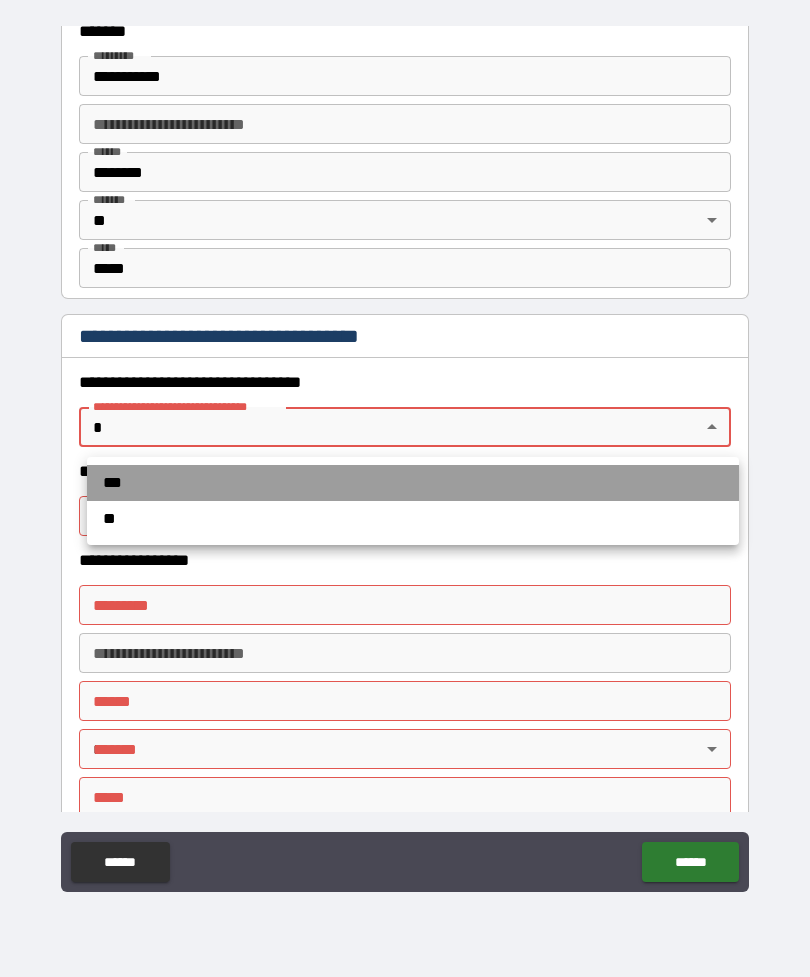 click on "***" at bounding box center (413, 483) 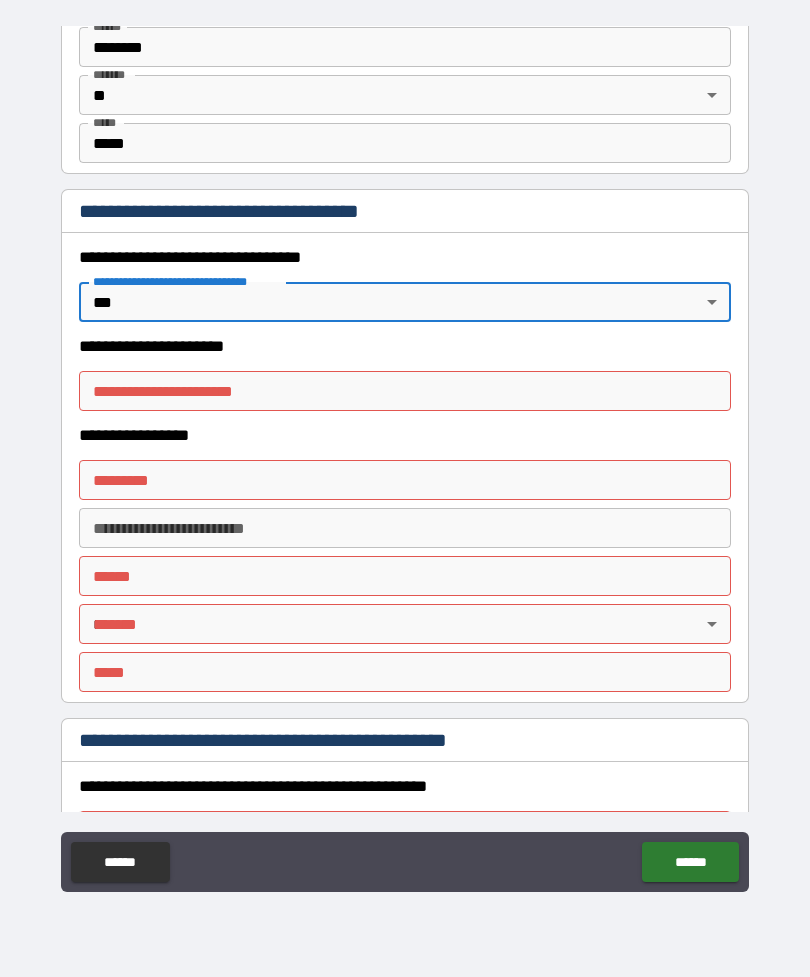 scroll, scrollTop: 1524, scrollLeft: 0, axis: vertical 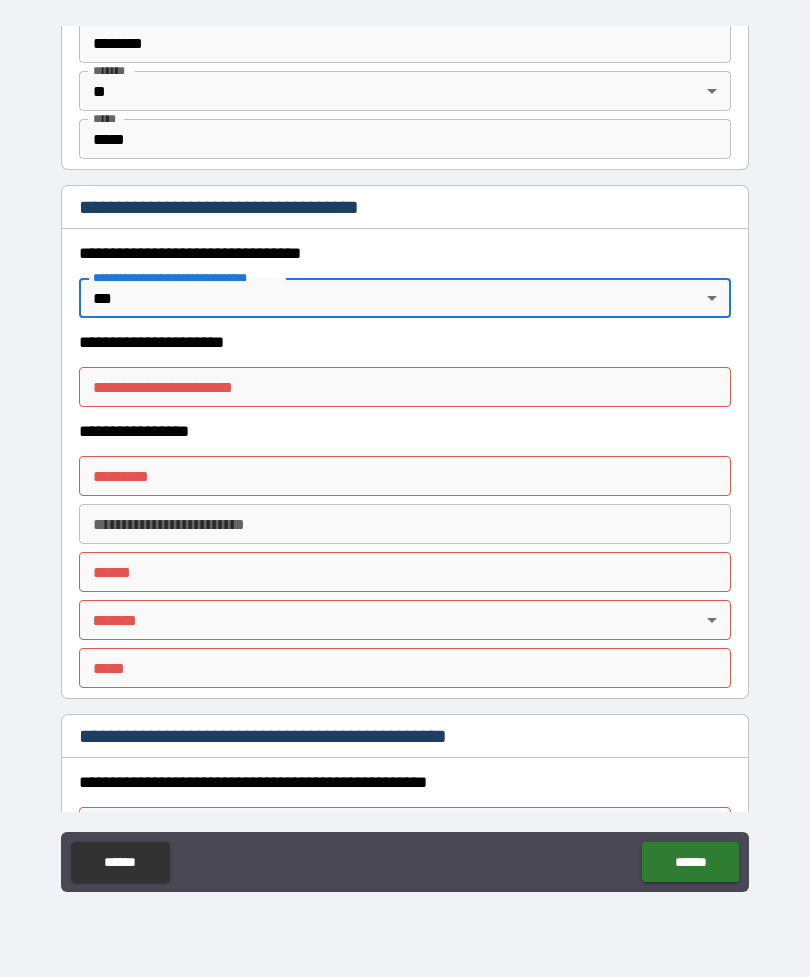click on "**********" at bounding box center [405, 387] 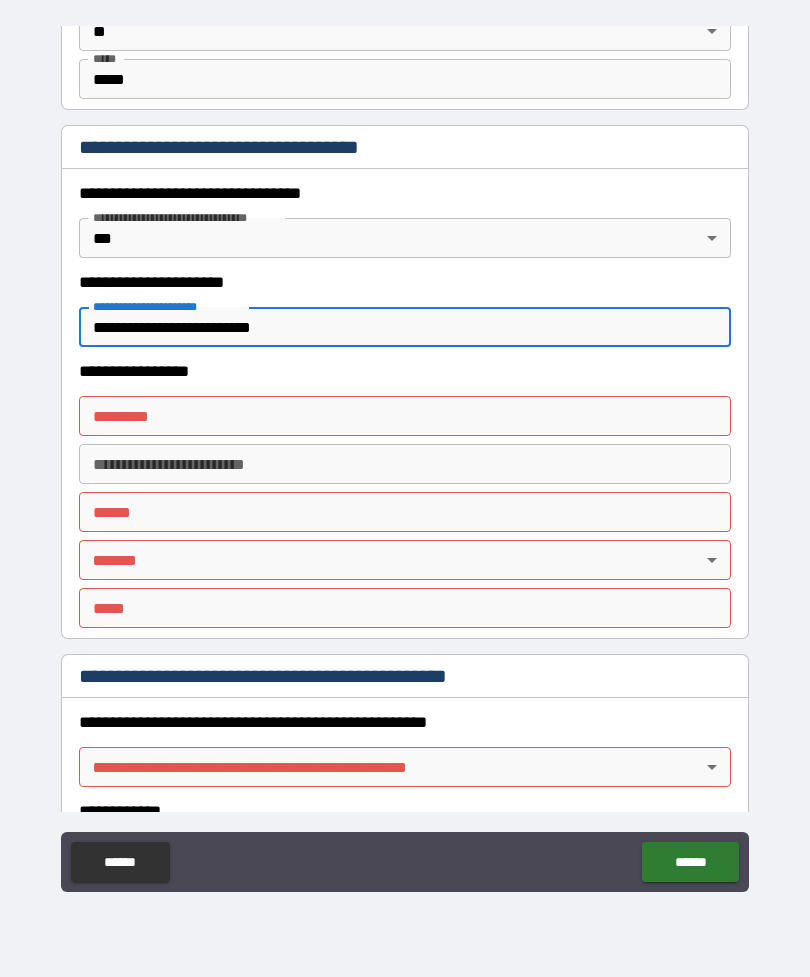 scroll, scrollTop: 1585, scrollLeft: 0, axis: vertical 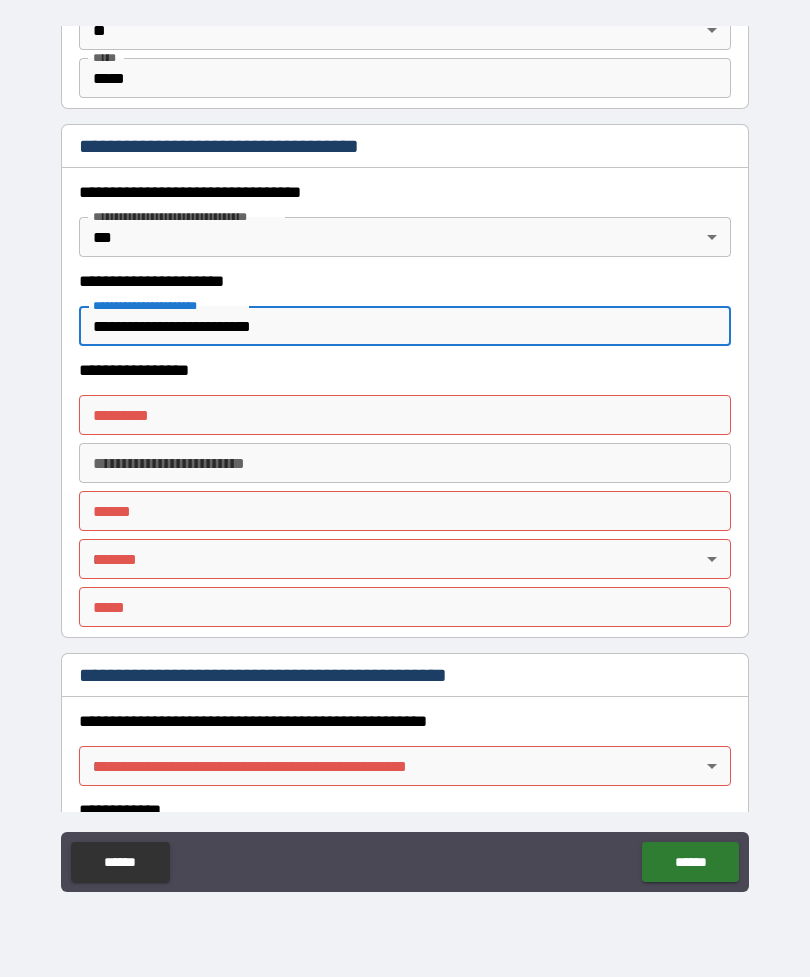 type on "**********" 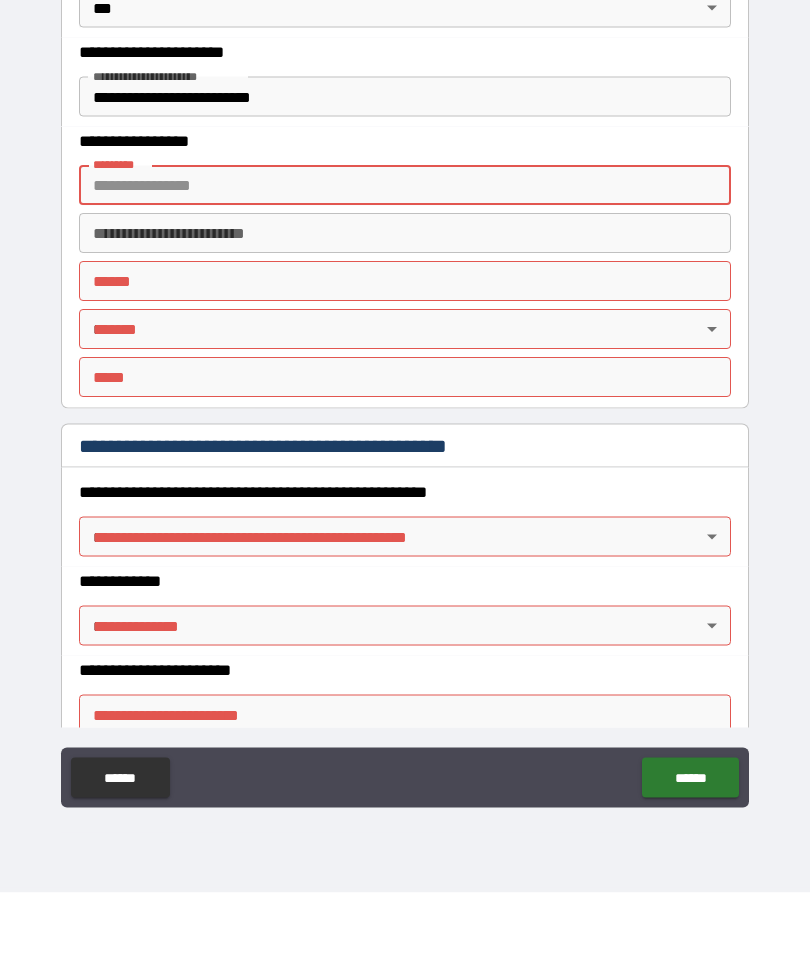 scroll, scrollTop: 1721, scrollLeft: 0, axis: vertical 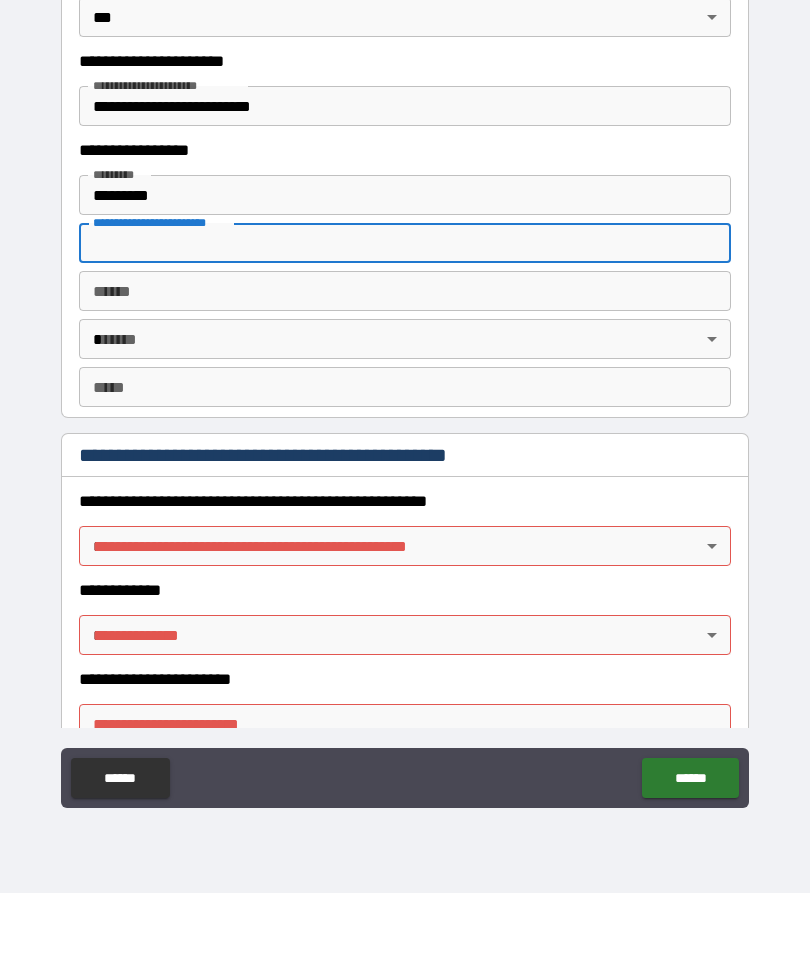 type on "*********" 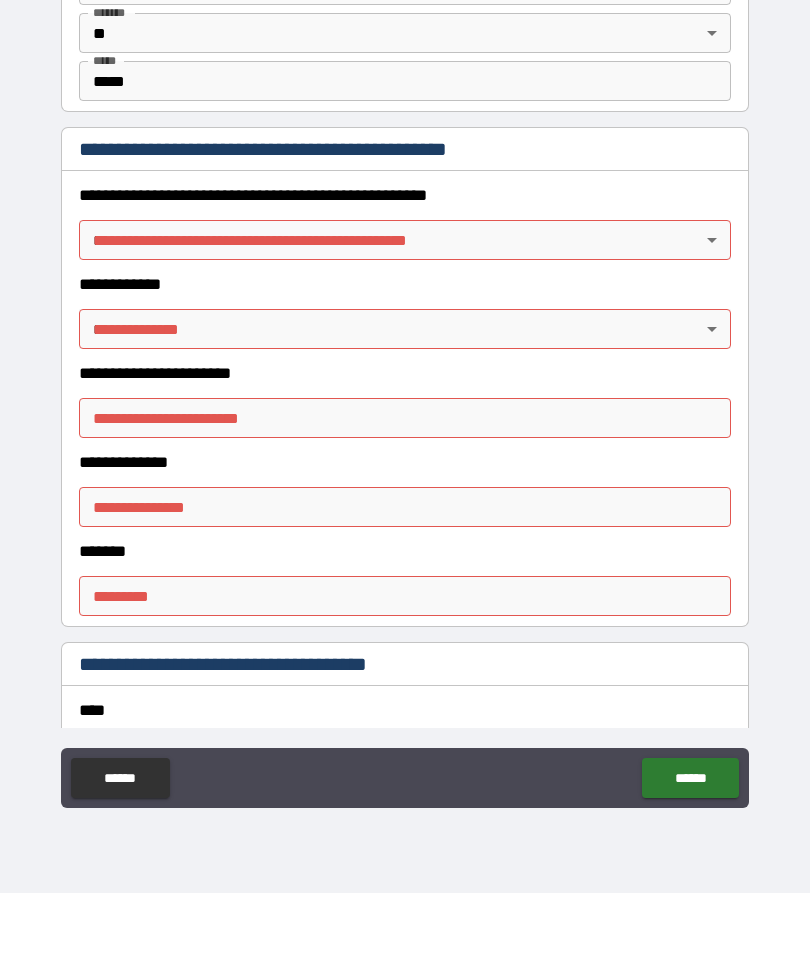 scroll, scrollTop: 2029, scrollLeft: 0, axis: vertical 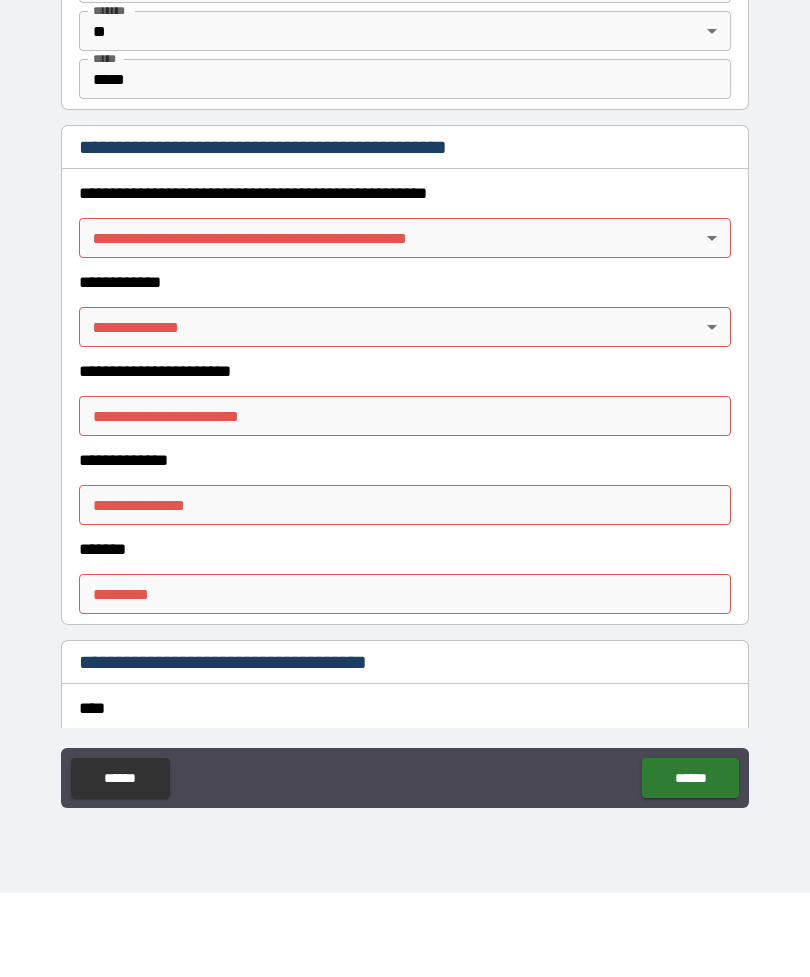 click on "**********" at bounding box center (405, 456) 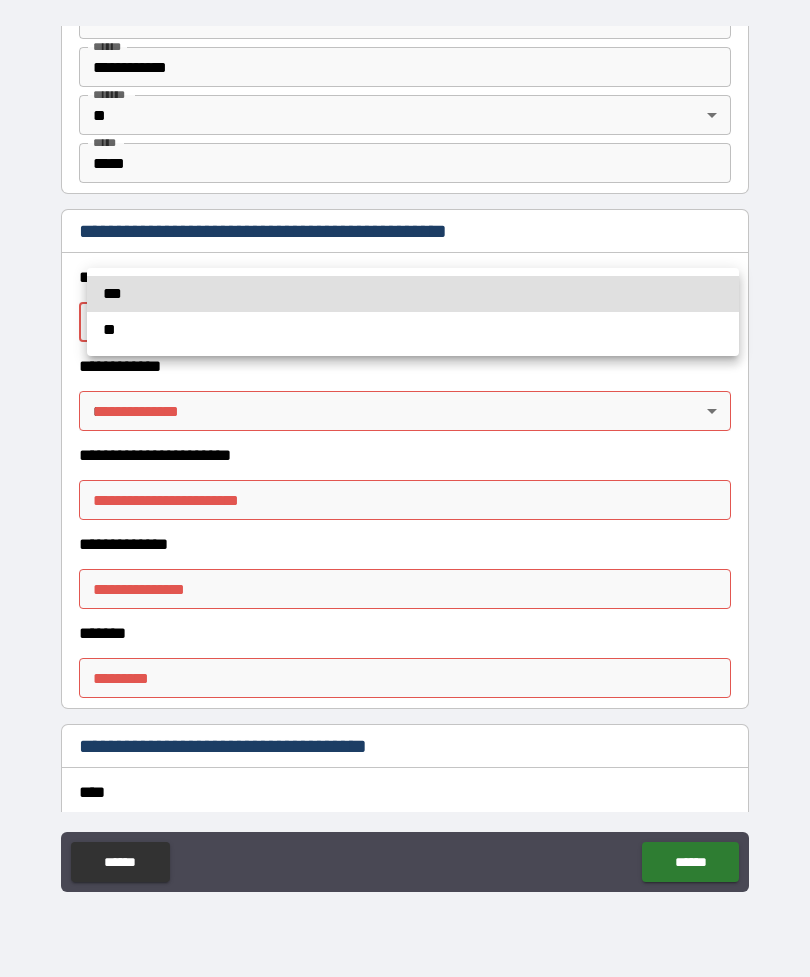 click on "**" at bounding box center [413, 330] 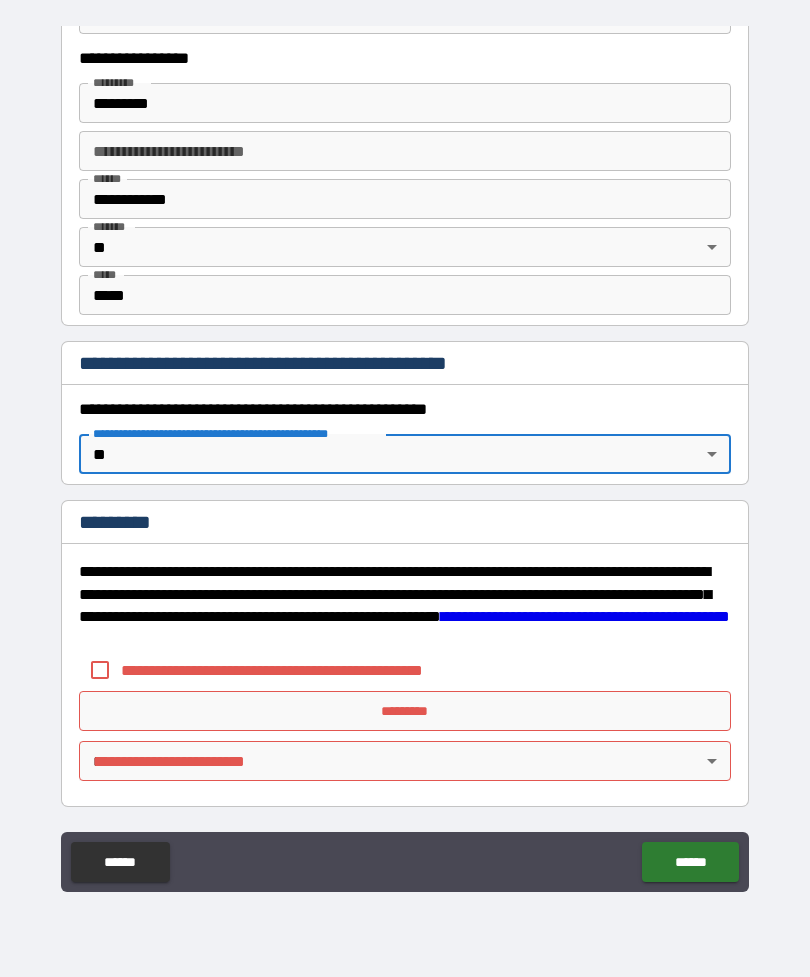 scroll, scrollTop: 1897, scrollLeft: 0, axis: vertical 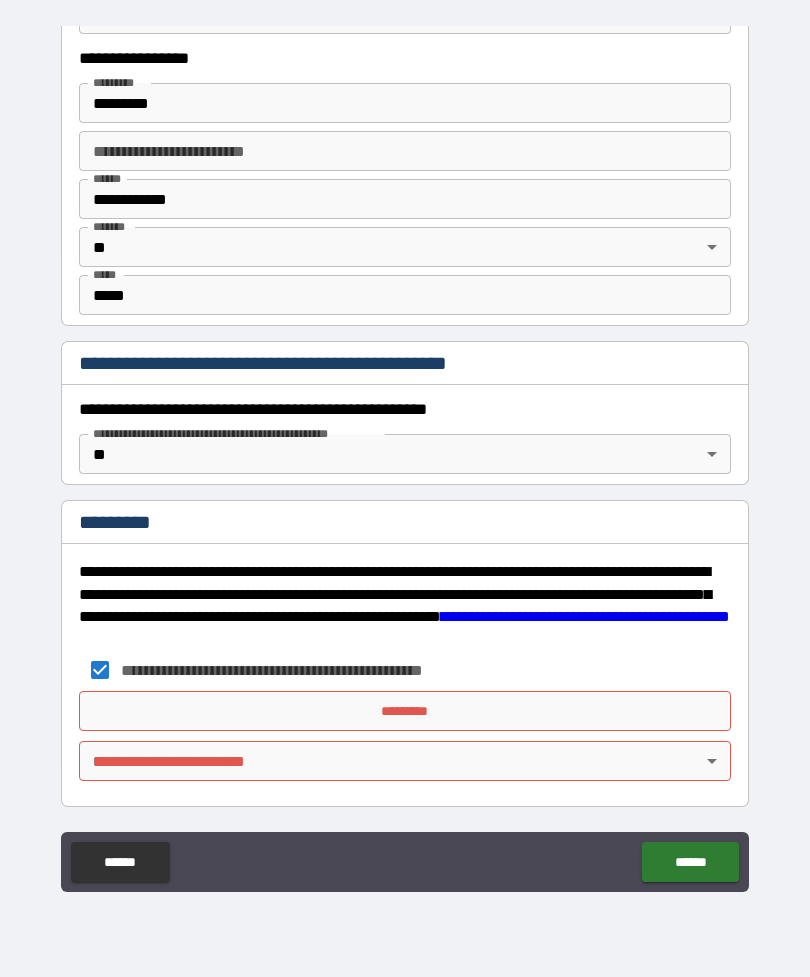 click on "*********" at bounding box center [405, 711] 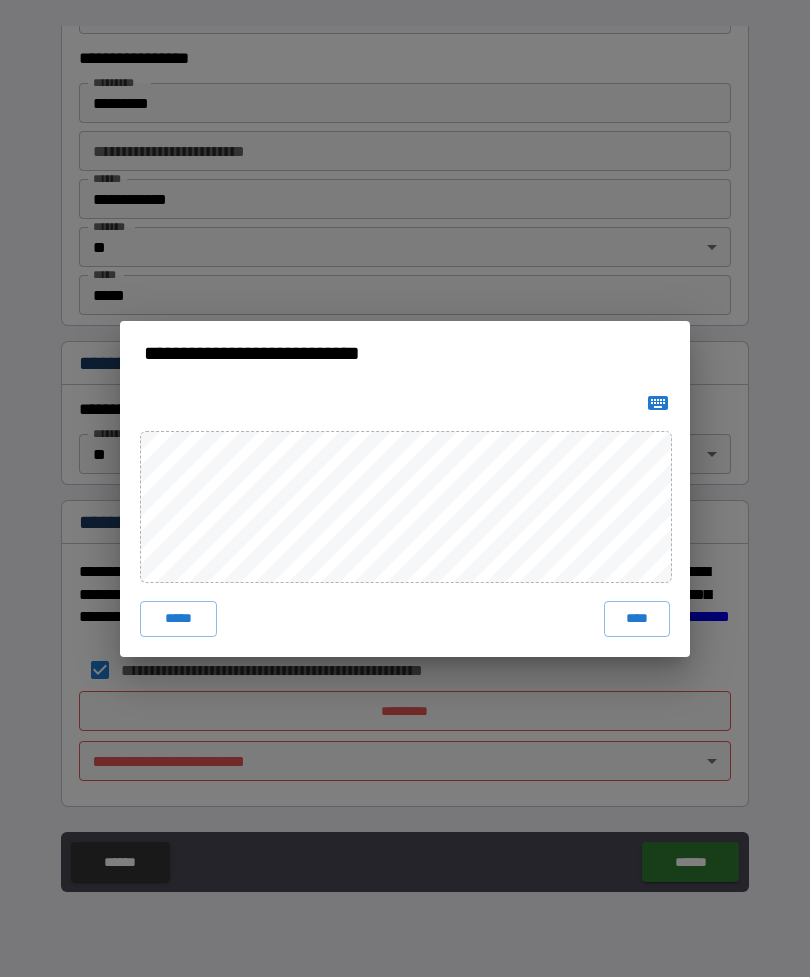 click on "****" at bounding box center [637, 619] 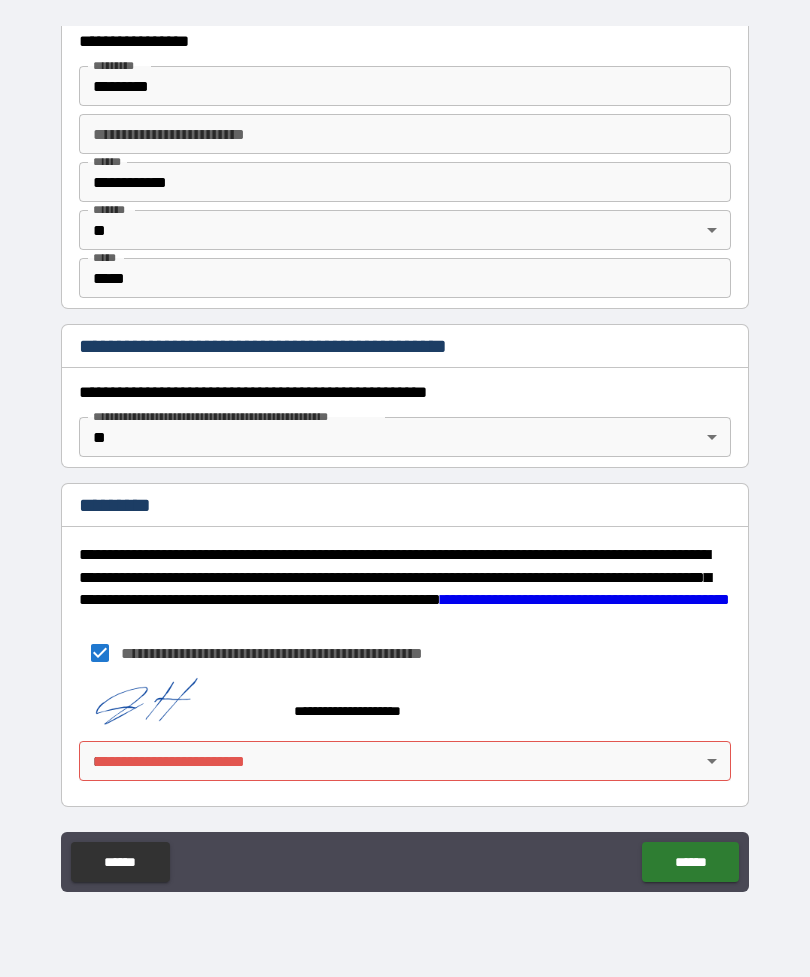 scroll, scrollTop: 1914, scrollLeft: 0, axis: vertical 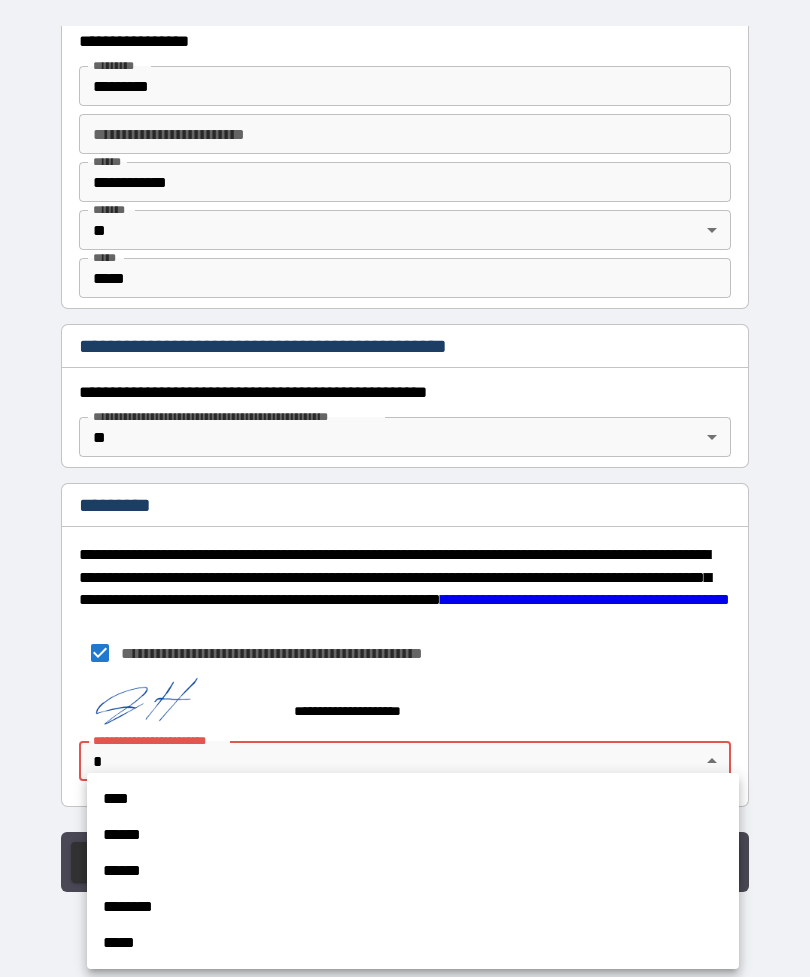 click on "****" at bounding box center [413, 799] 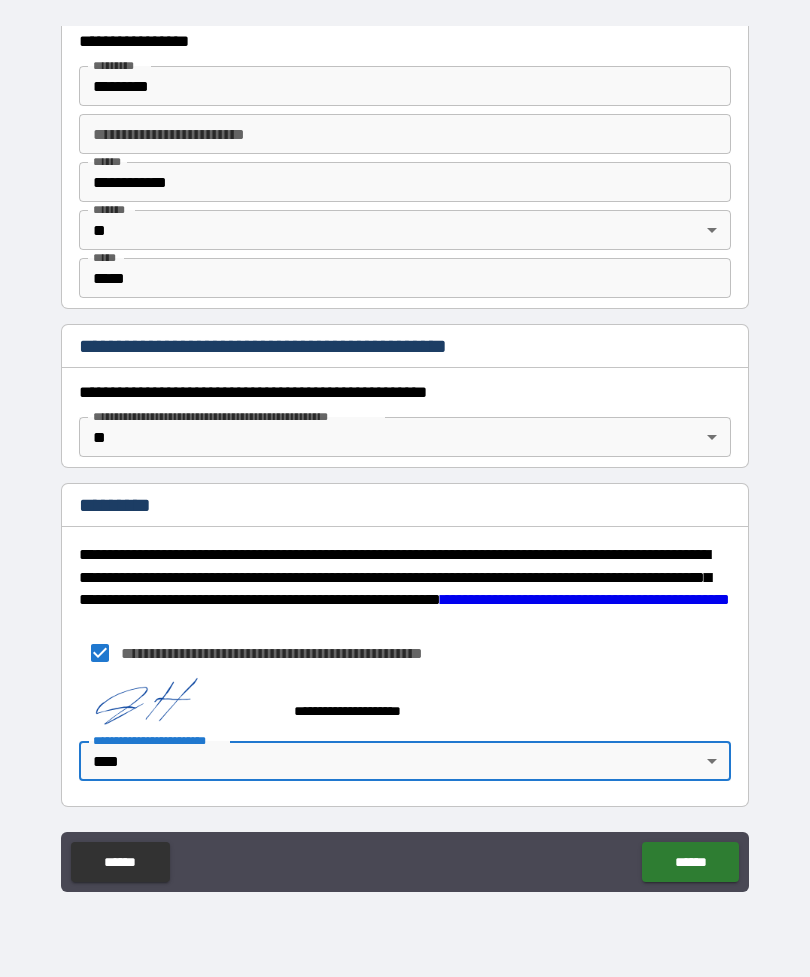 click on "******" at bounding box center (690, 862) 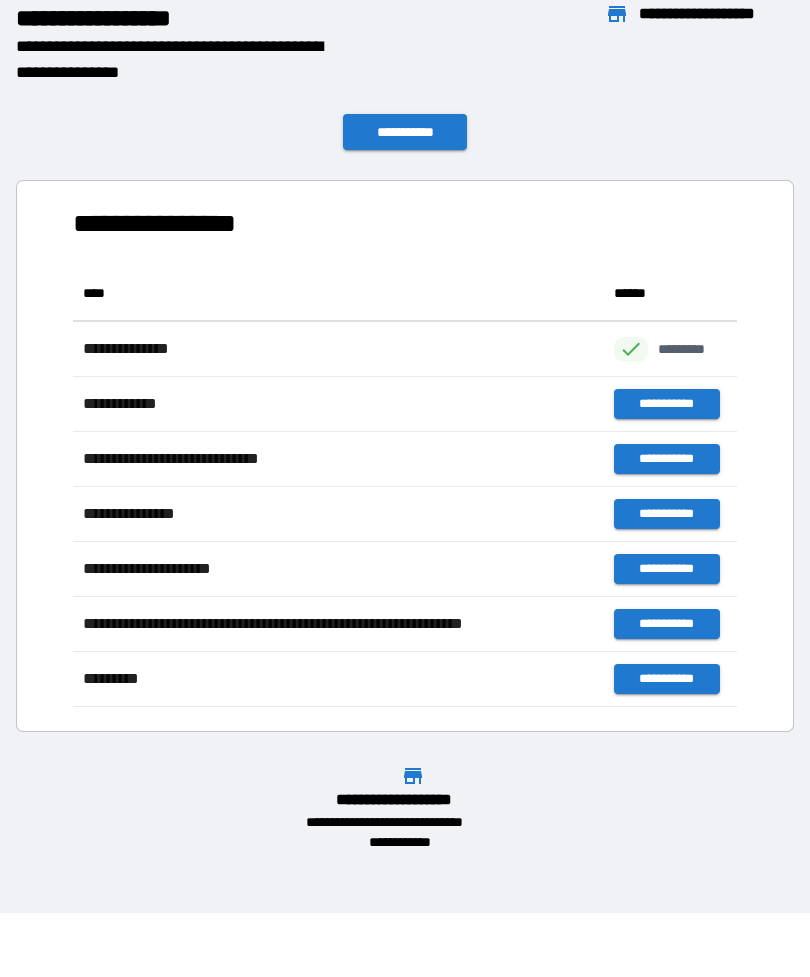 scroll, scrollTop: 1, scrollLeft: 1, axis: both 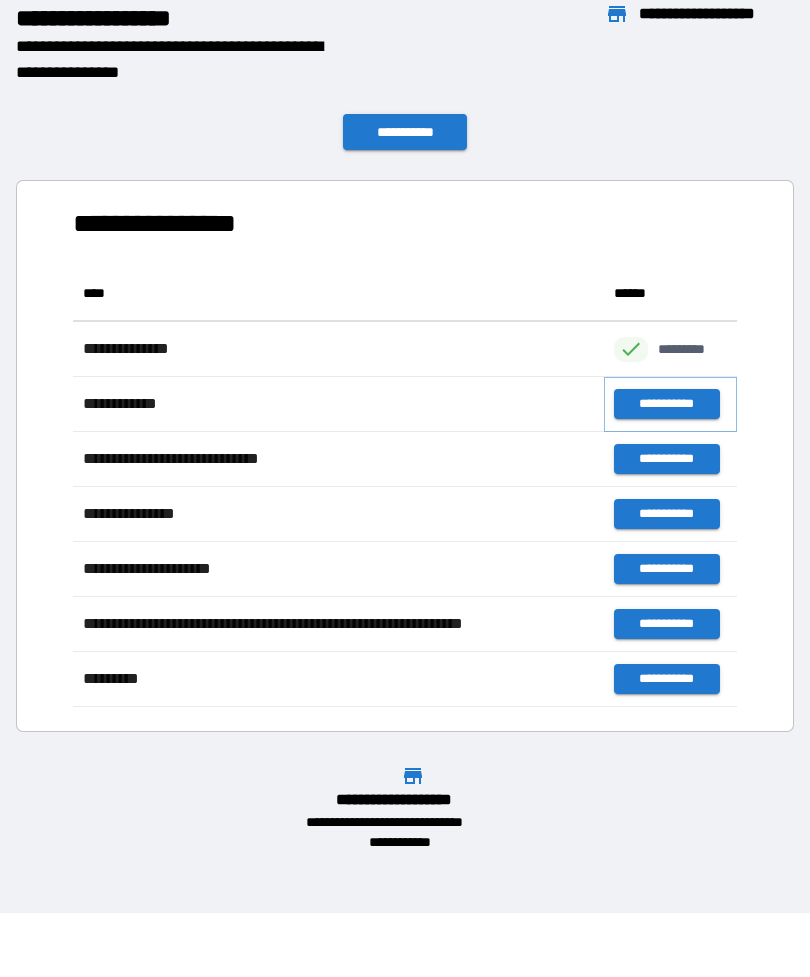 click on "**********" at bounding box center [666, 404] 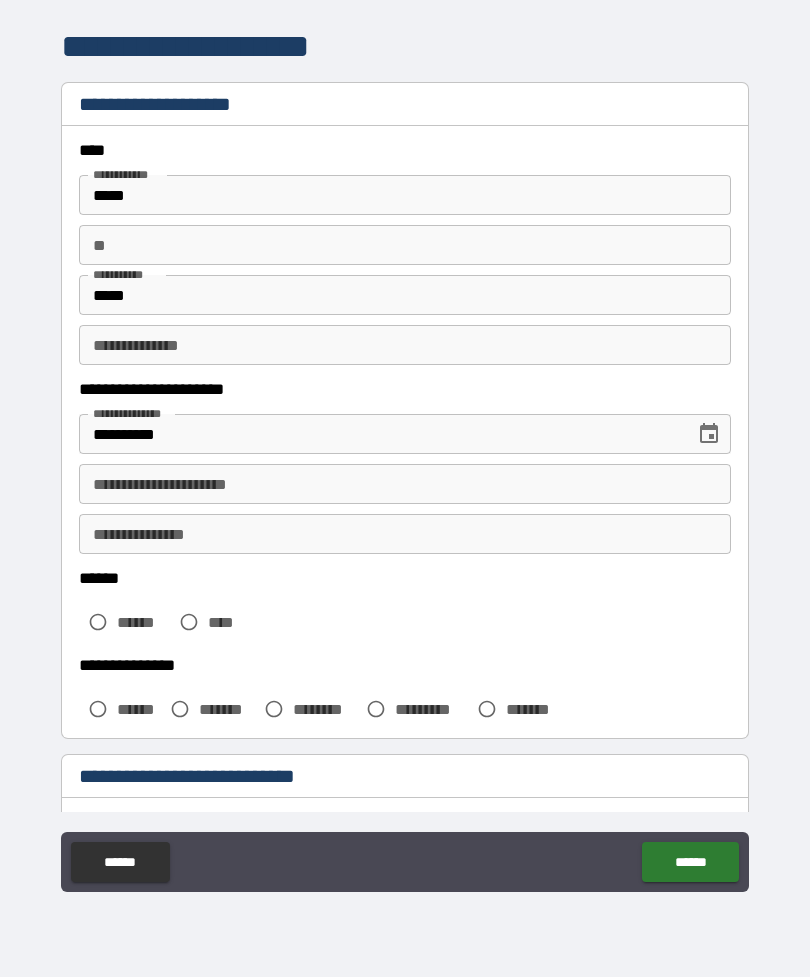 click on "**" at bounding box center (405, 245) 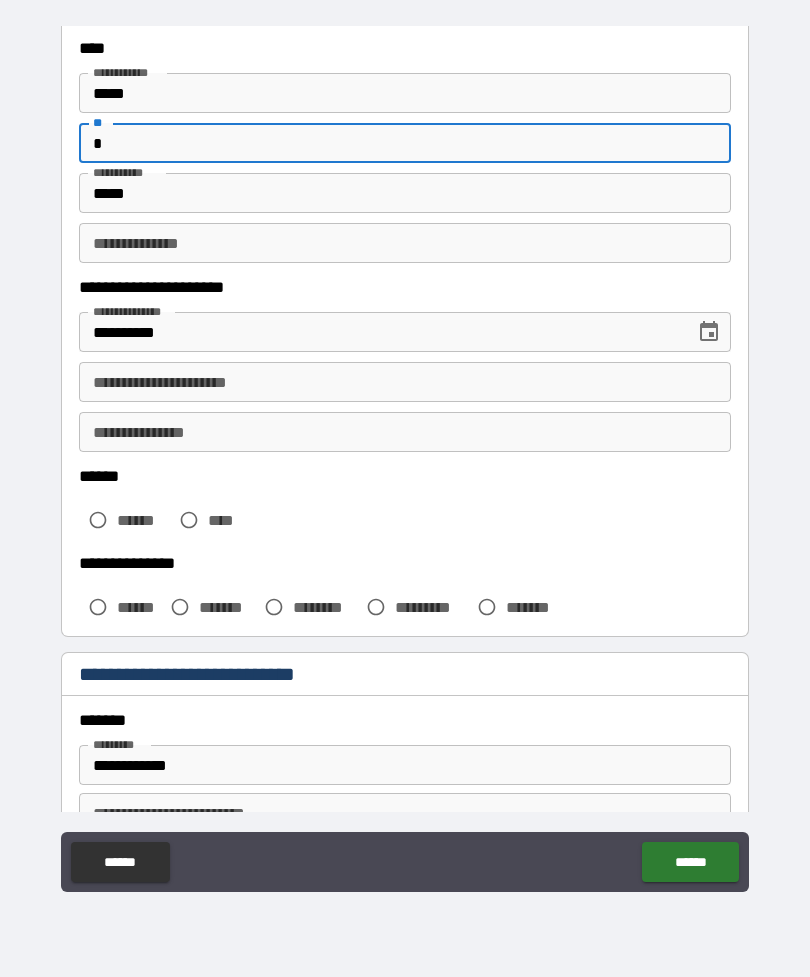 scroll, scrollTop: 106, scrollLeft: 0, axis: vertical 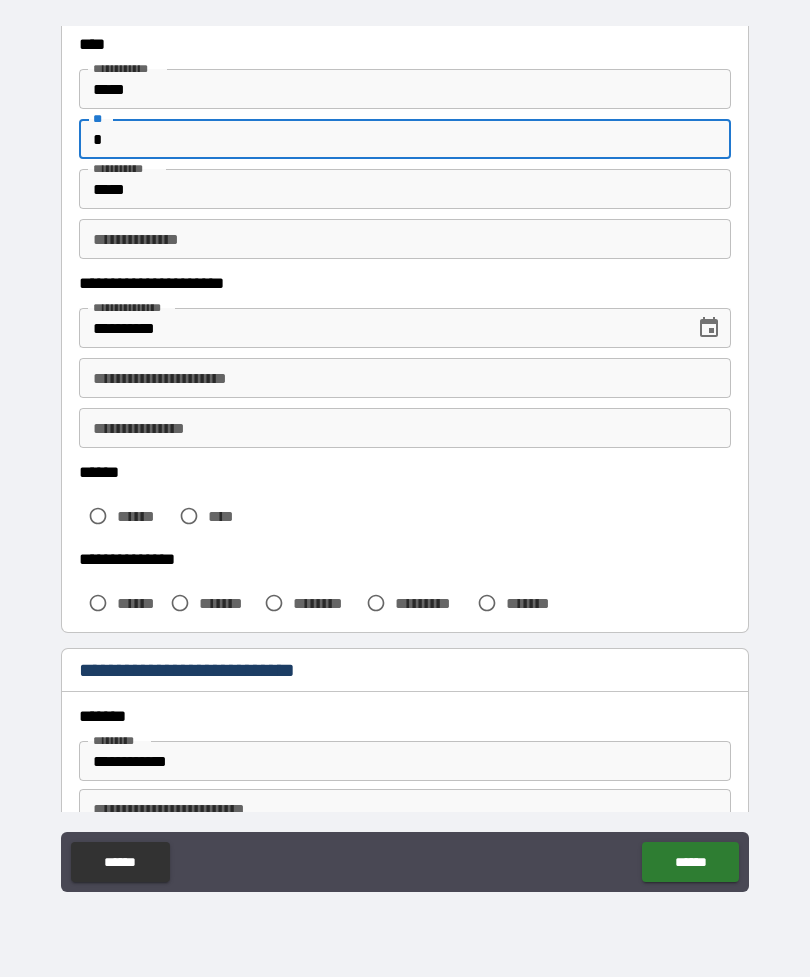type on "*" 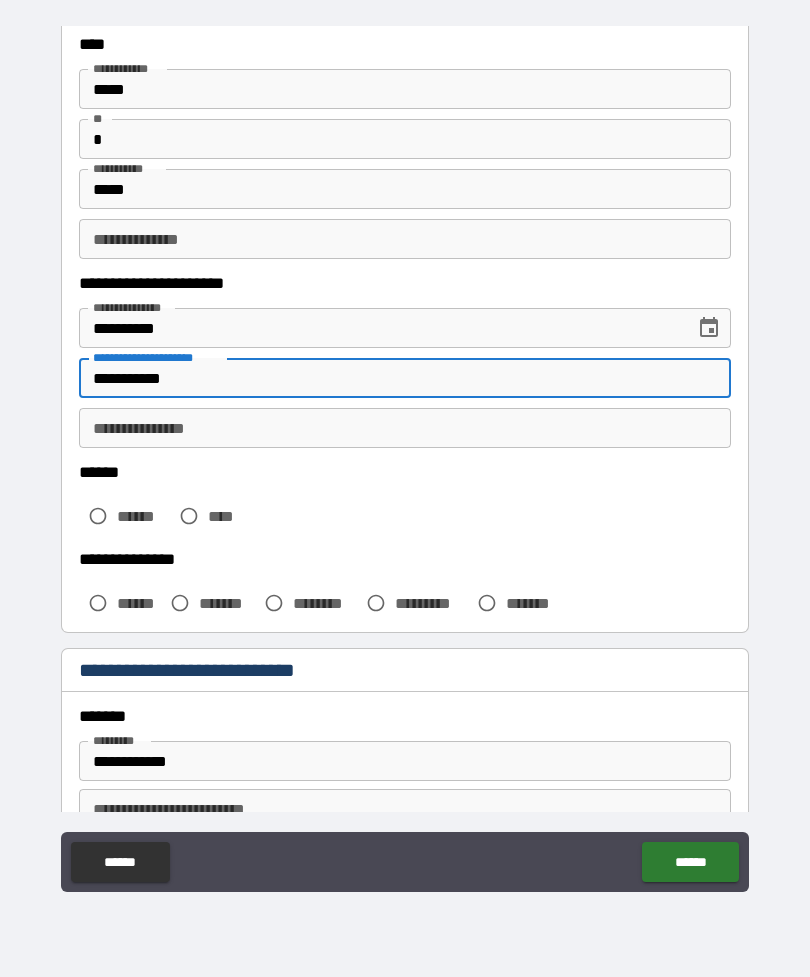 type on "**********" 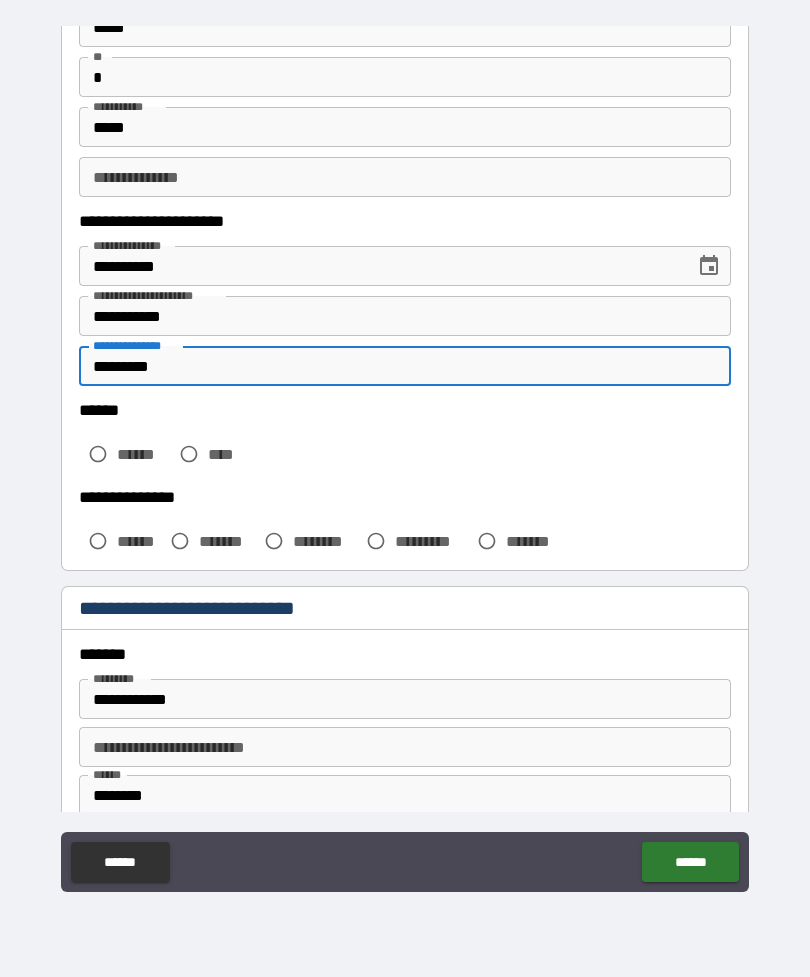 scroll, scrollTop: 173, scrollLeft: 0, axis: vertical 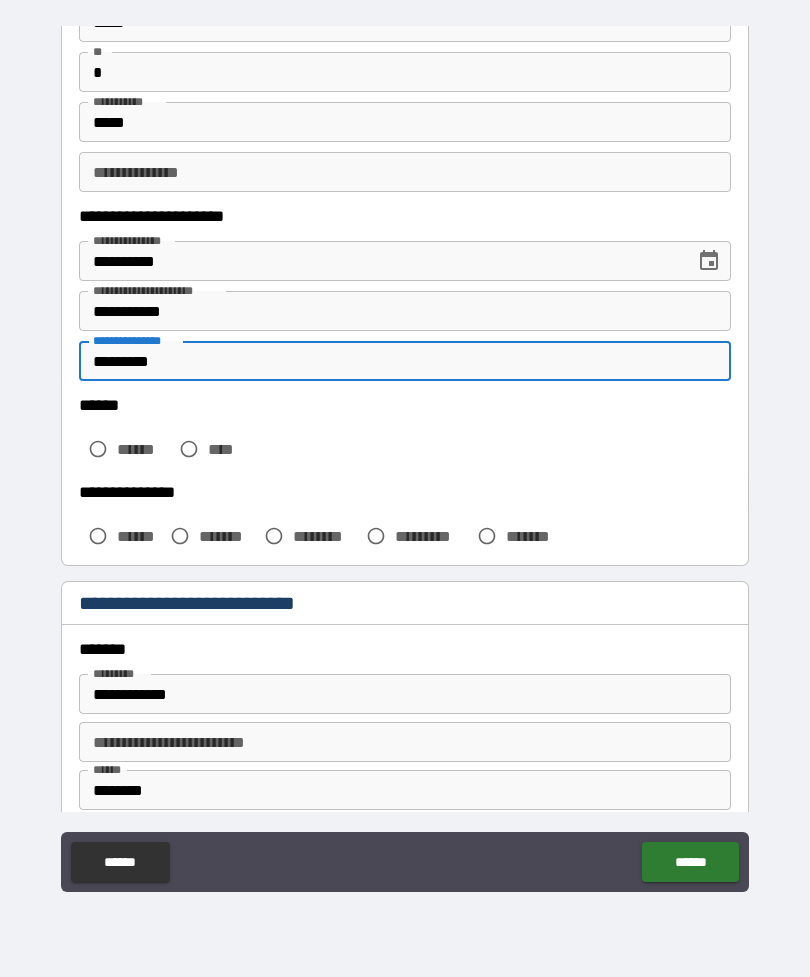 type on "*********" 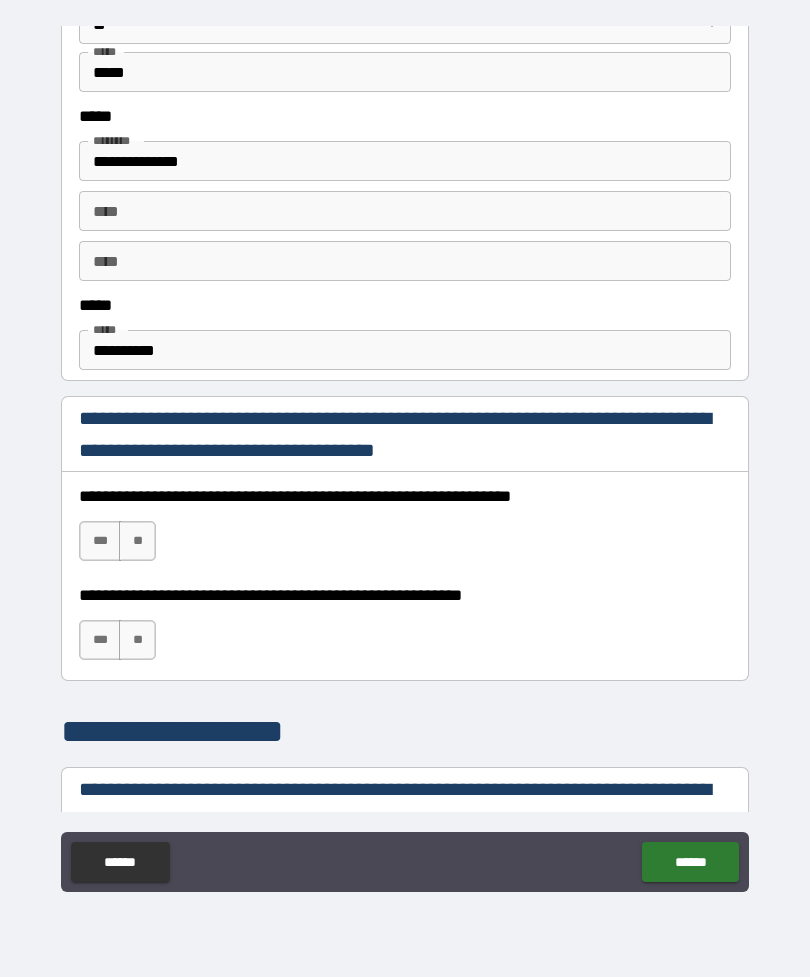 scroll, scrollTop: 989, scrollLeft: 0, axis: vertical 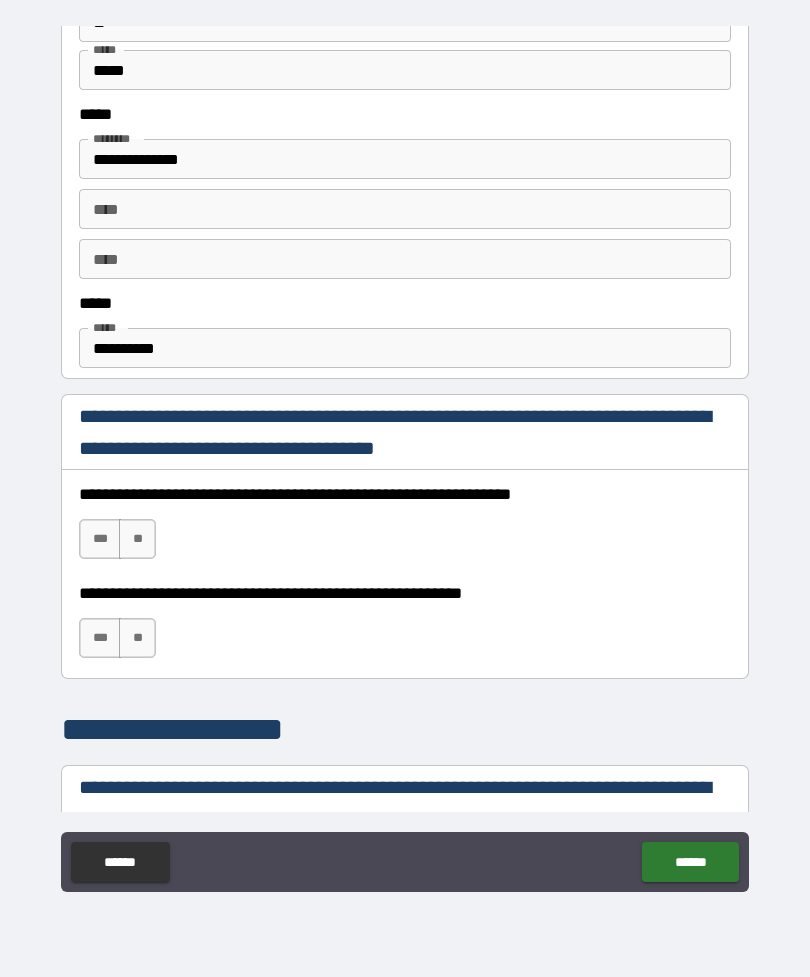 click on "***" at bounding box center [100, 539] 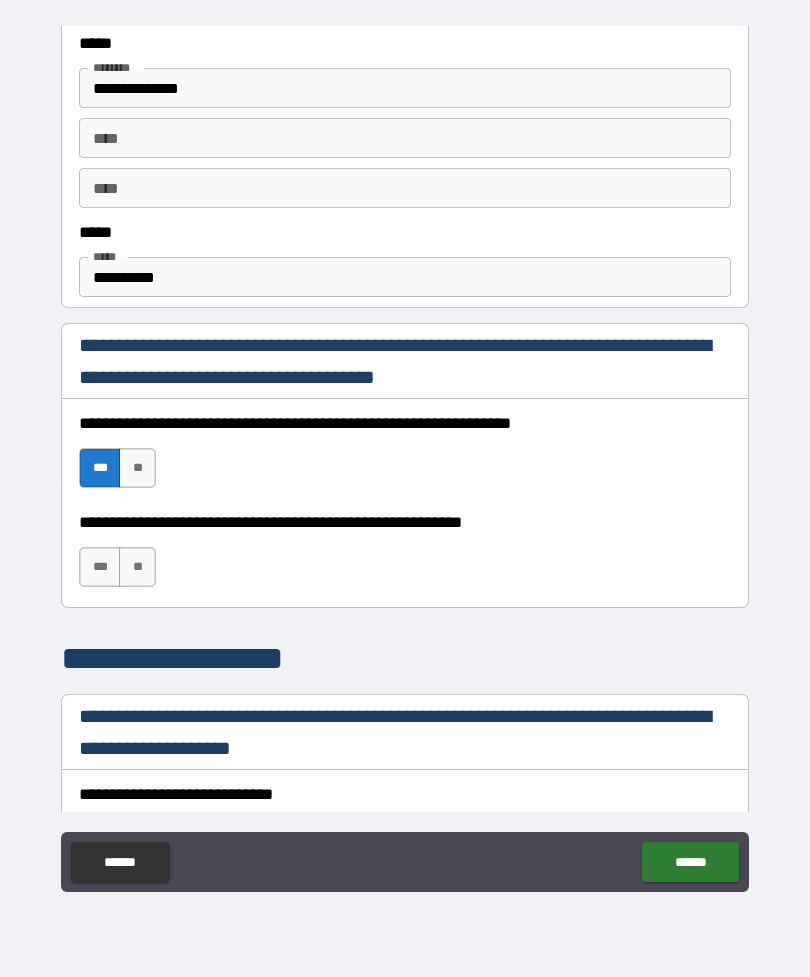 scroll, scrollTop: 1063, scrollLeft: 0, axis: vertical 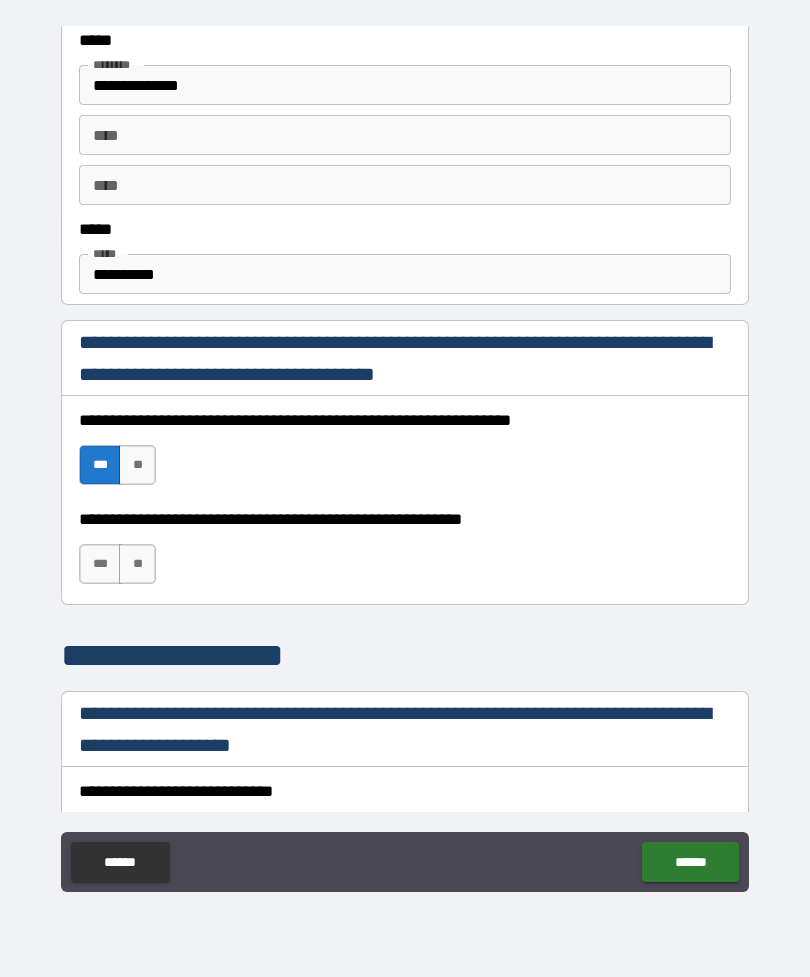 click on "**" at bounding box center (137, 564) 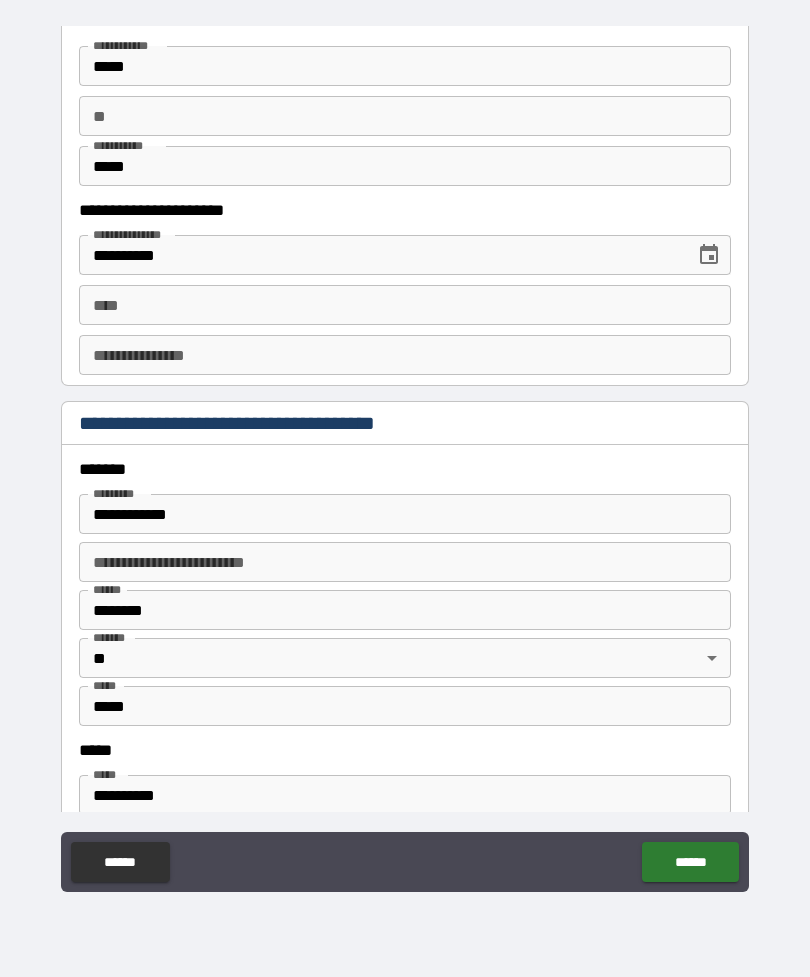 scroll, scrollTop: 2016, scrollLeft: 0, axis: vertical 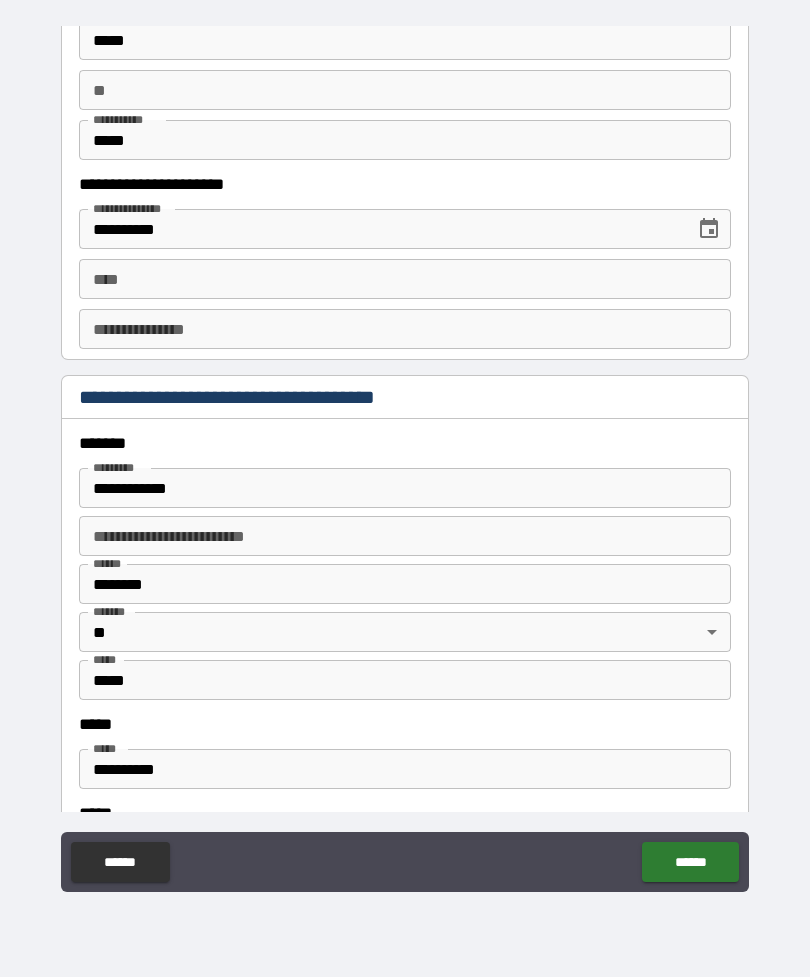 click on "****" at bounding box center [405, 279] 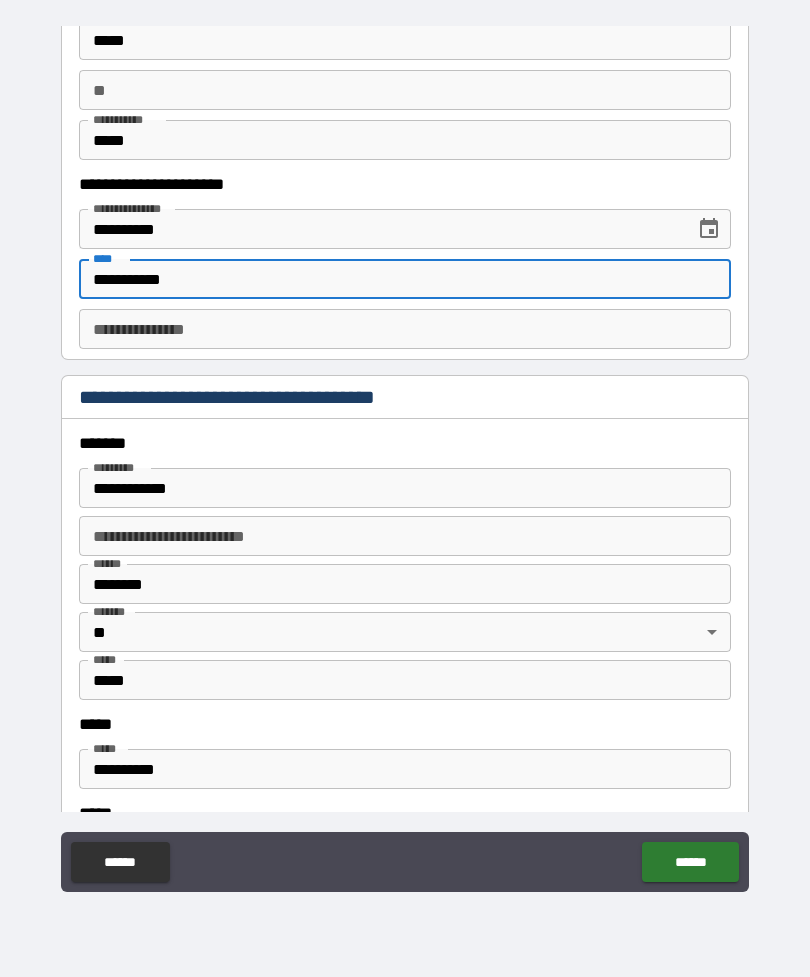 type on "**********" 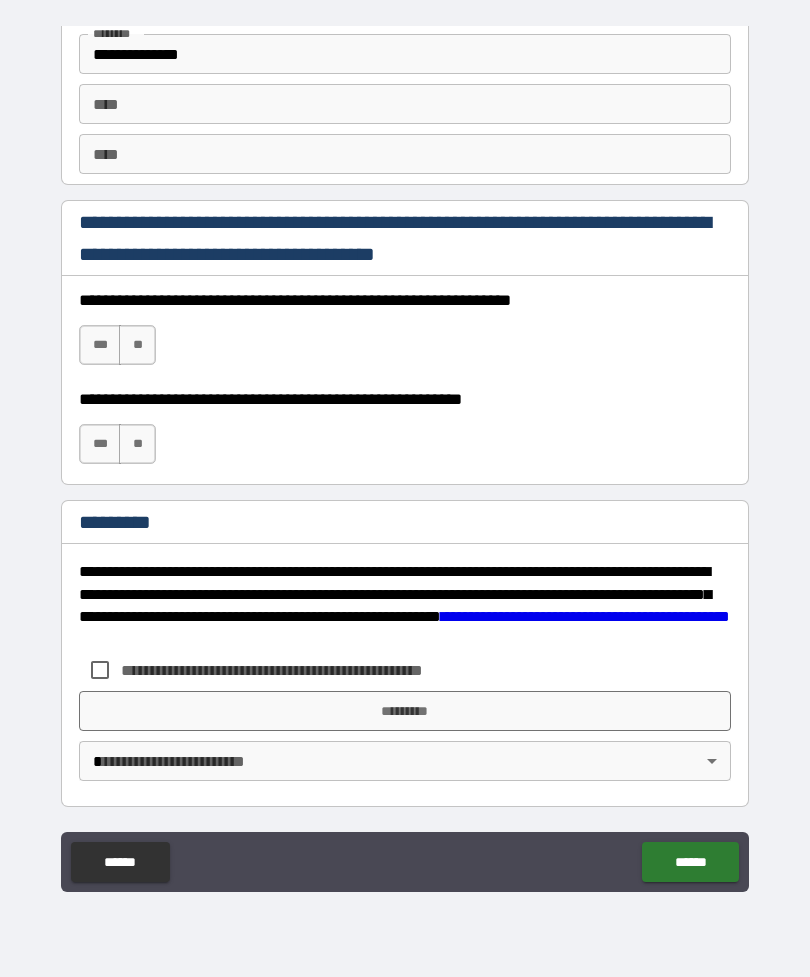scroll, scrollTop: 2820, scrollLeft: 0, axis: vertical 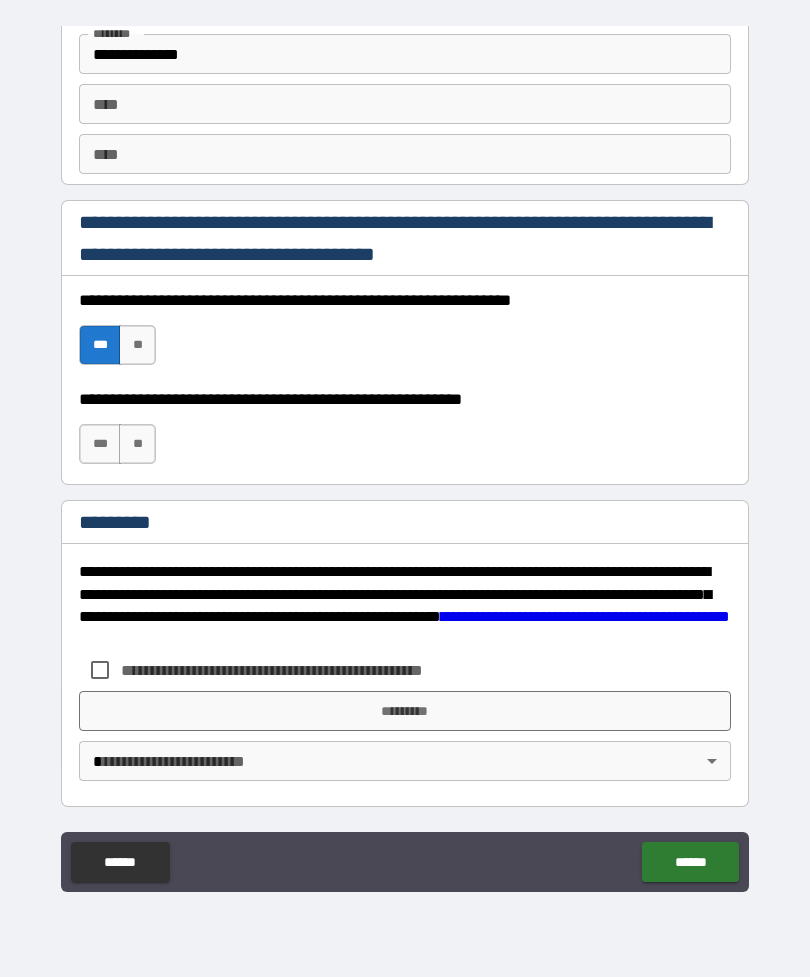 click on "**" at bounding box center (137, 444) 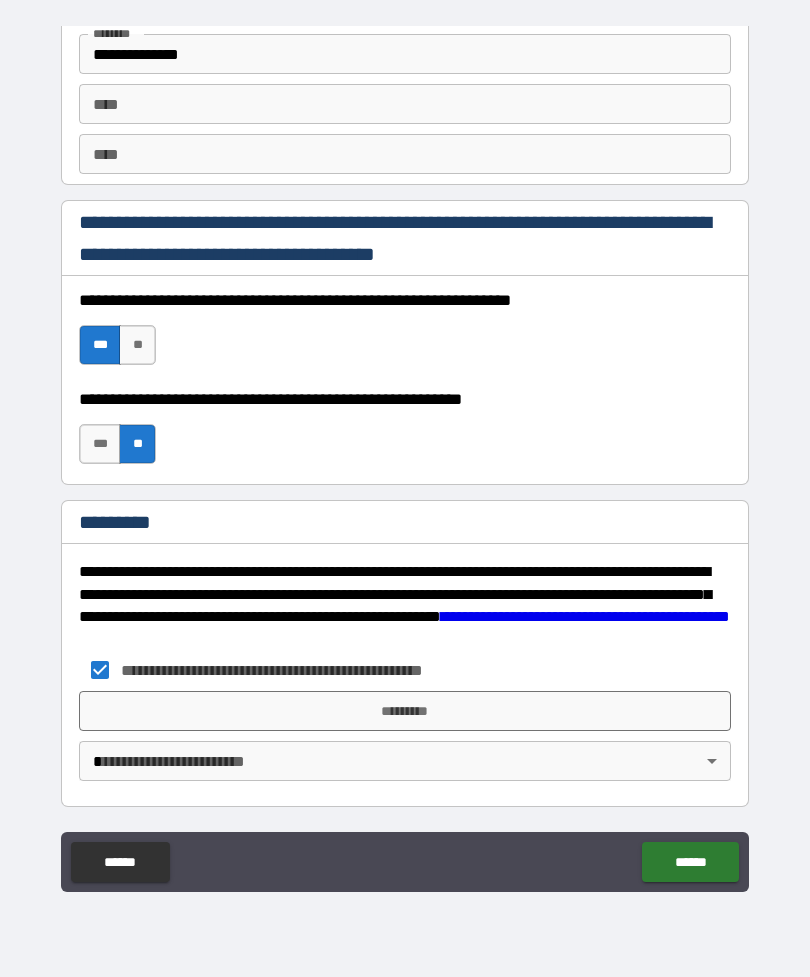 click on "*********" at bounding box center (405, 711) 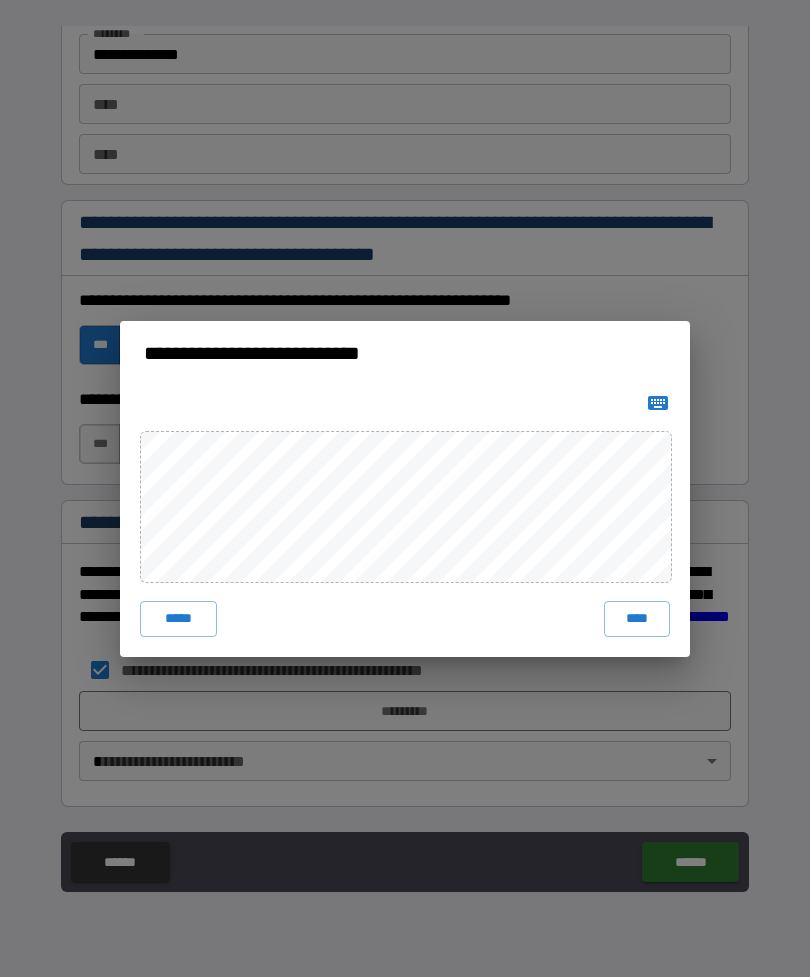 click on "****" at bounding box center (637, 619) 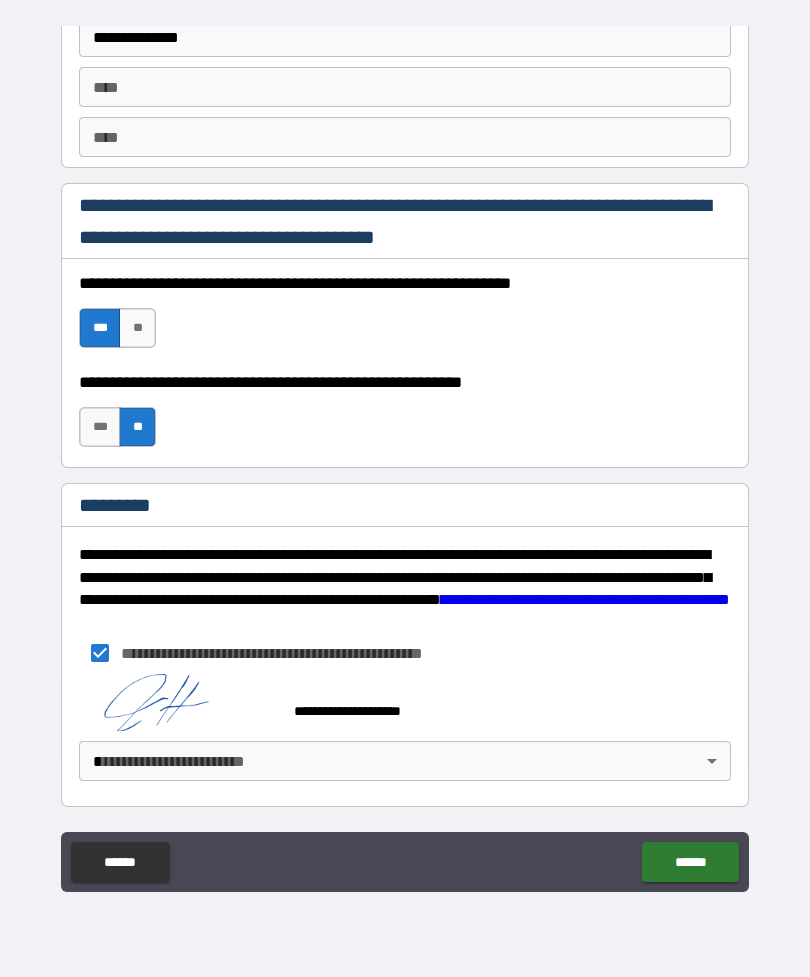 click on "******" at bounding box center [690, 862] 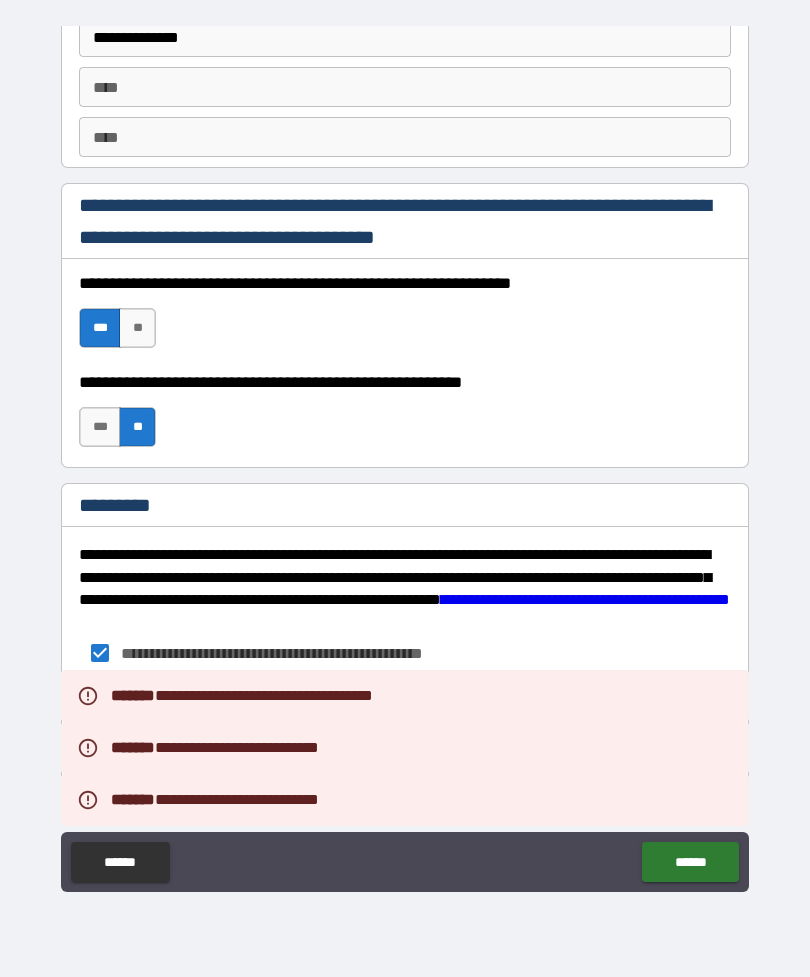 scroll, scrollTop: 2837, scrollLeft: 0, axis: vertical 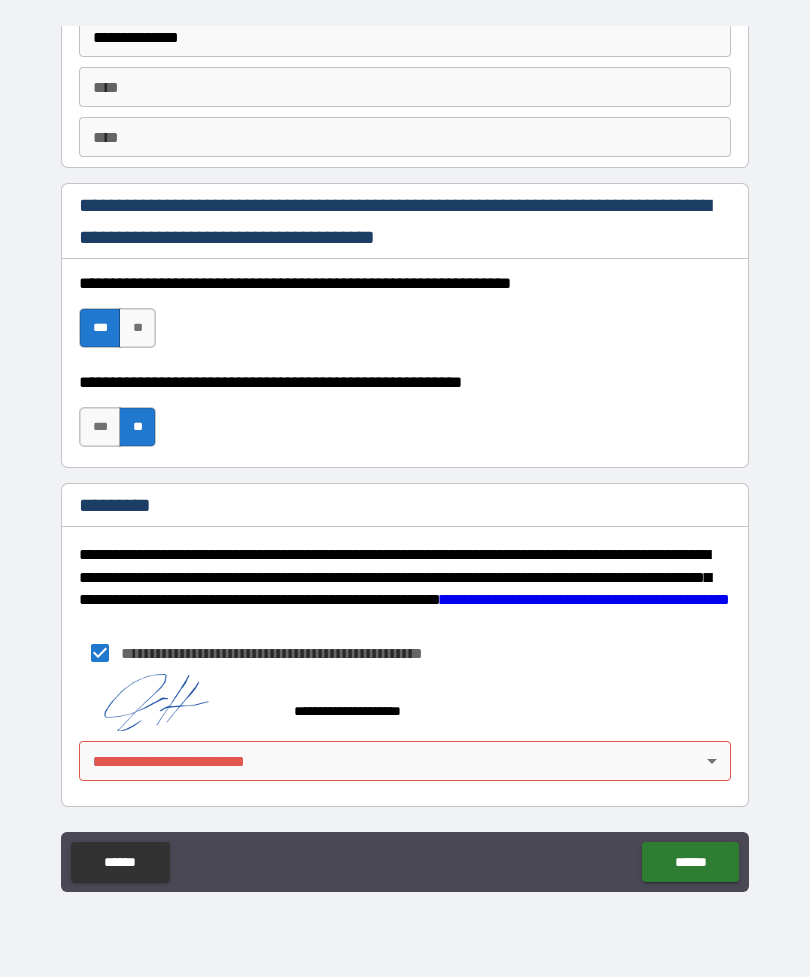 click on "**********" at bounding box center (405, 456) 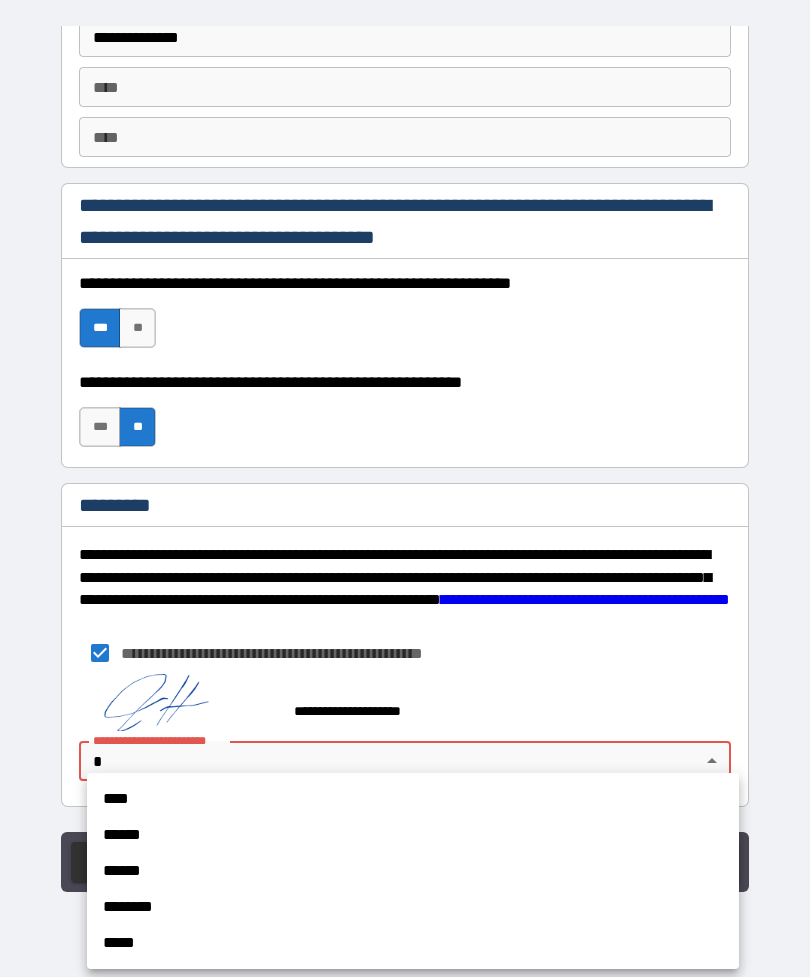 click on "****" at bounding box center [413, 799] 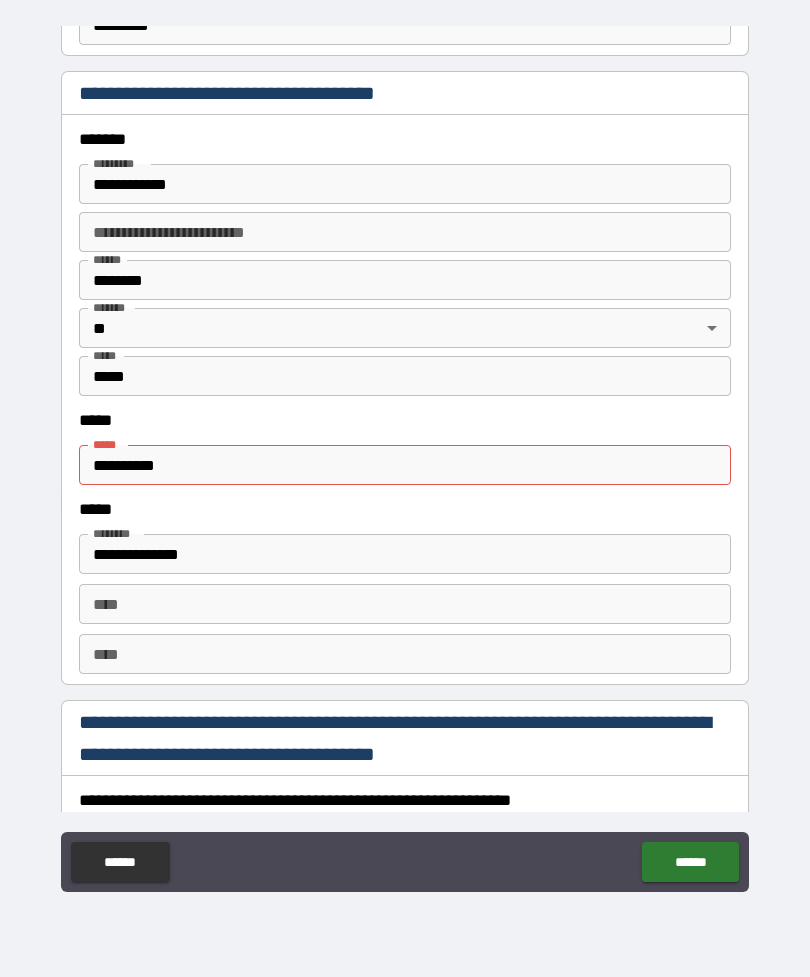 scroll, scrollTop: 2311, scrollLeft: 0, axis: vertical 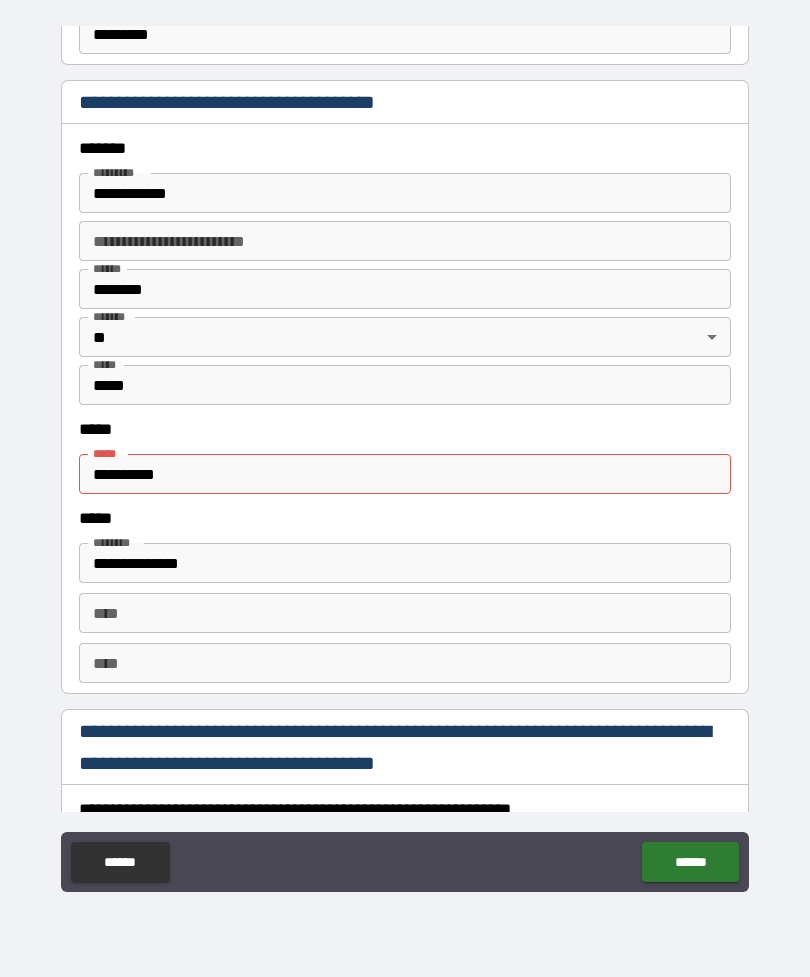 click on "**********" at bounding box center [405, 474] 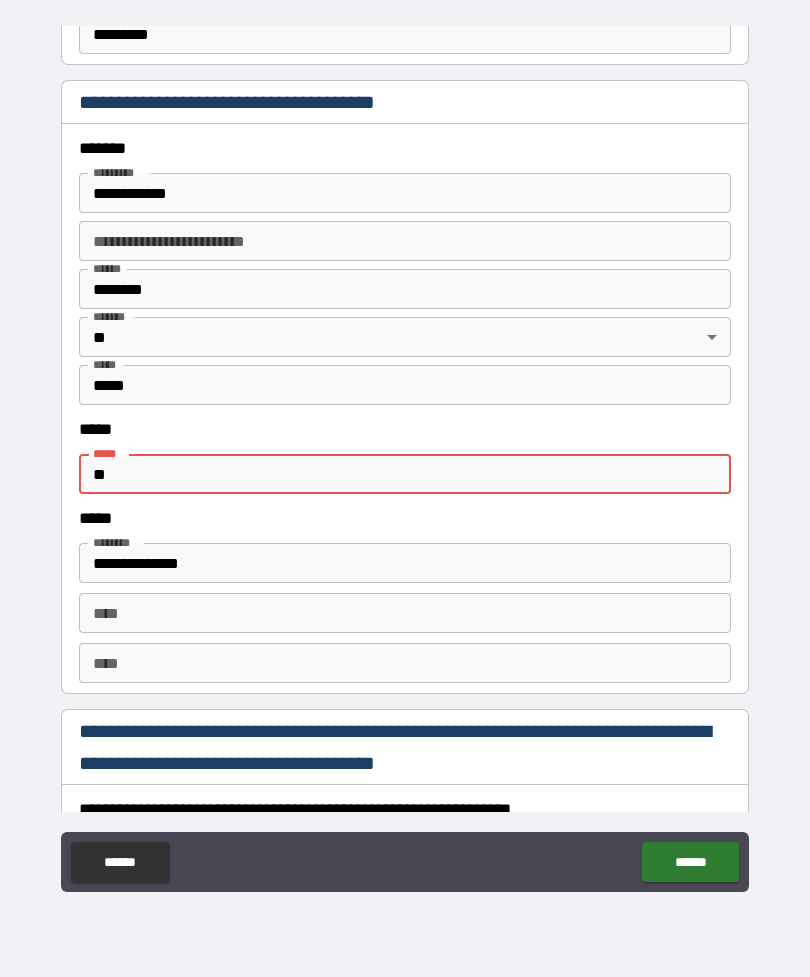type on "*" 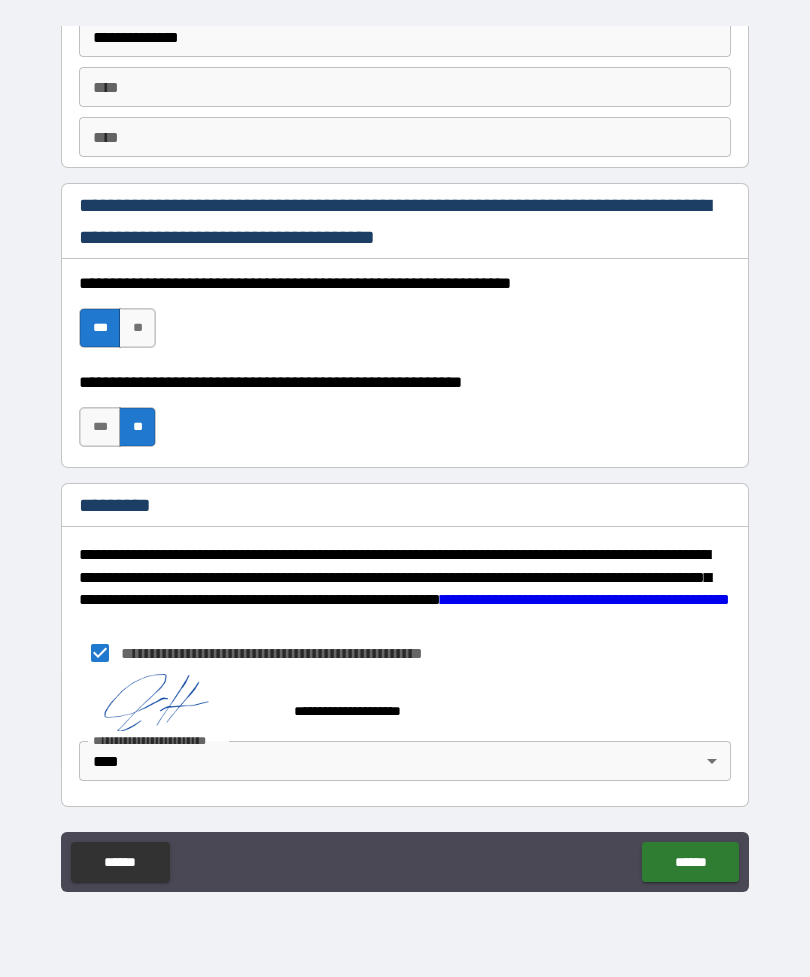 scroll, scrollTop: 2837, scrollLeft: 0, axis: vertical 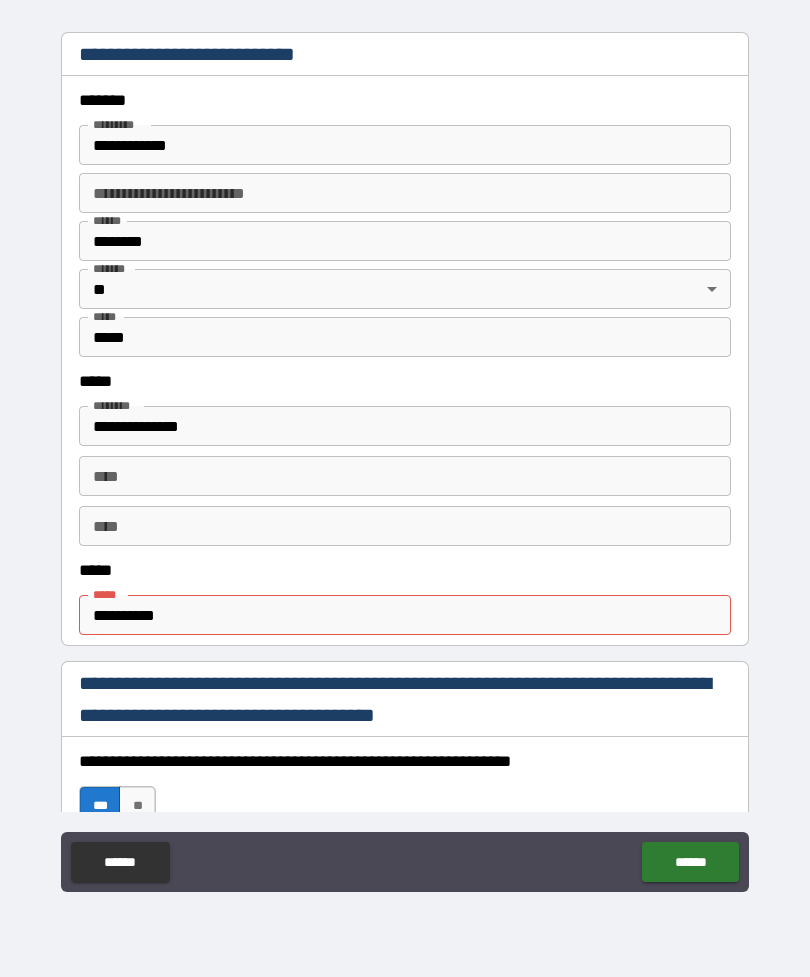 click on "**********" at bounding box center [405, 615] 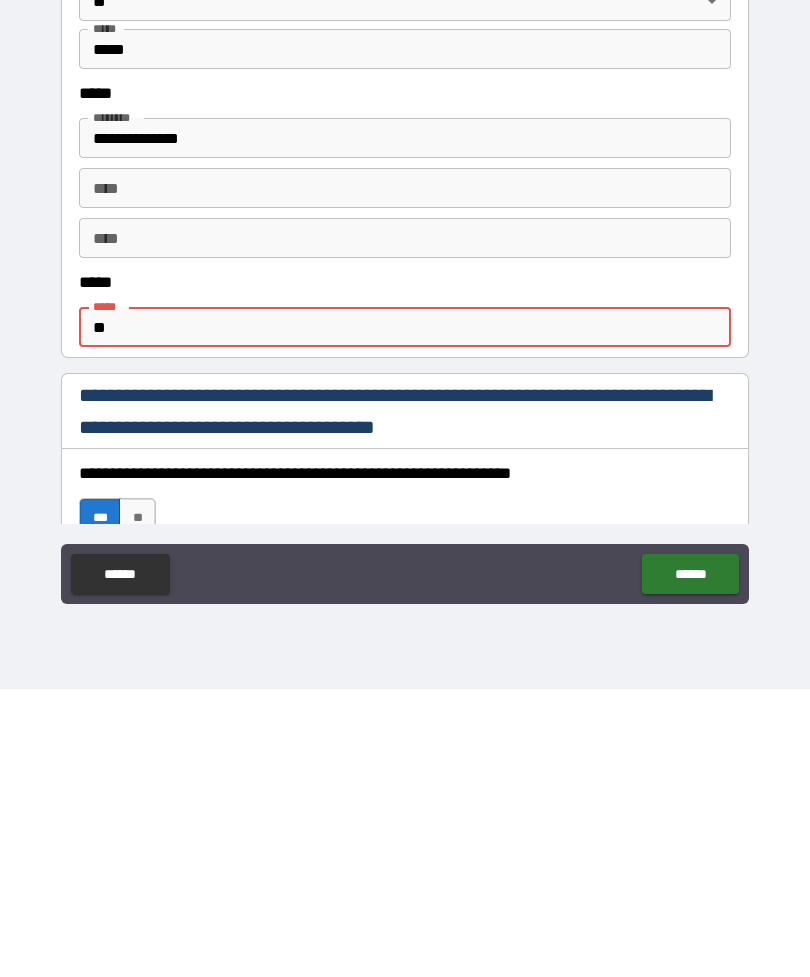 type on "*" 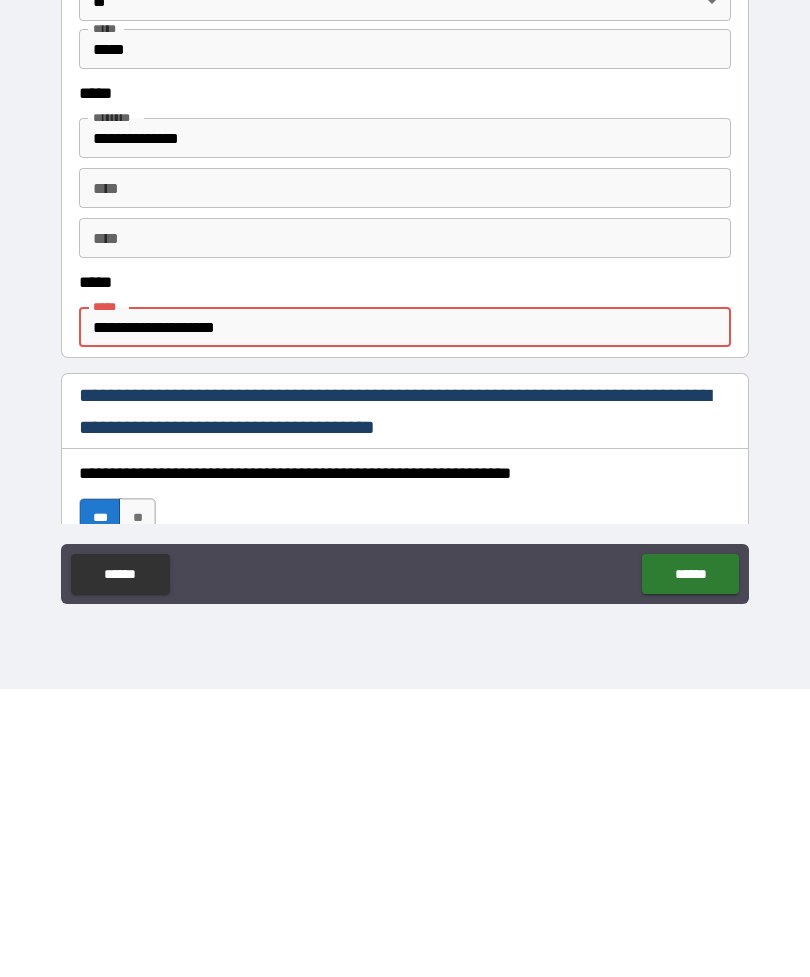 type on "**********" 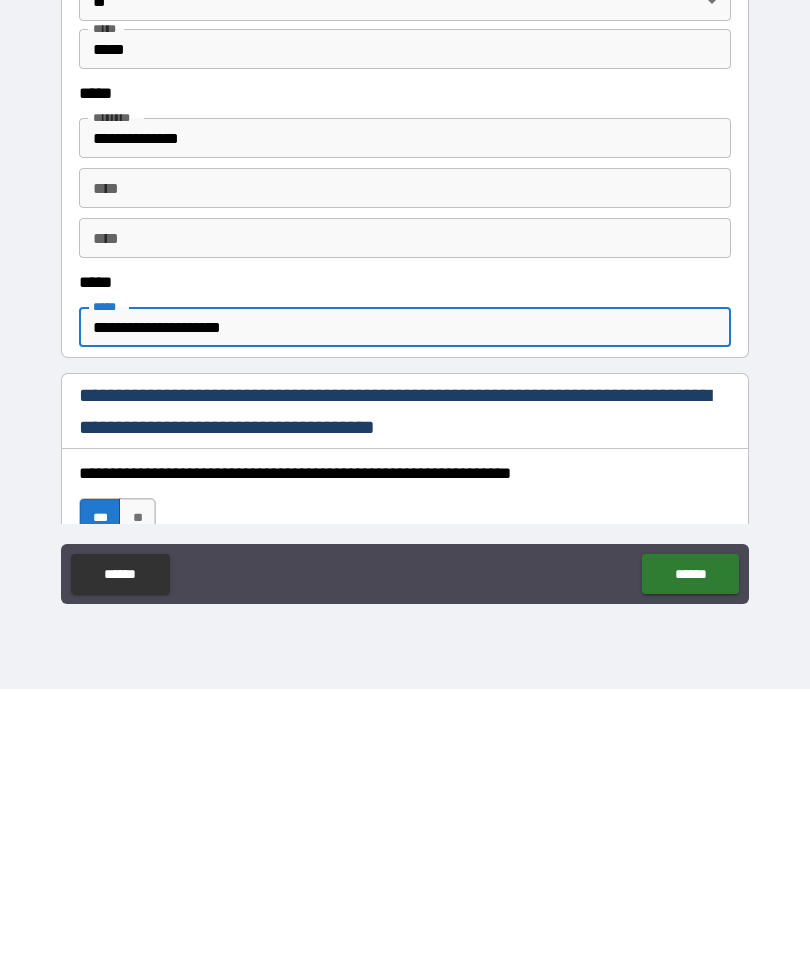 click on "******" at bounding box center (690, 862) 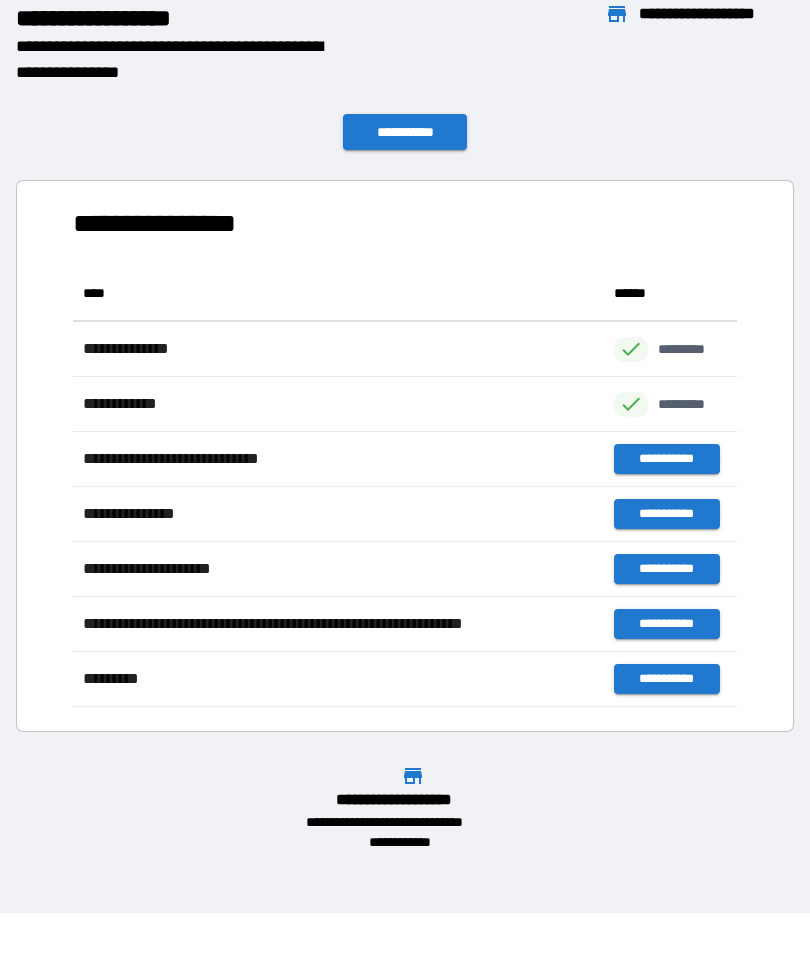scroll, scrollTop: 1, scrollLeft: 1, axis: both 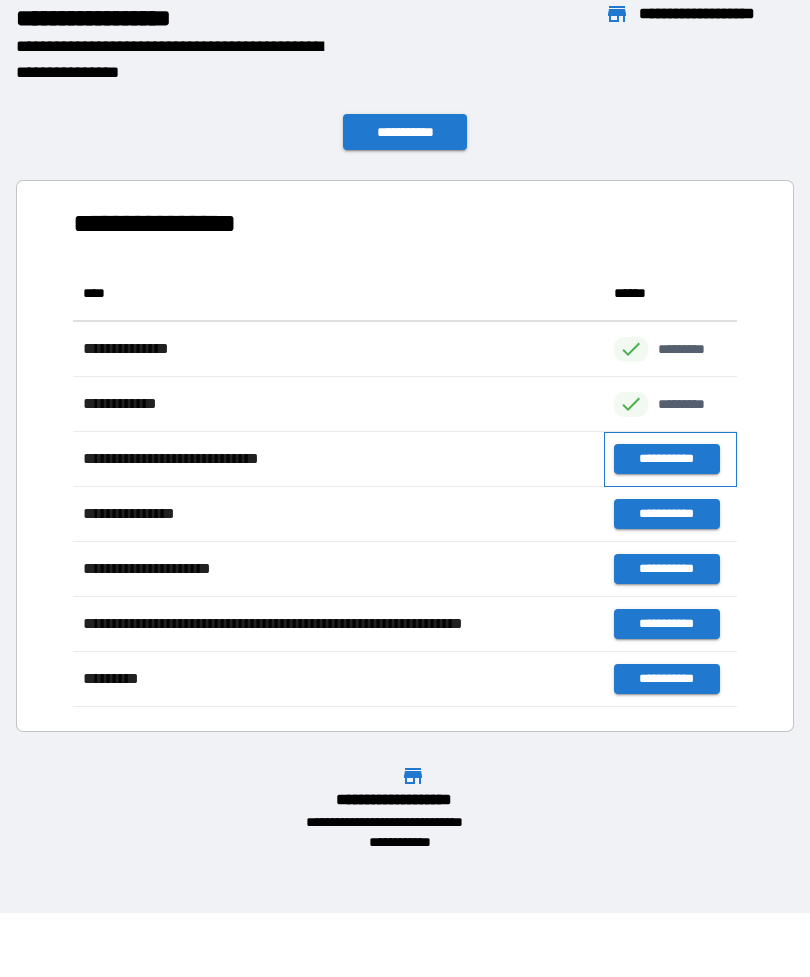 click on "**********" at bounding box center (670, 459) 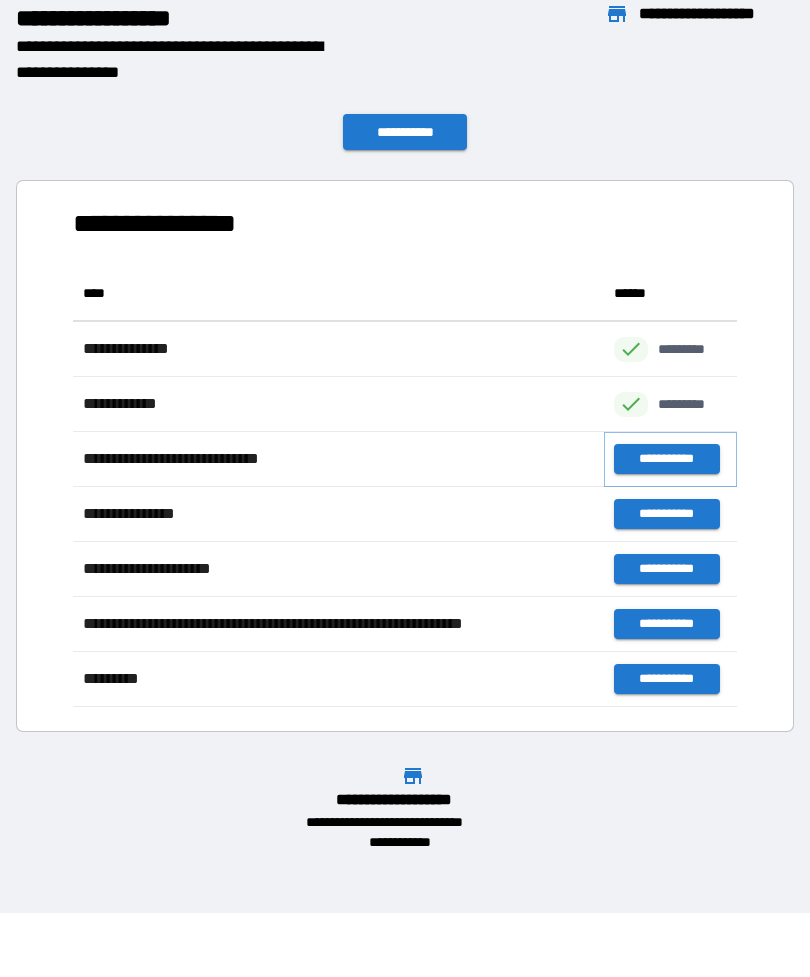 click on "**********" at bounding box center [666, 459] 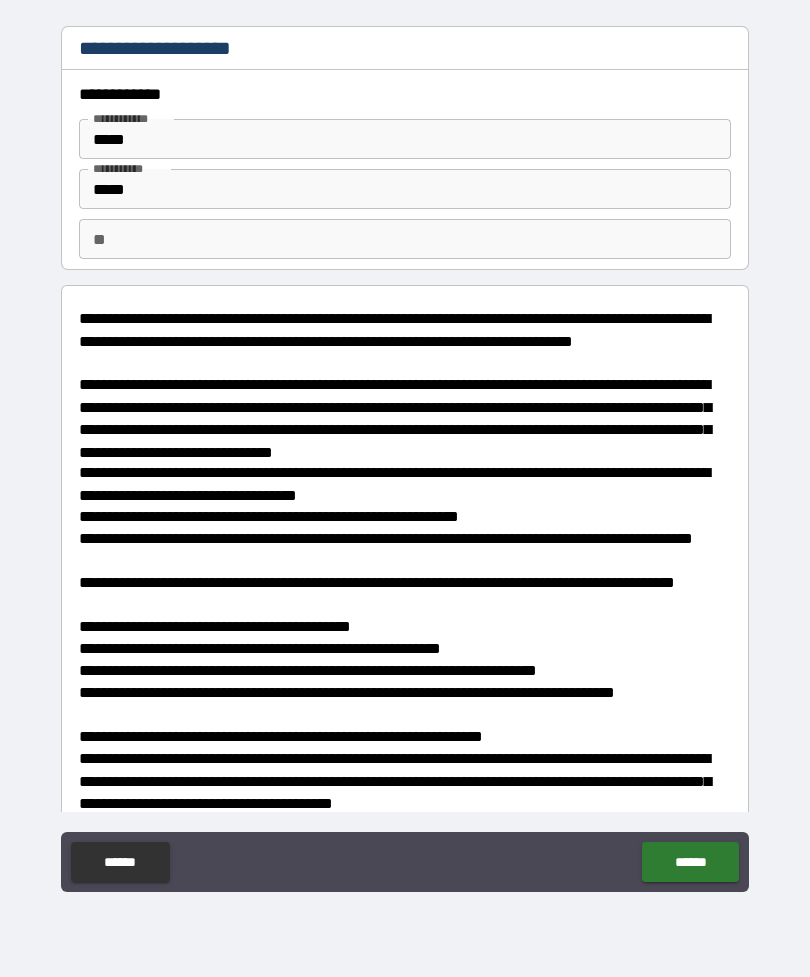 type on "*" 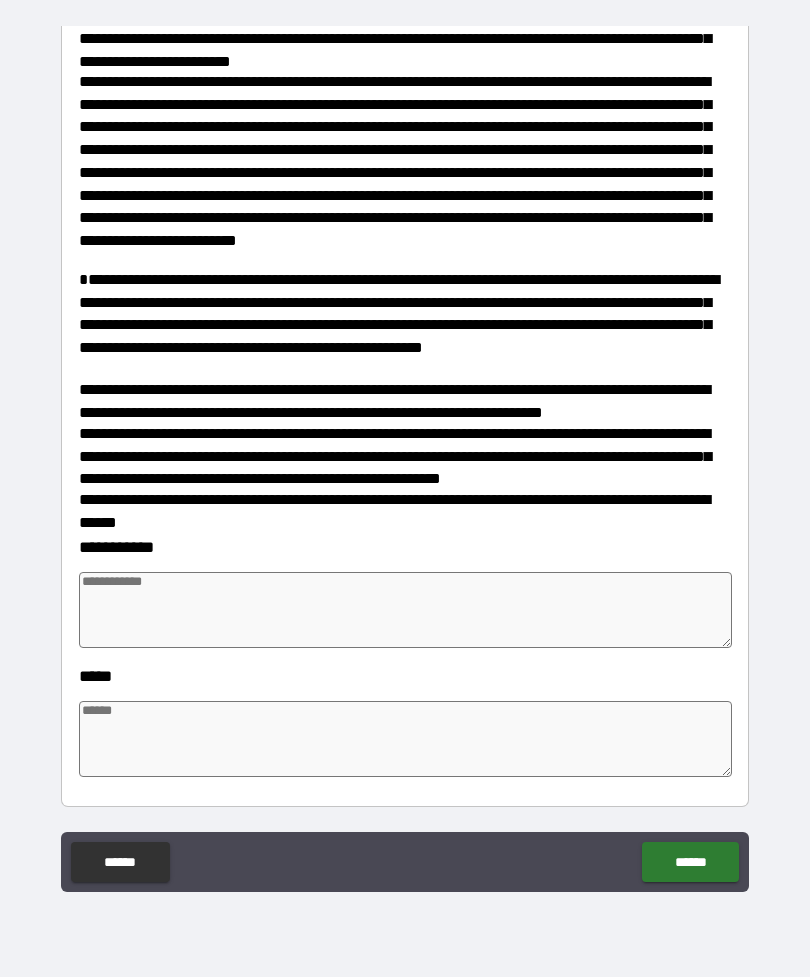scroll, scrollTop: 941, scrollLeft: 0, axis: vertical 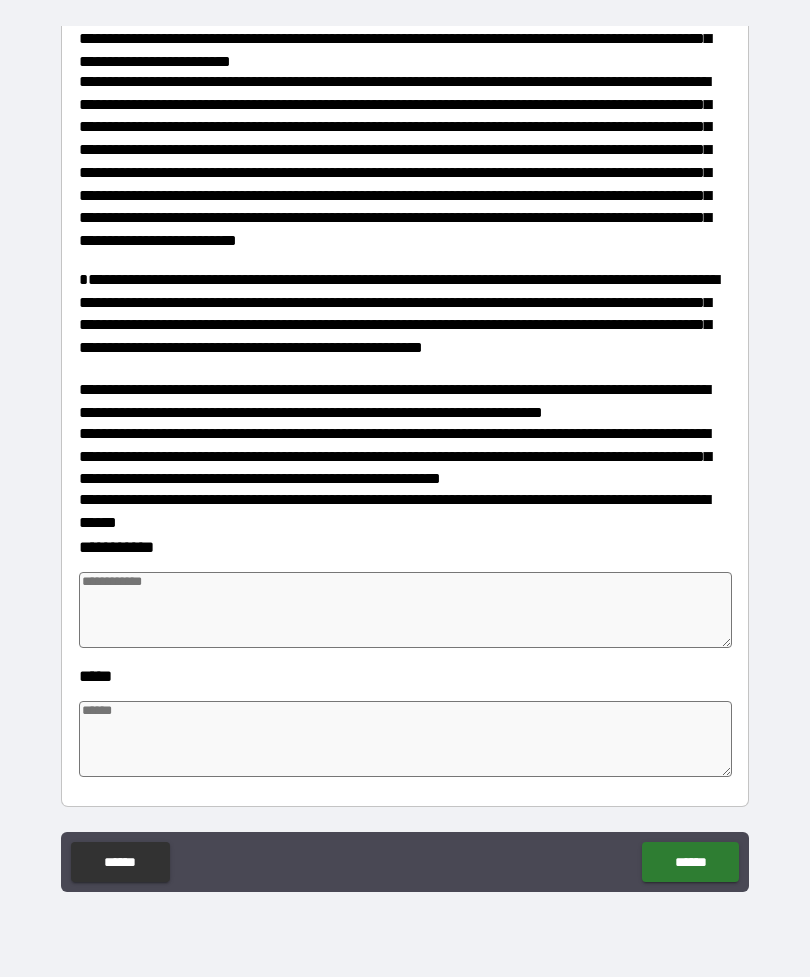 click at bounding box center (405, 610) 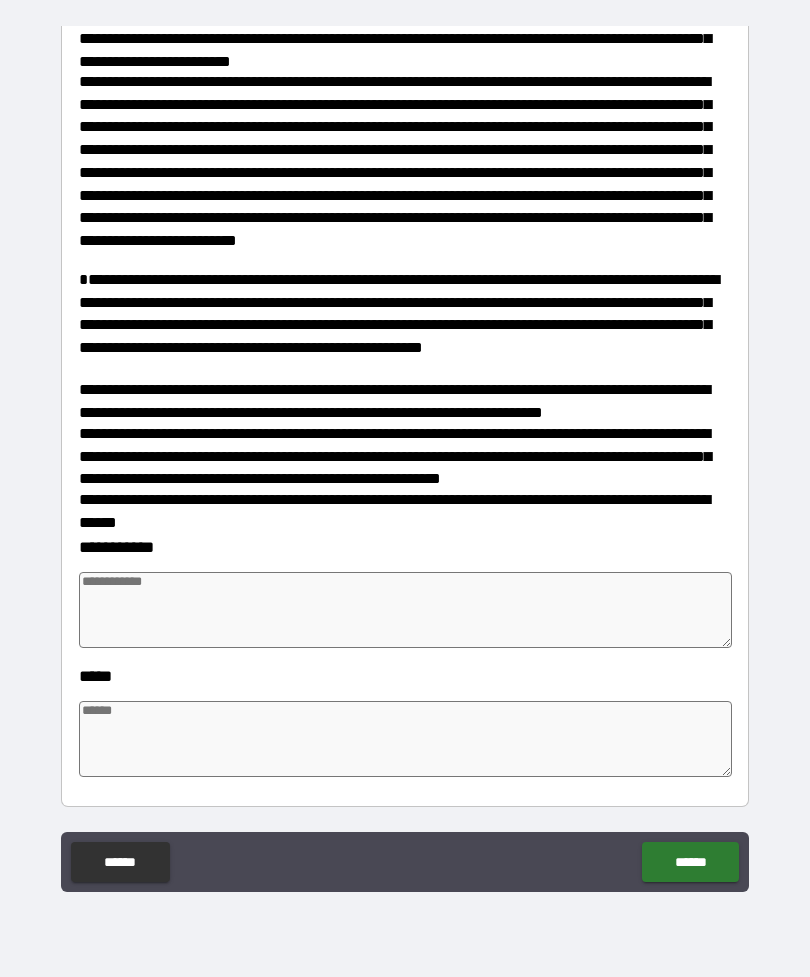 type on "*" 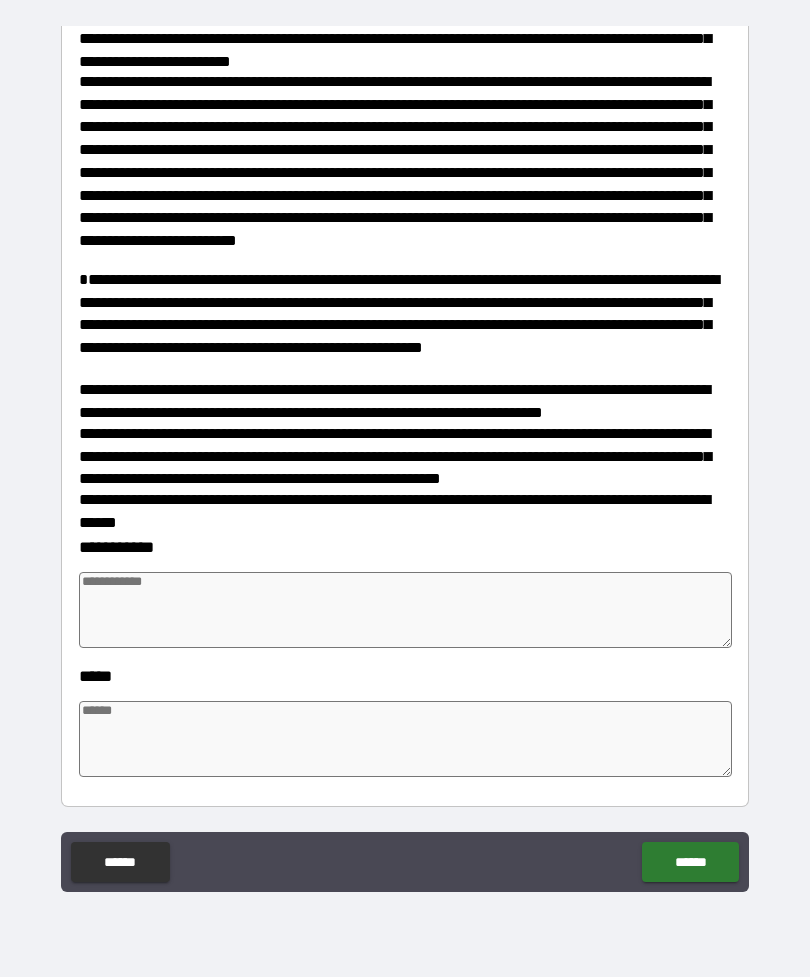 type on "*" 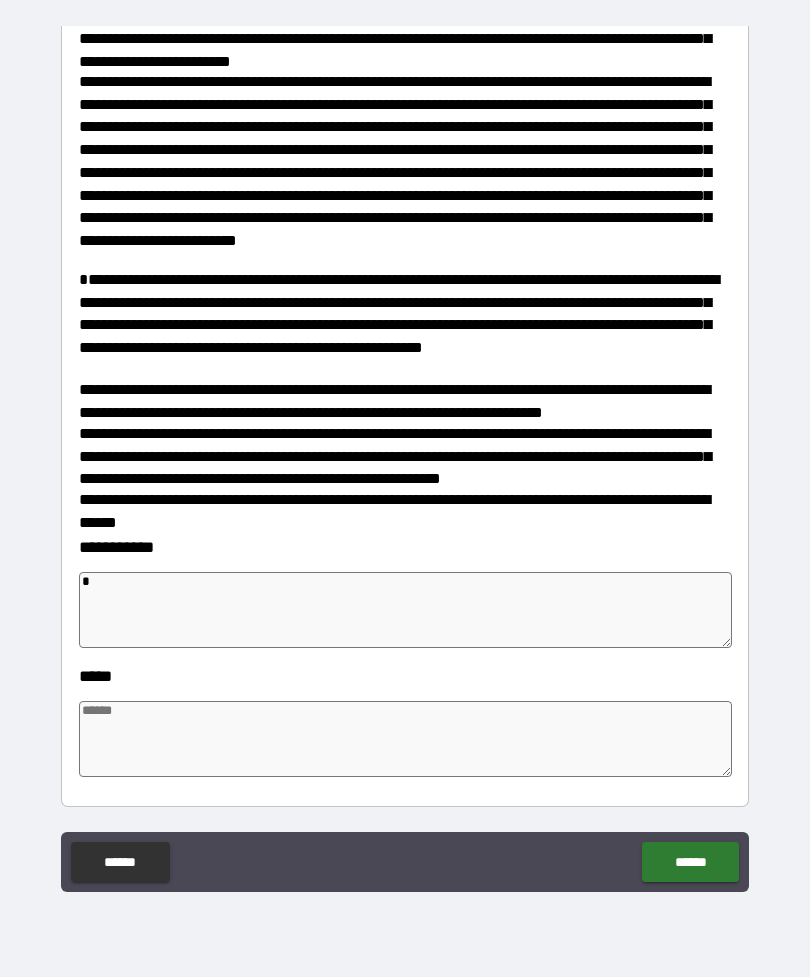 type on "**" 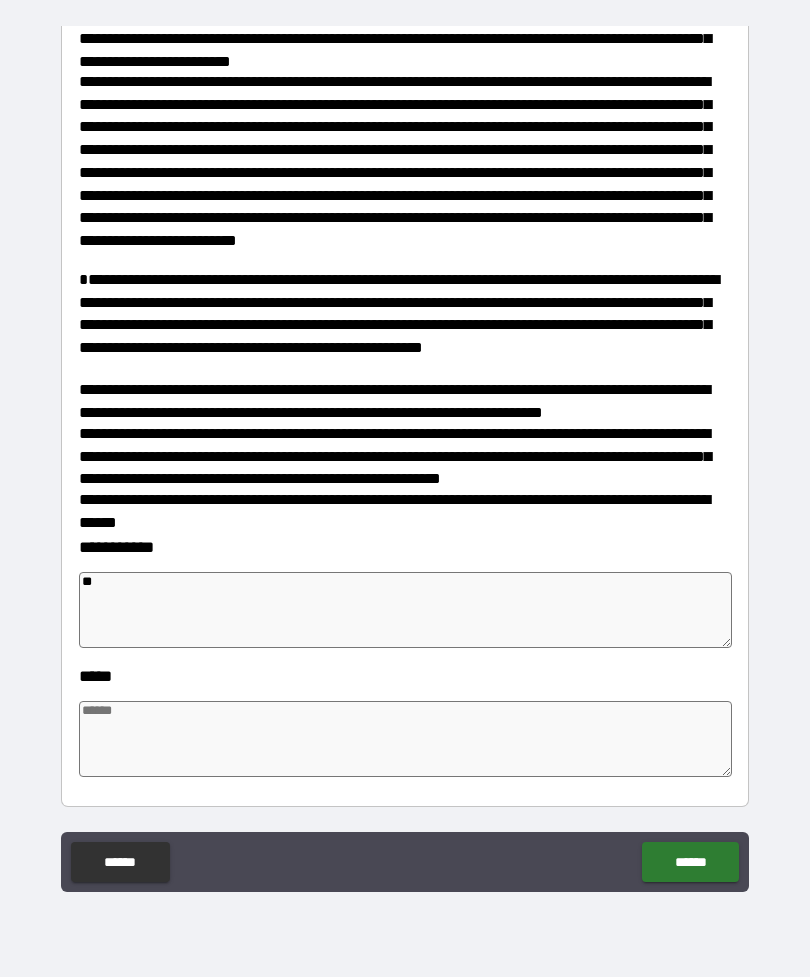 type on "*" 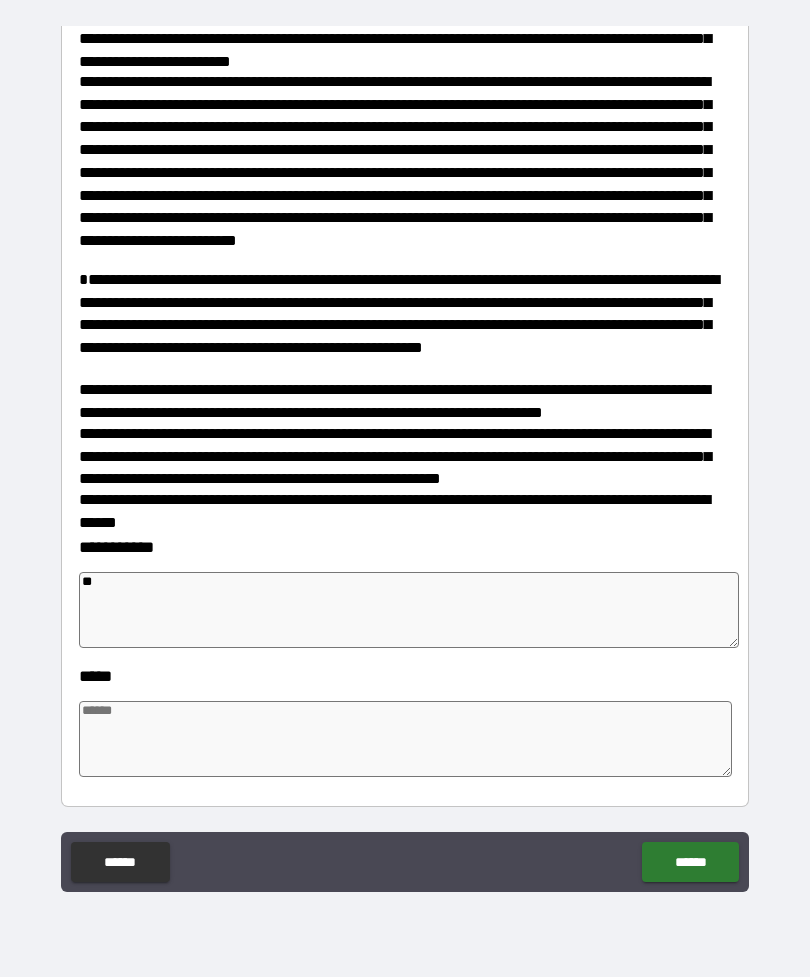 type on "*" 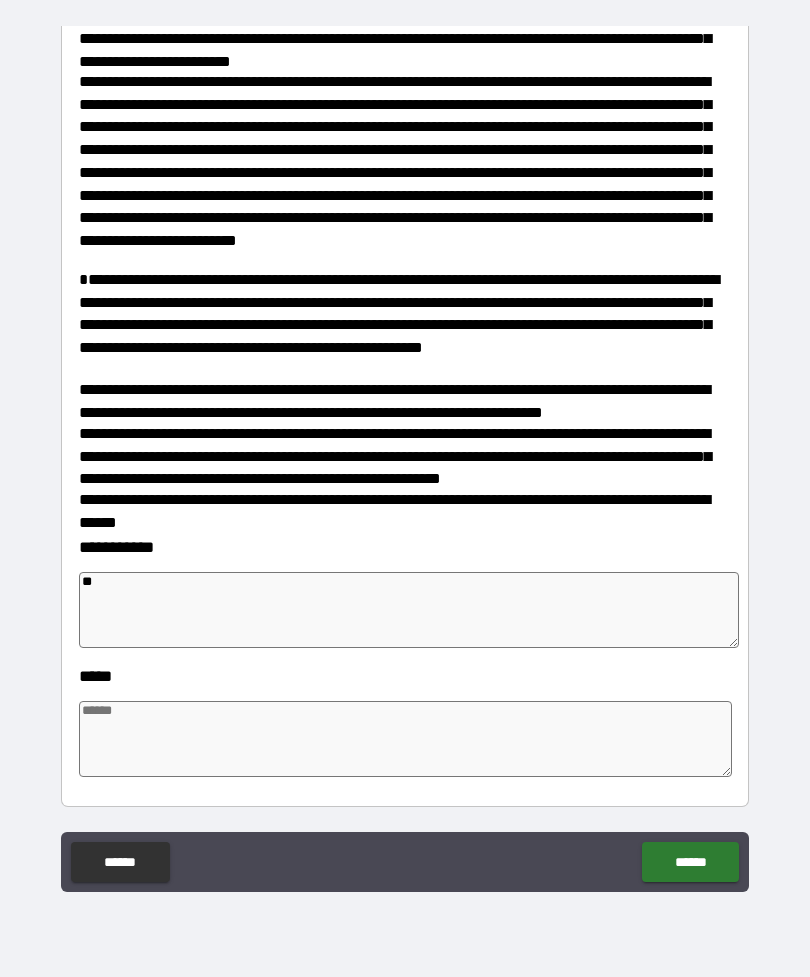 type on "*" 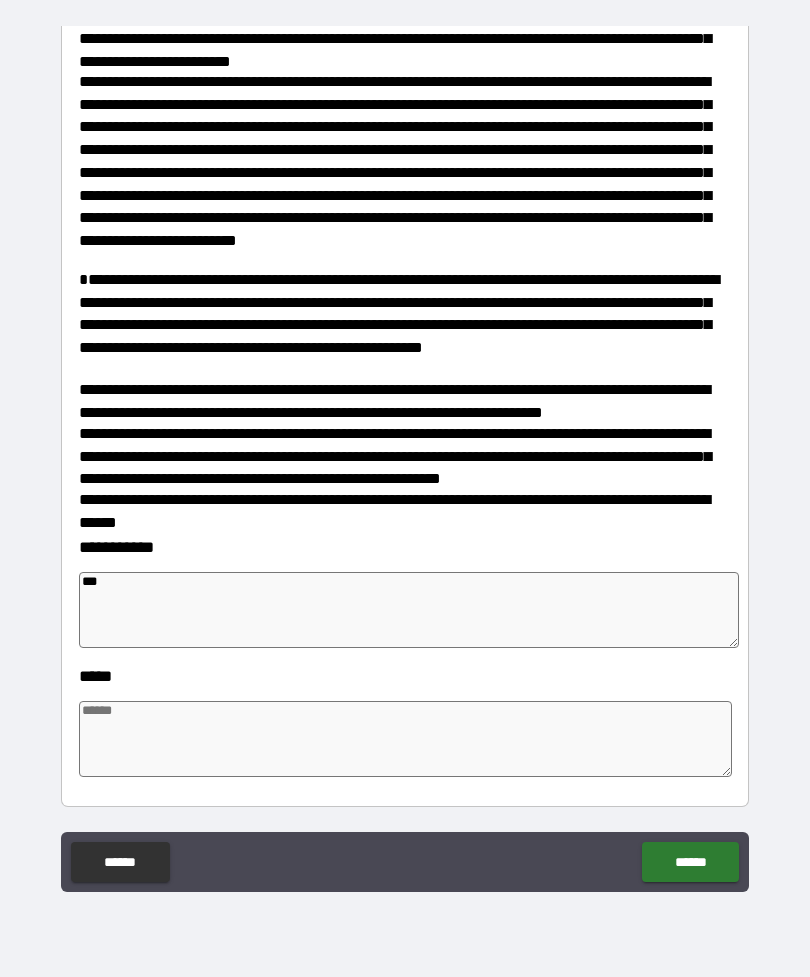 type on "*" 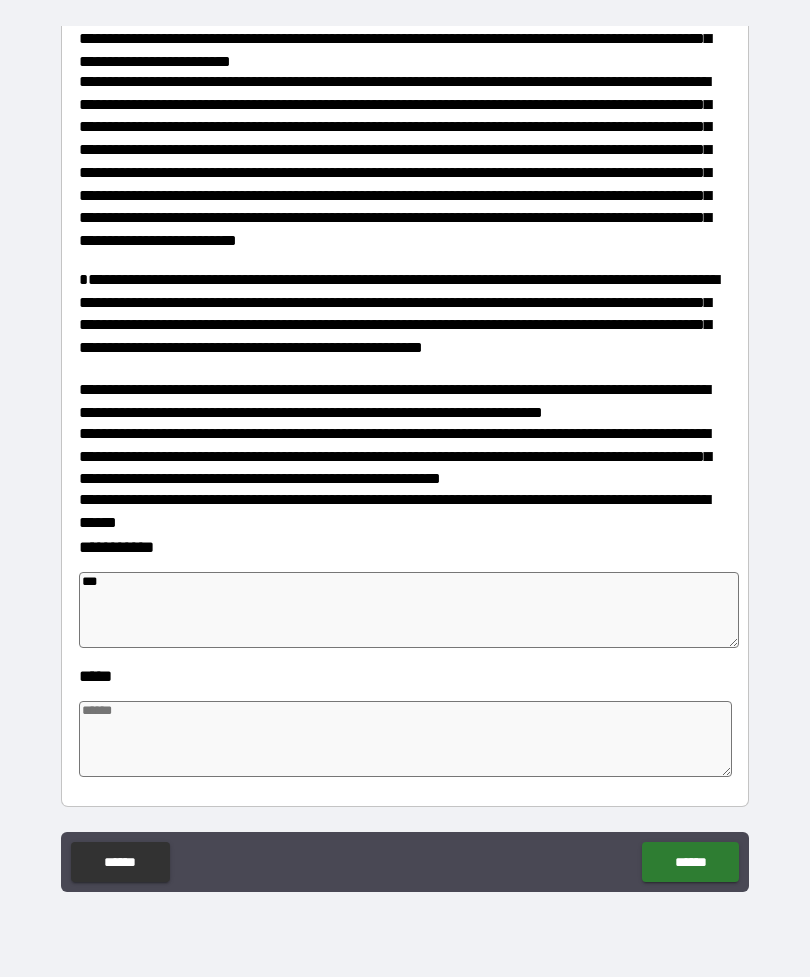 type on "****" 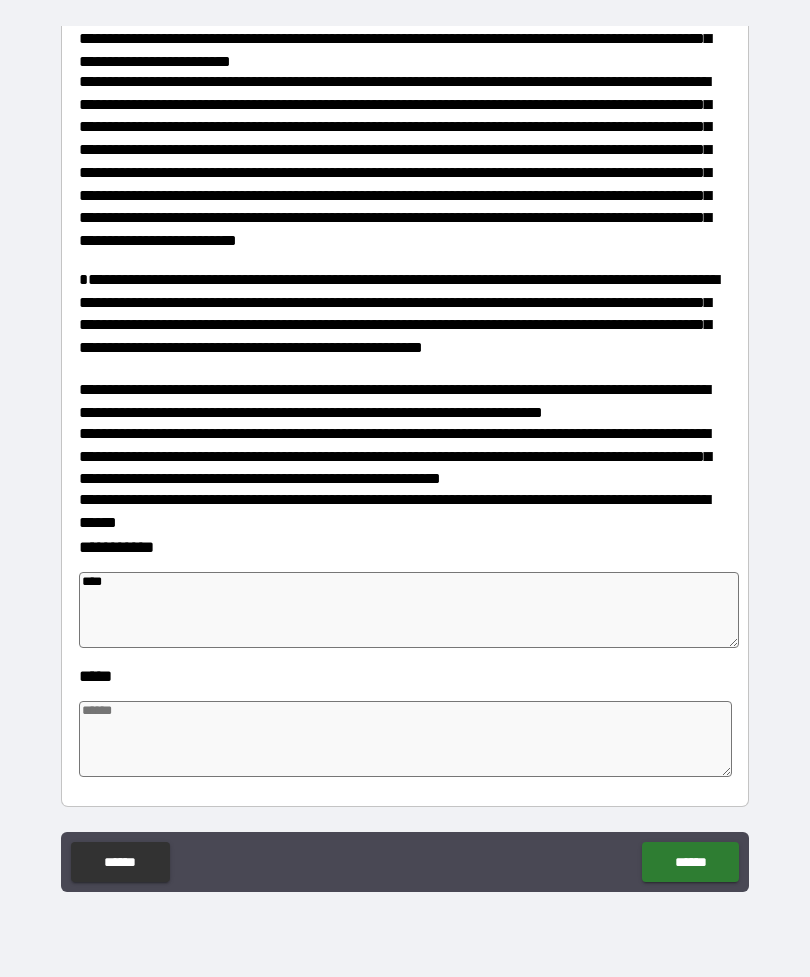 type on "*" 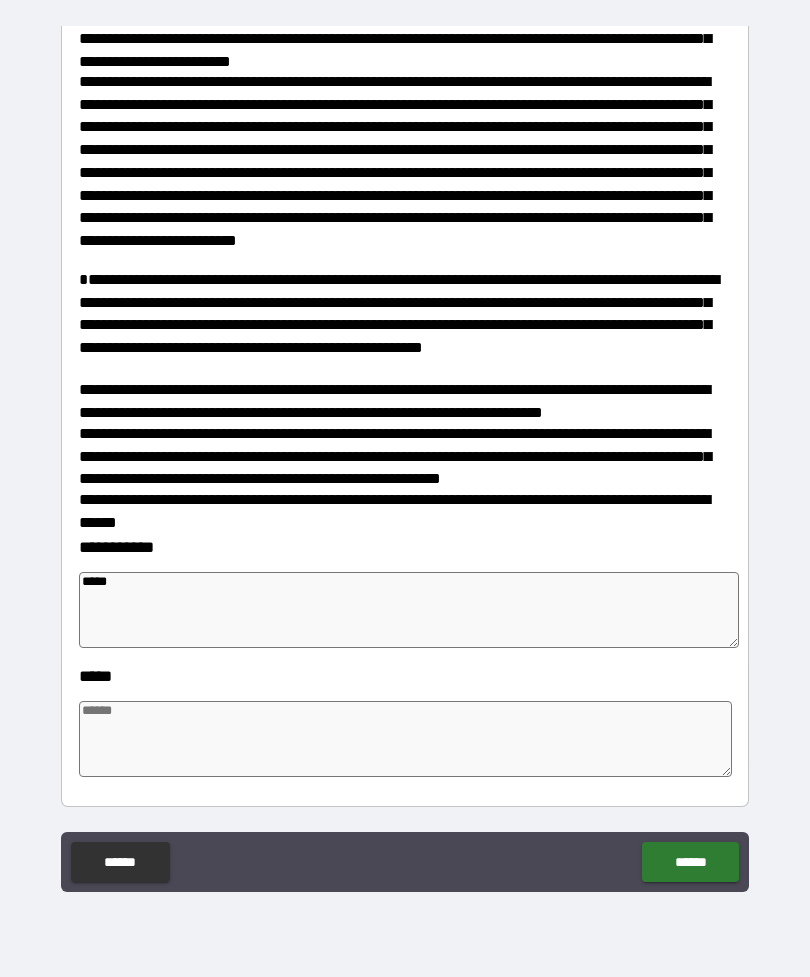 type on "*" 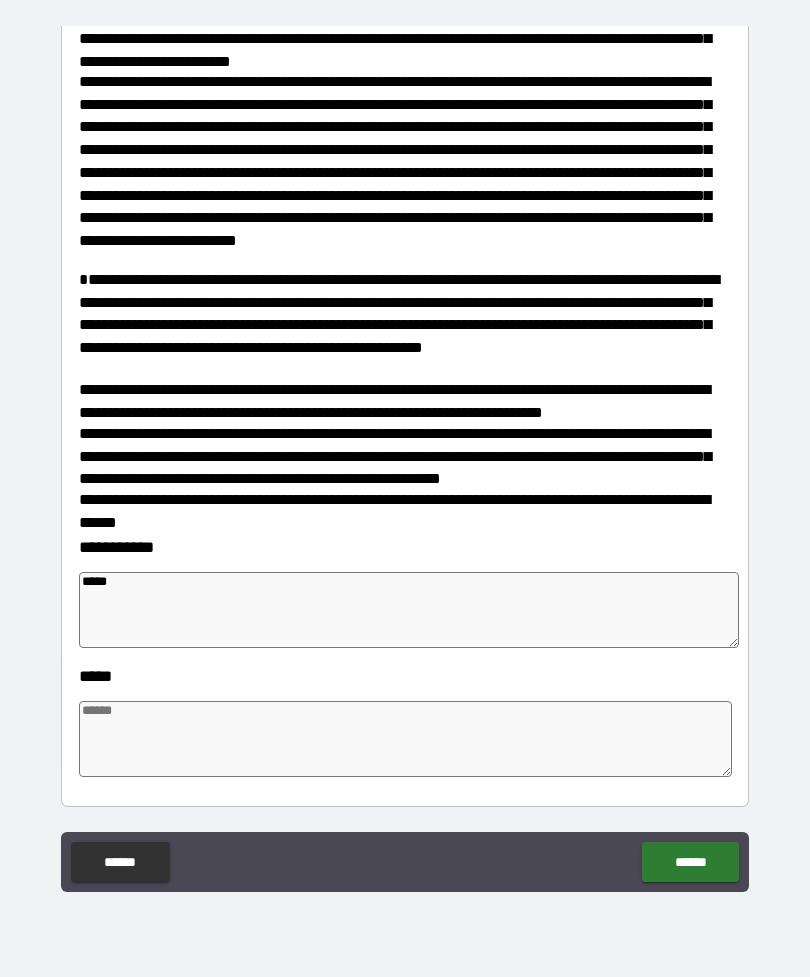 type on "*" 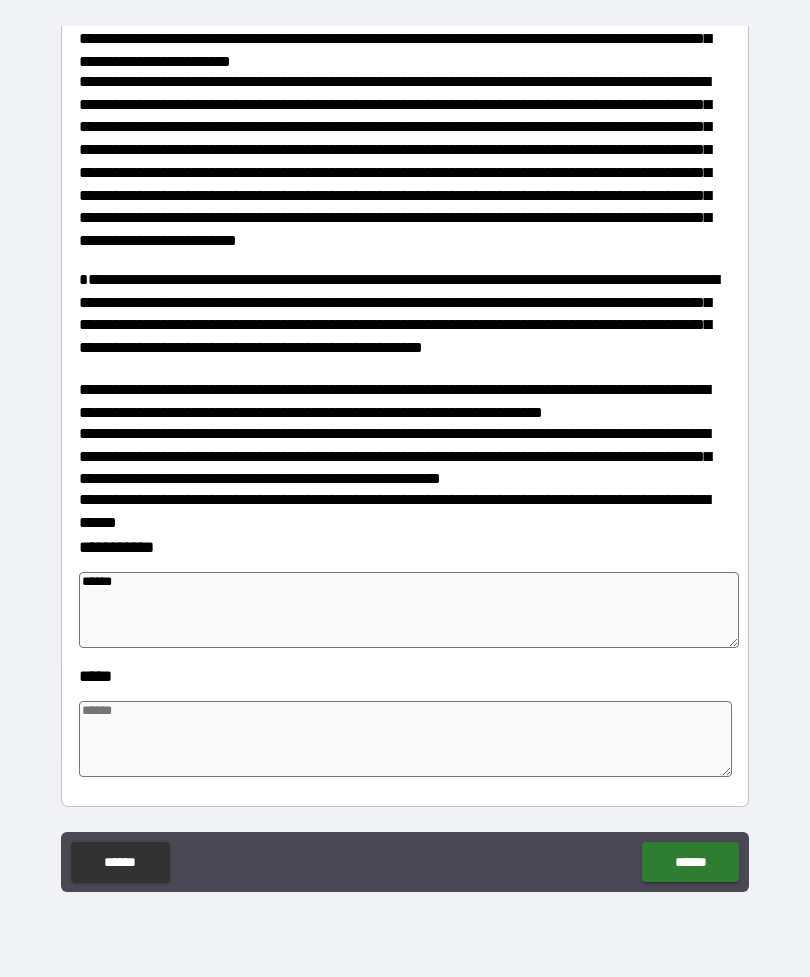 type on "*" 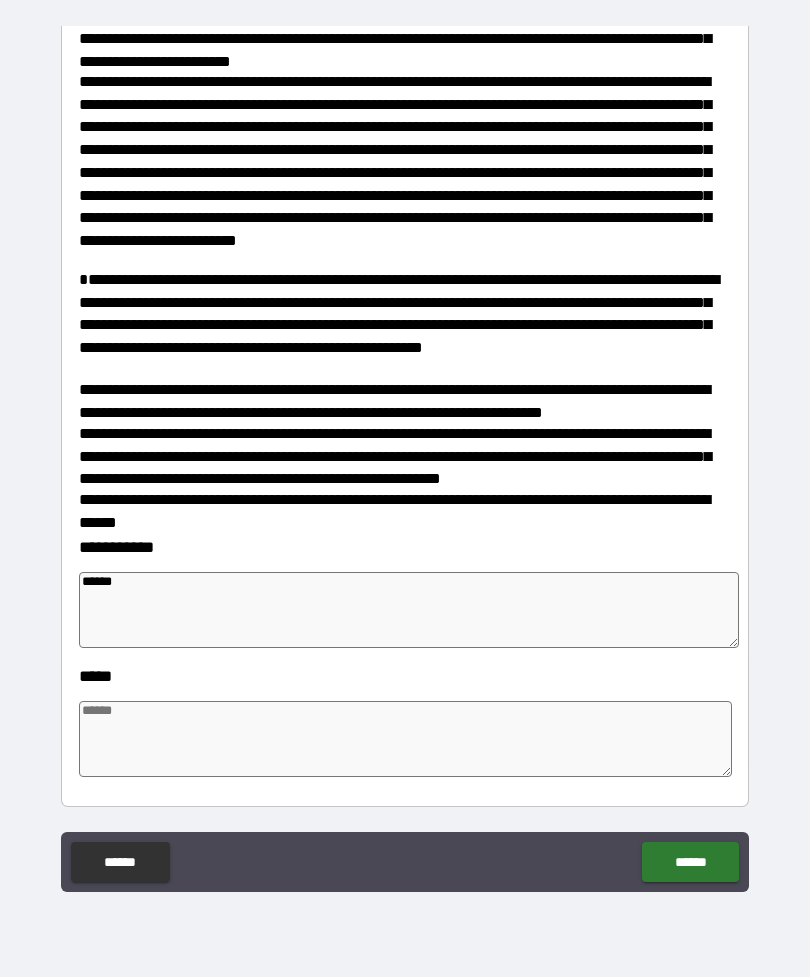 type on "*" 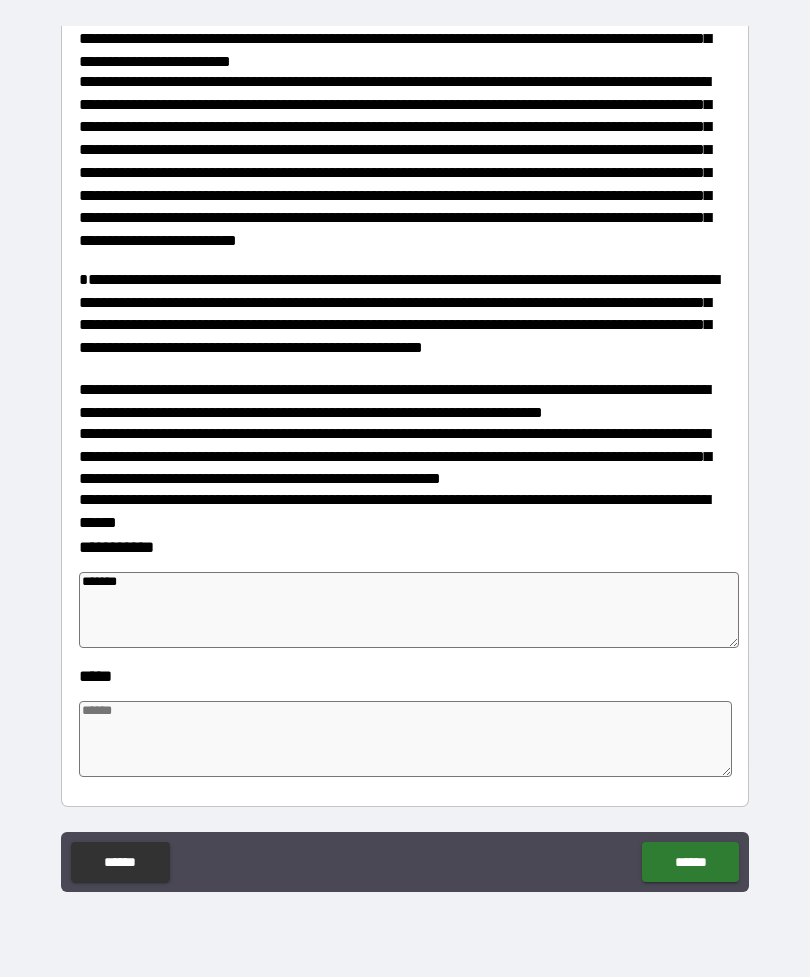 type on "********" 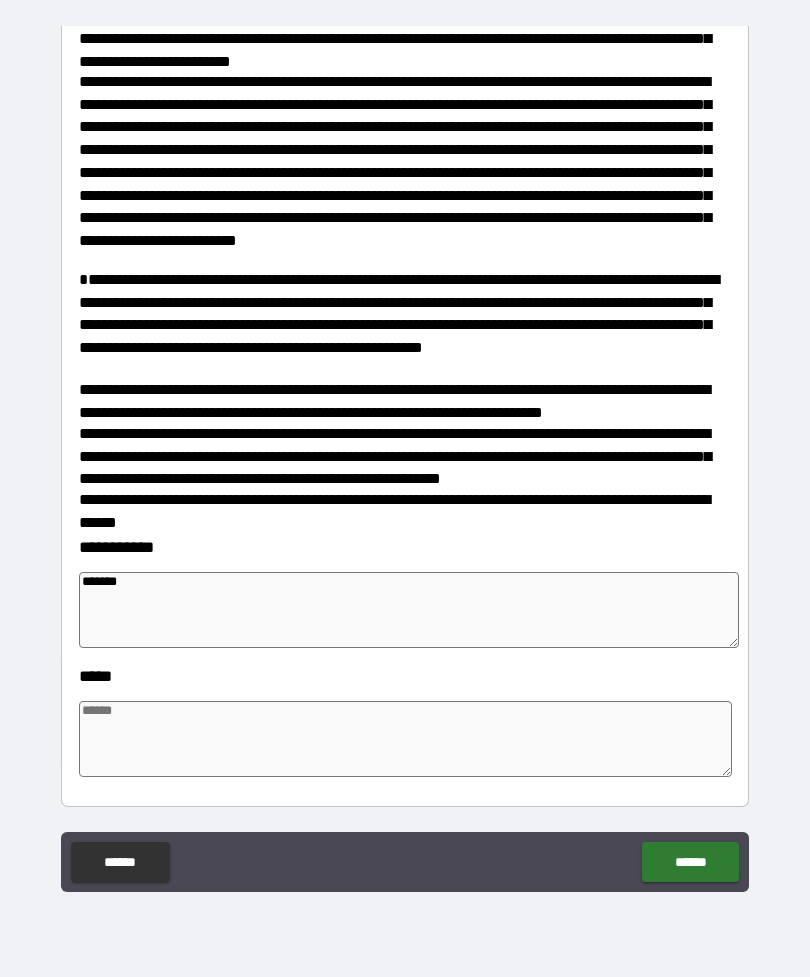 type on "*" 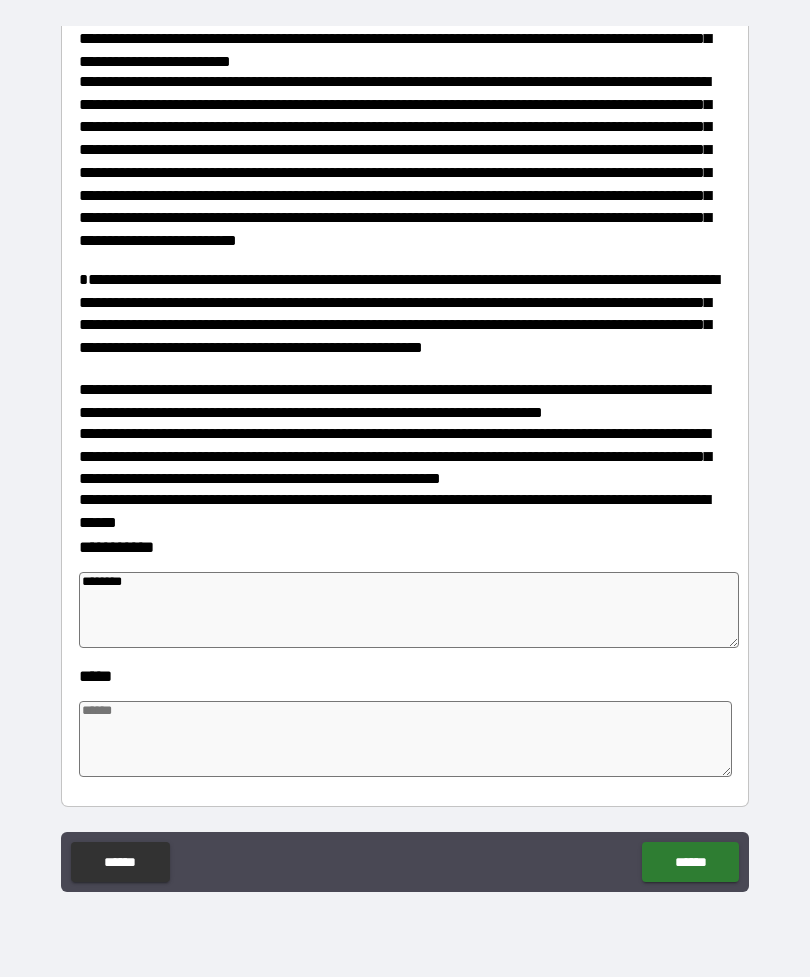 type on "*********" 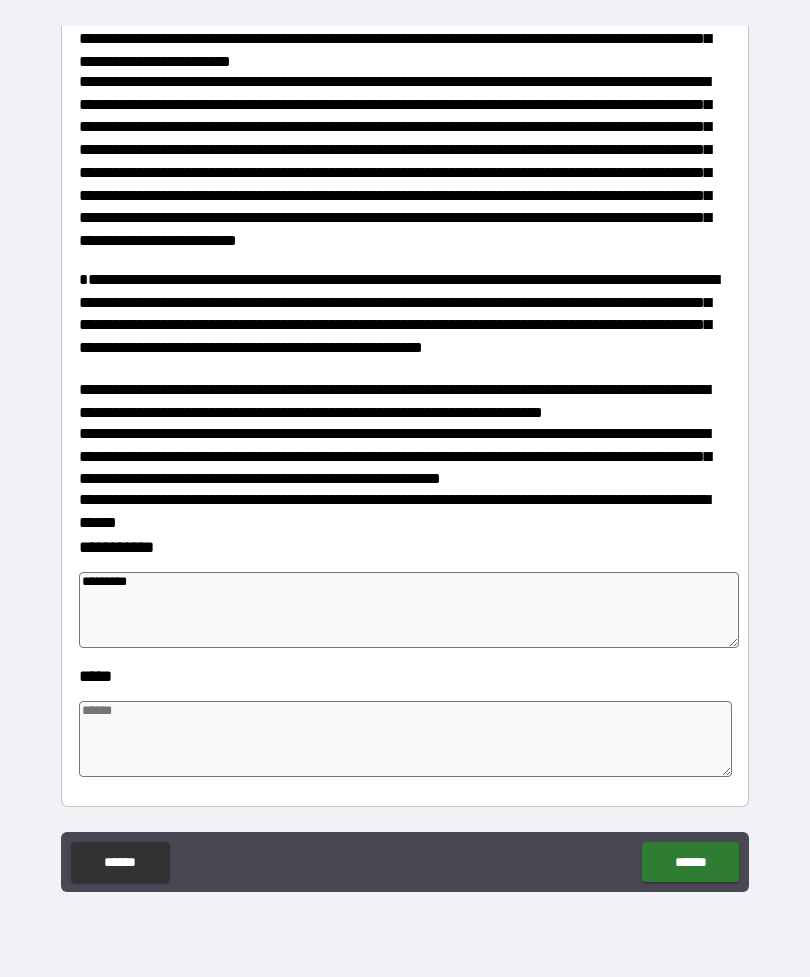 type on "*" 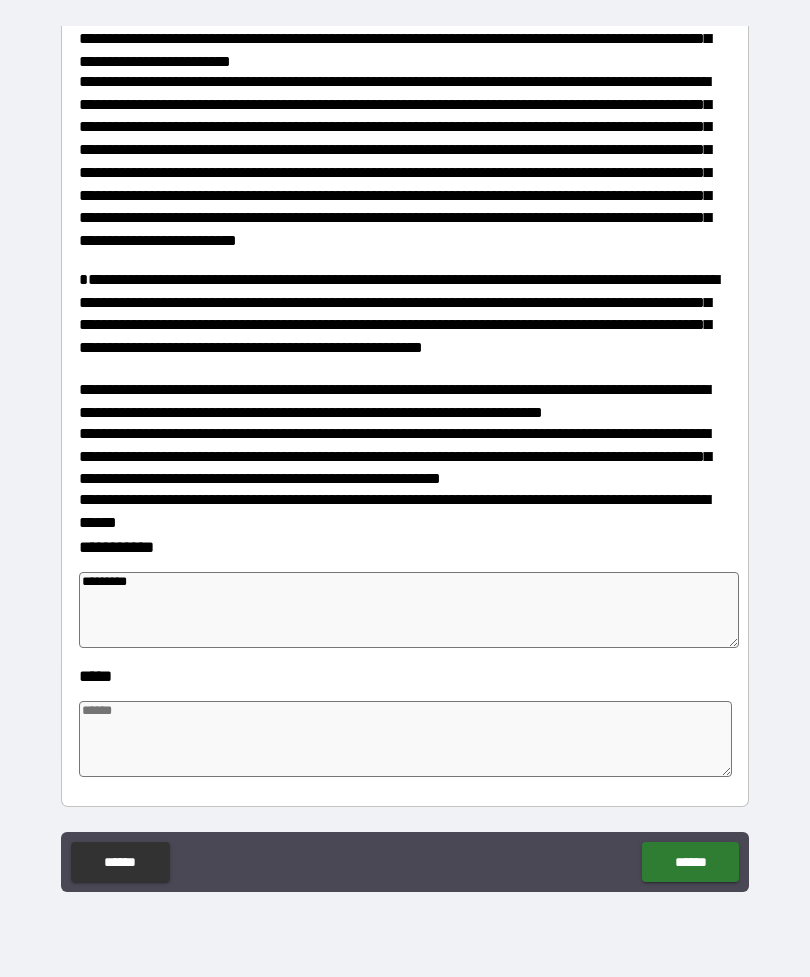 type on "**********" 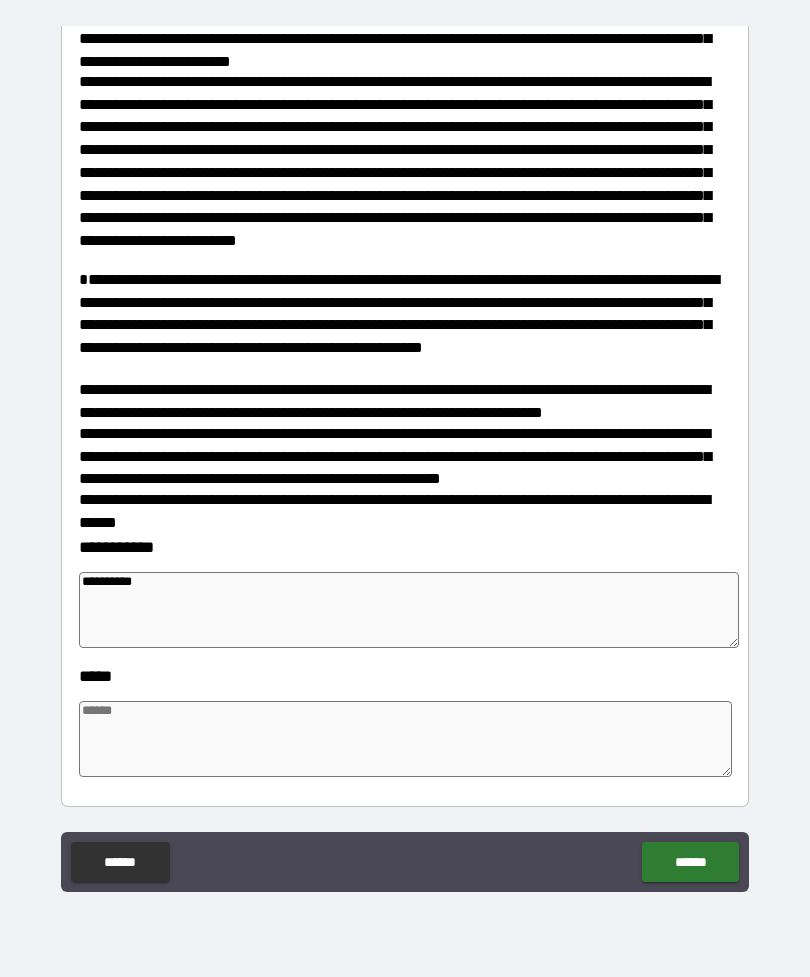 type on "*" 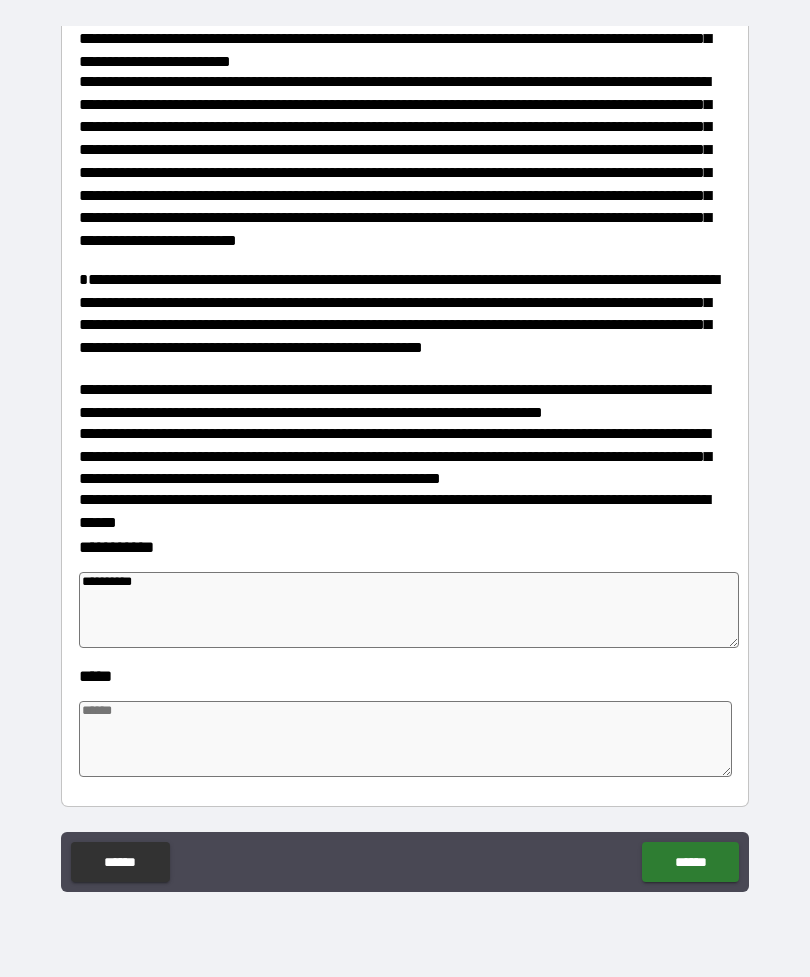 type on "*" 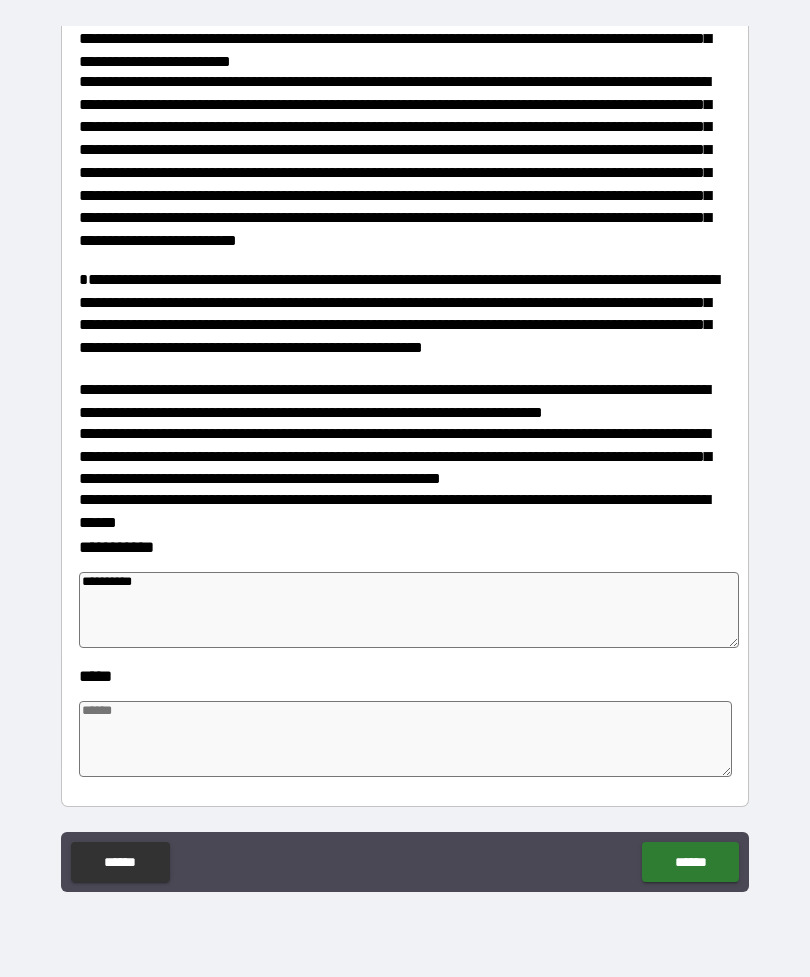 type on "*" 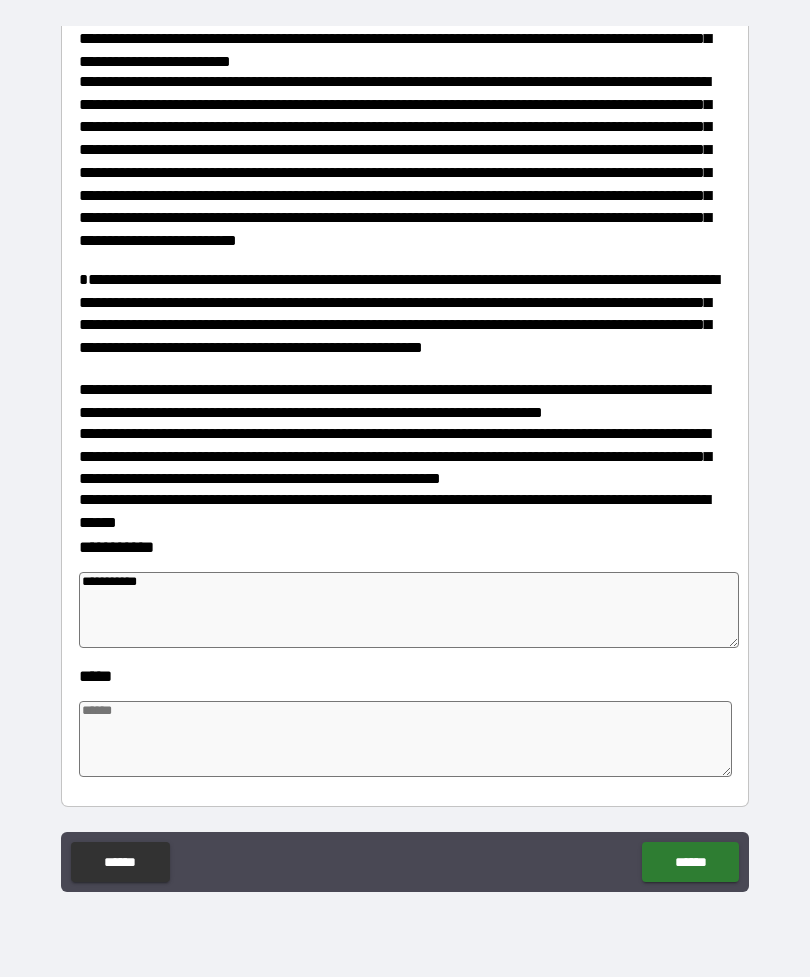 type on "*" 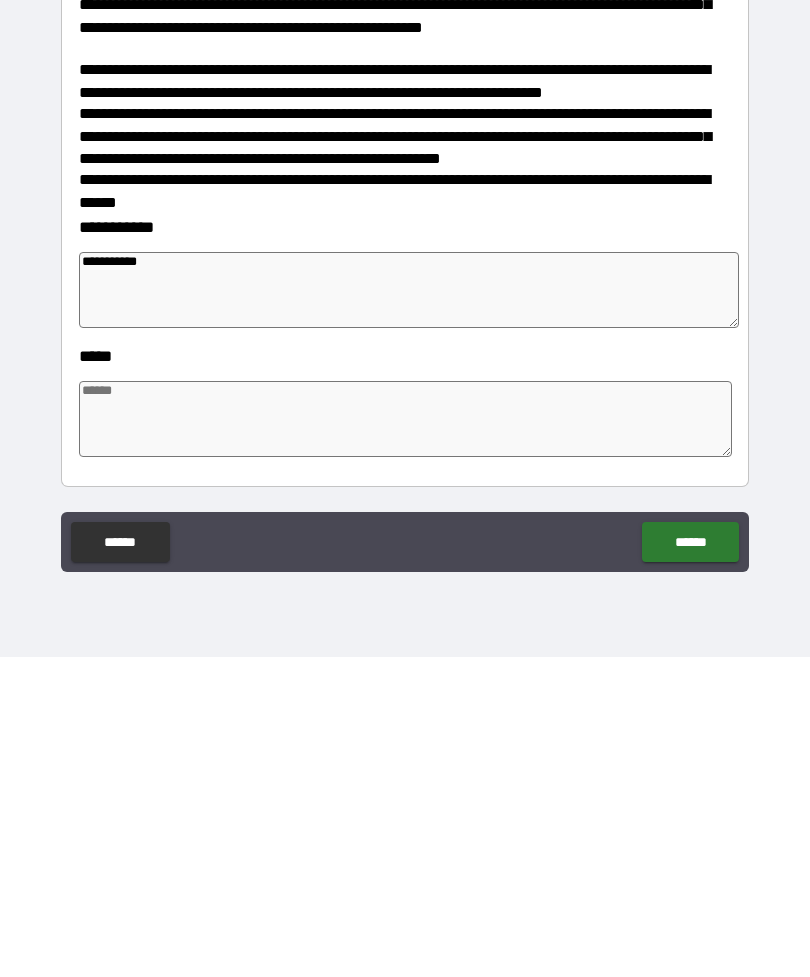 type on "*" 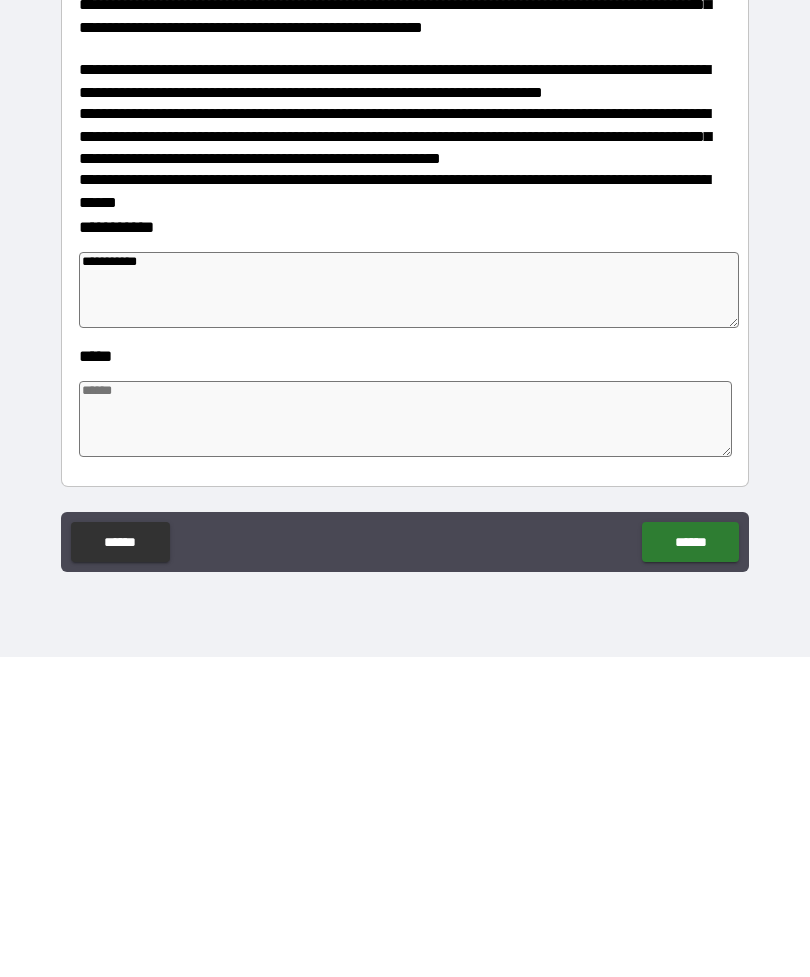 type on "*" 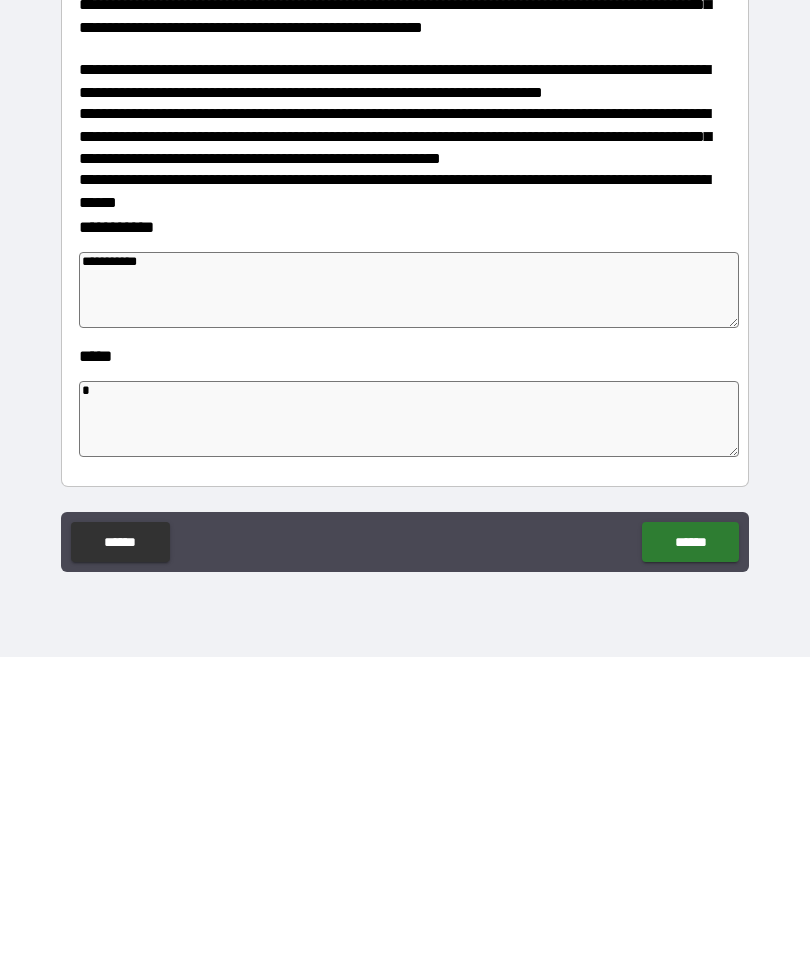 type on "*" 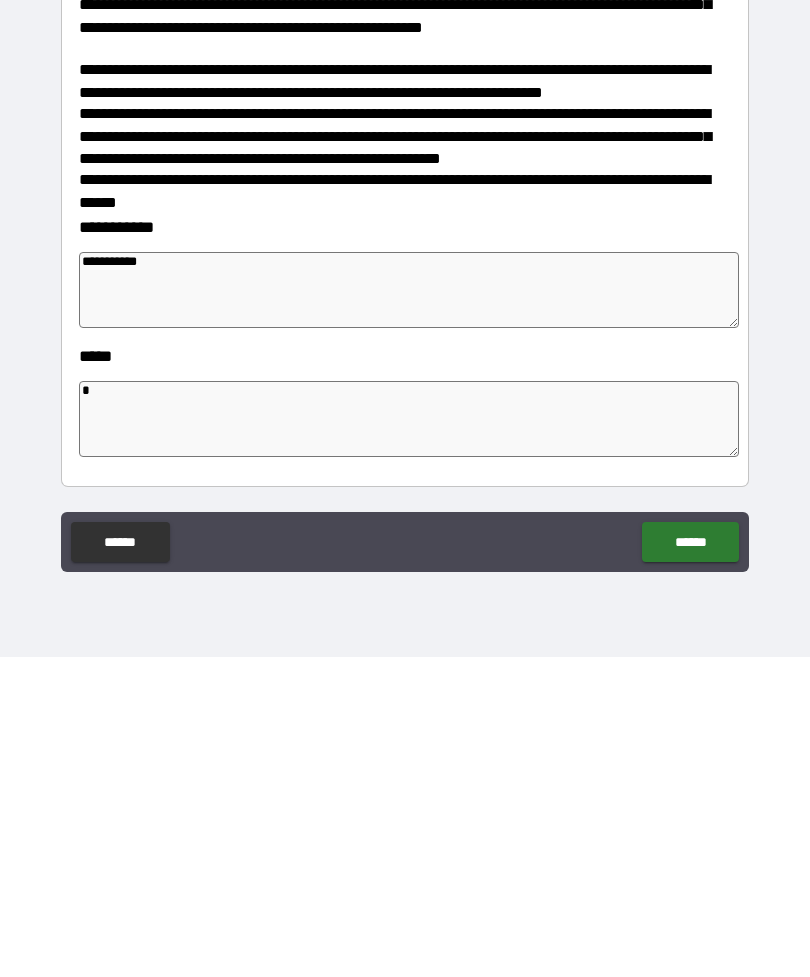 type on "*" 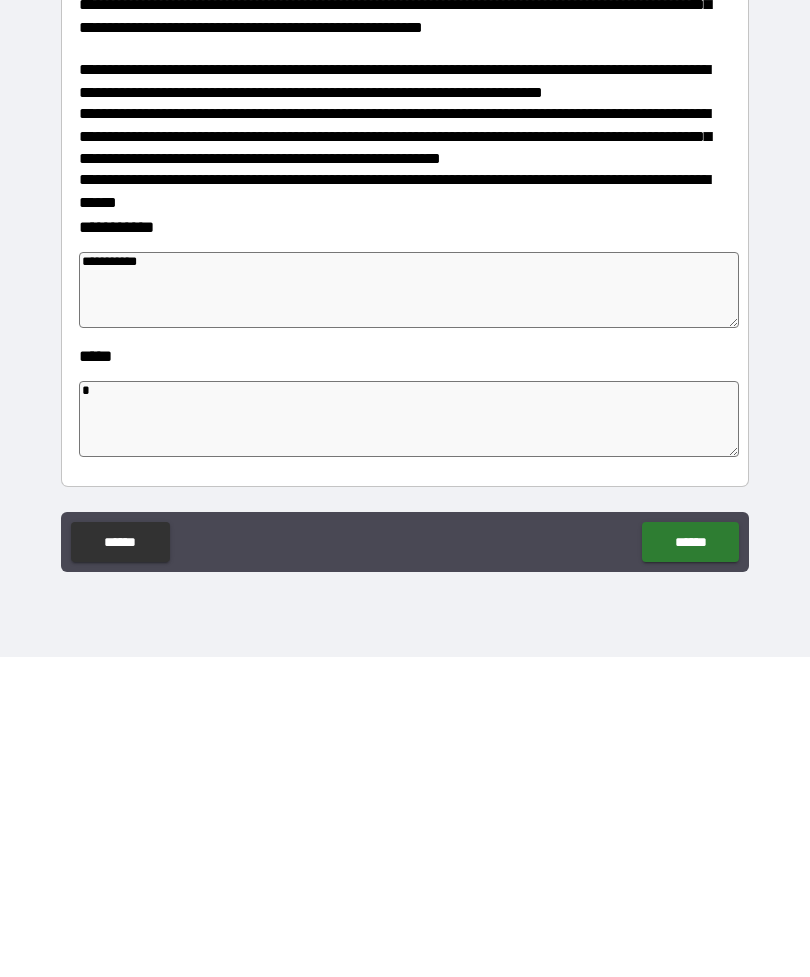 type on "**" 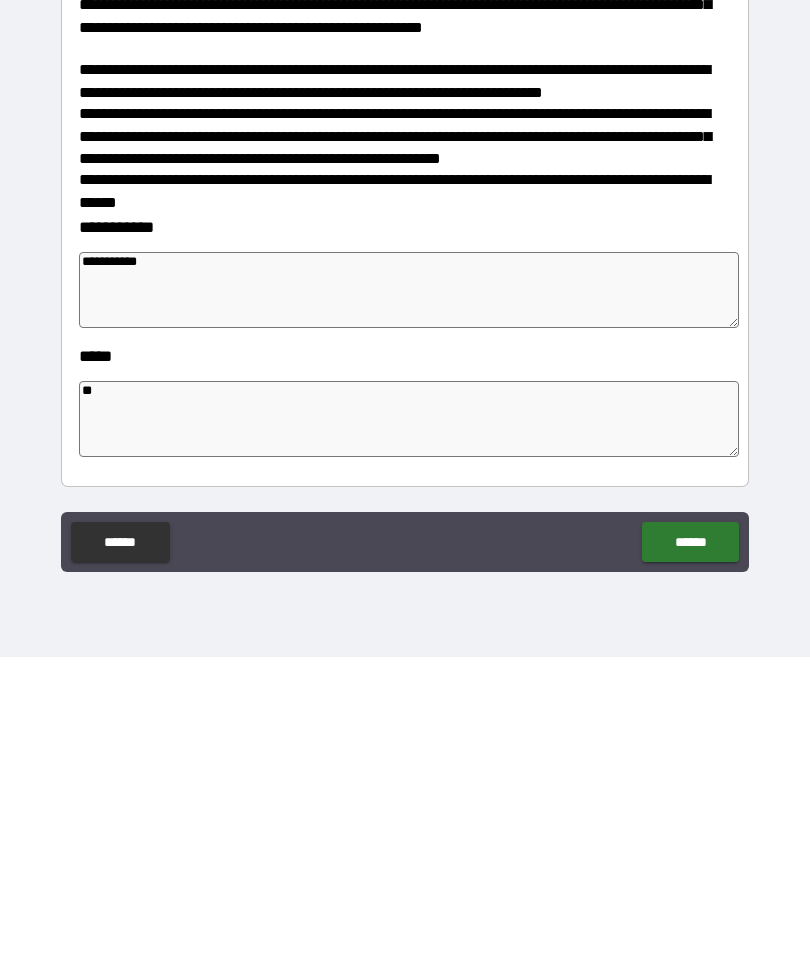 type on "*" 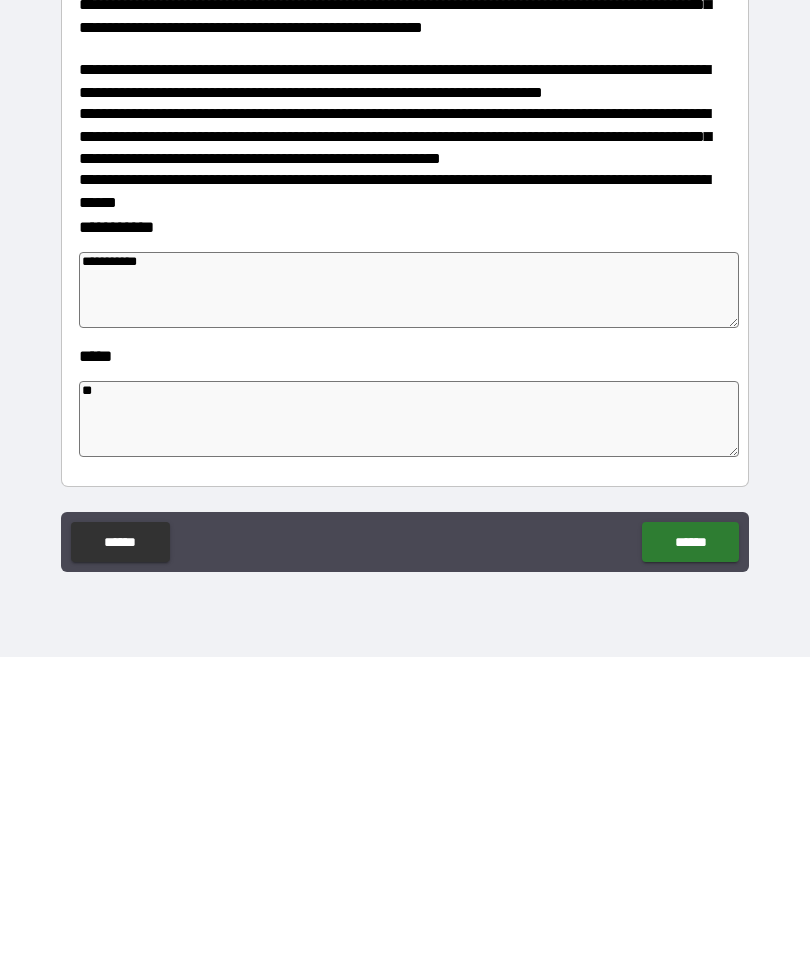 type on "*" 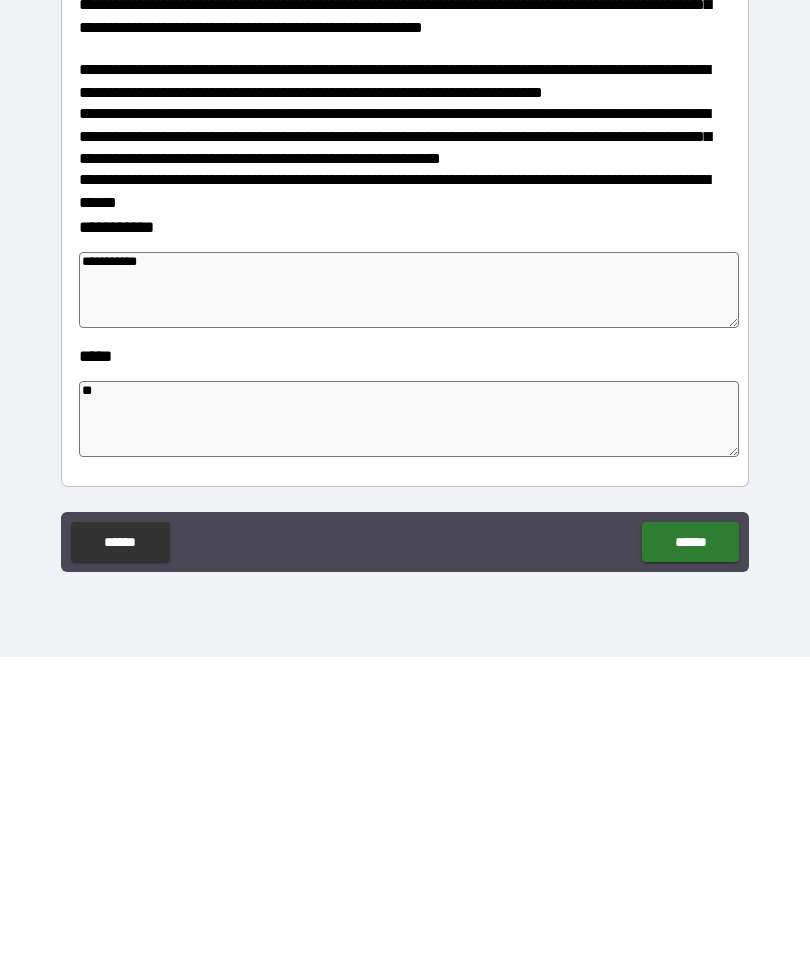 type on "*" 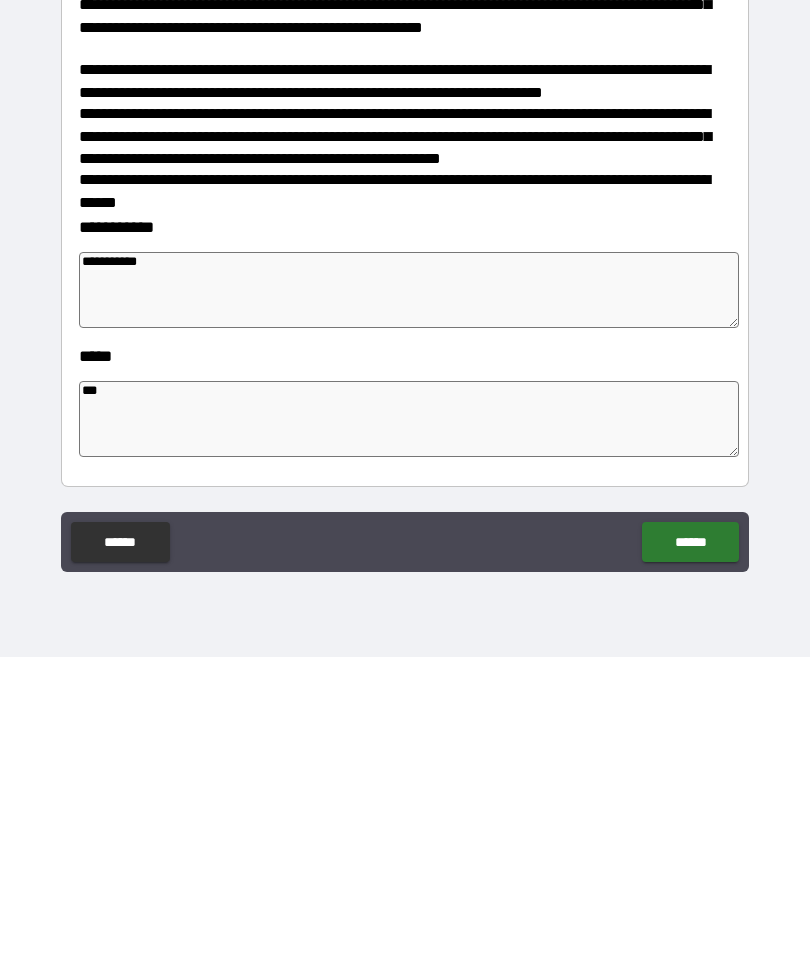 type on "*" 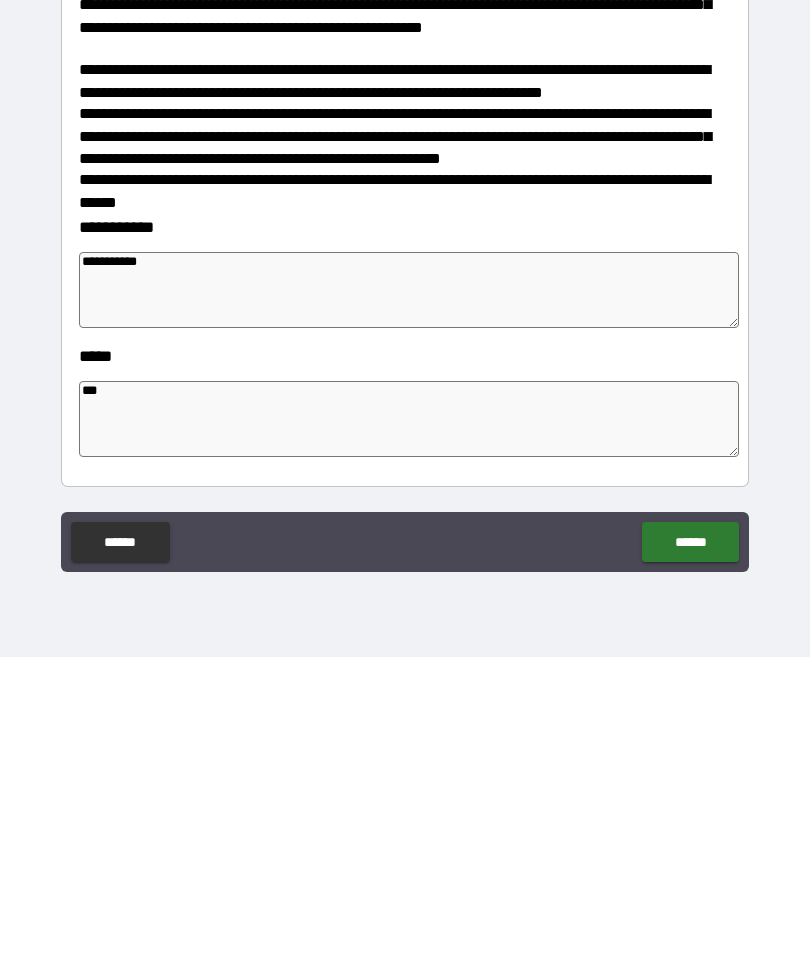 type on "*" 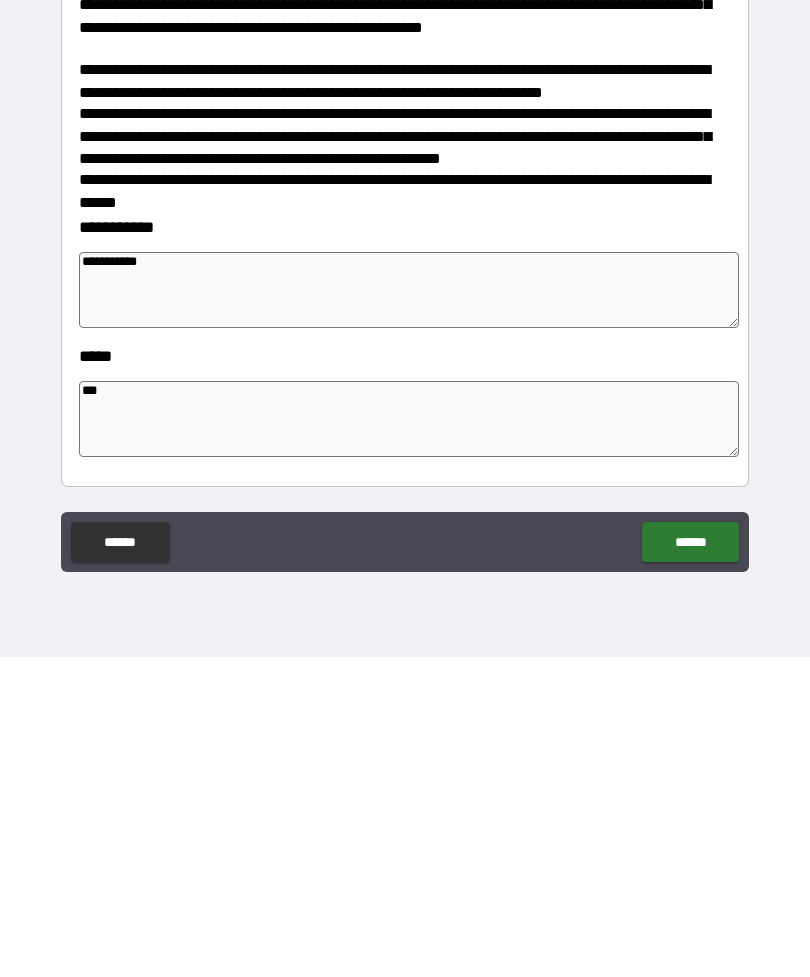 type on "*" 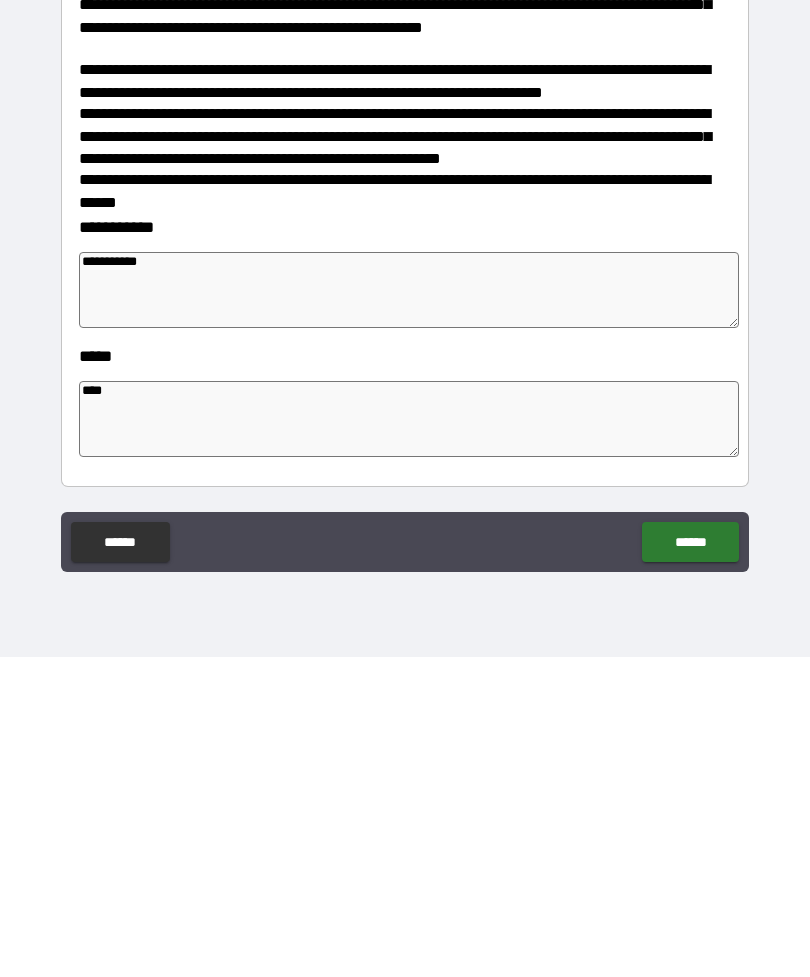 type on "*" 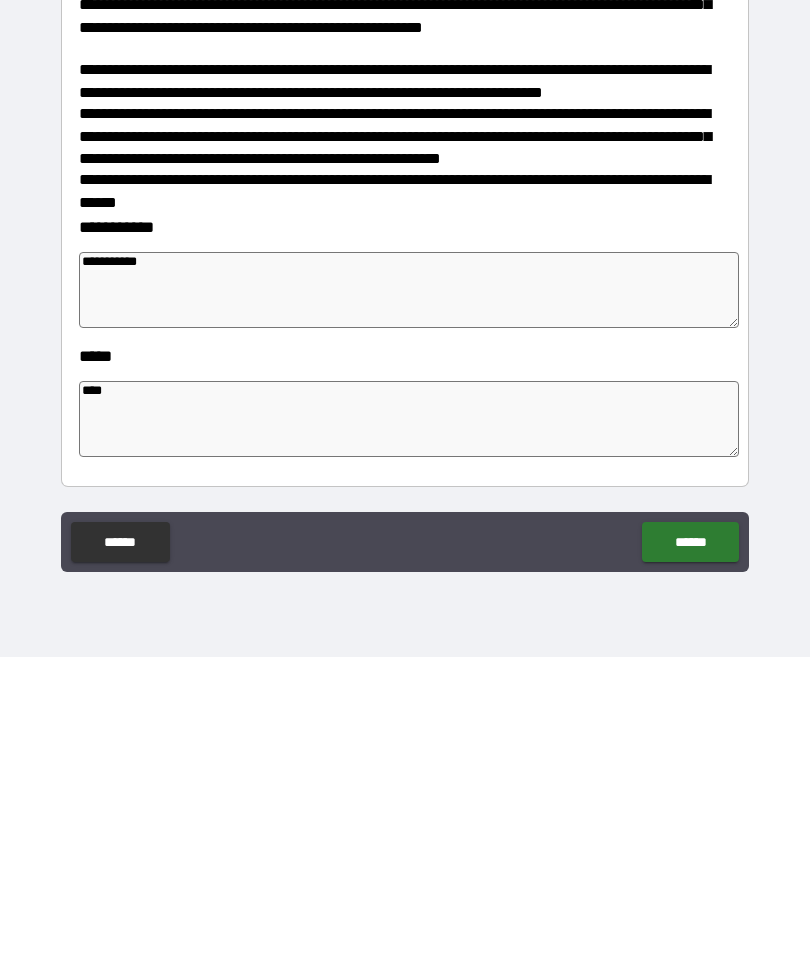 type on "*" 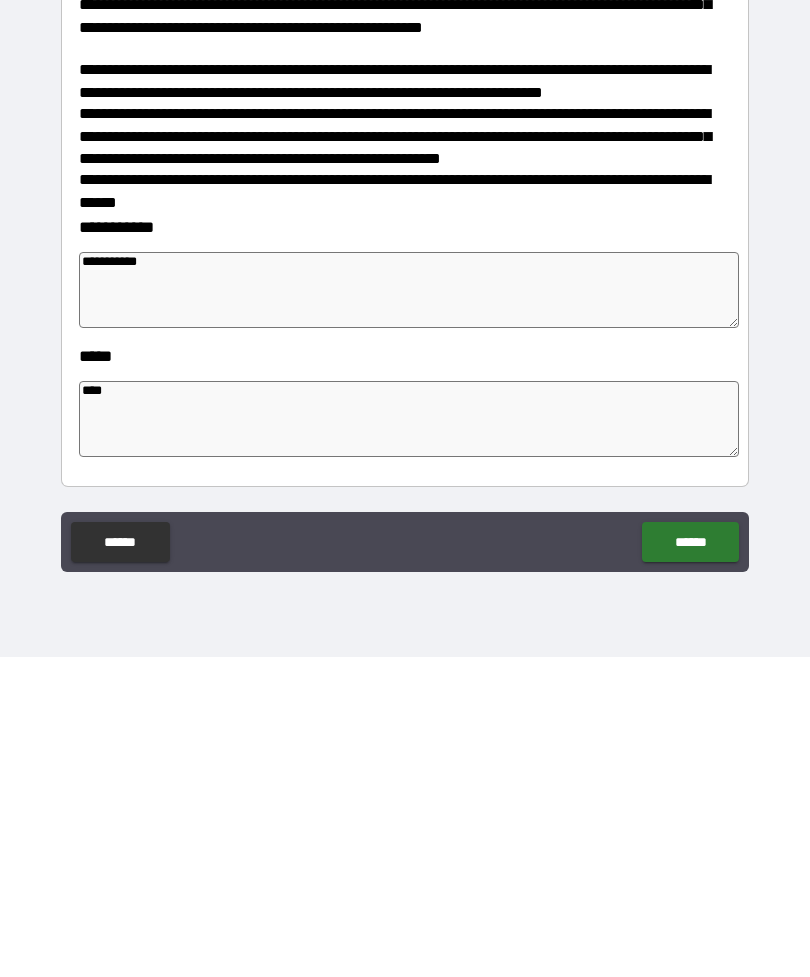 type on "*" 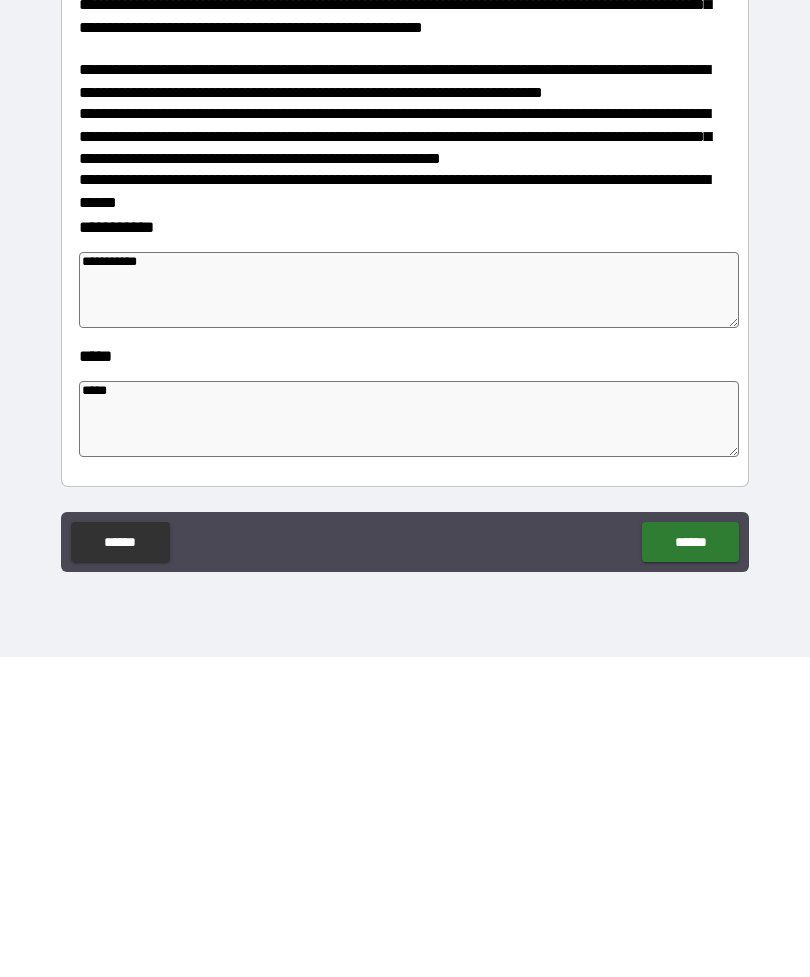 type on "*" 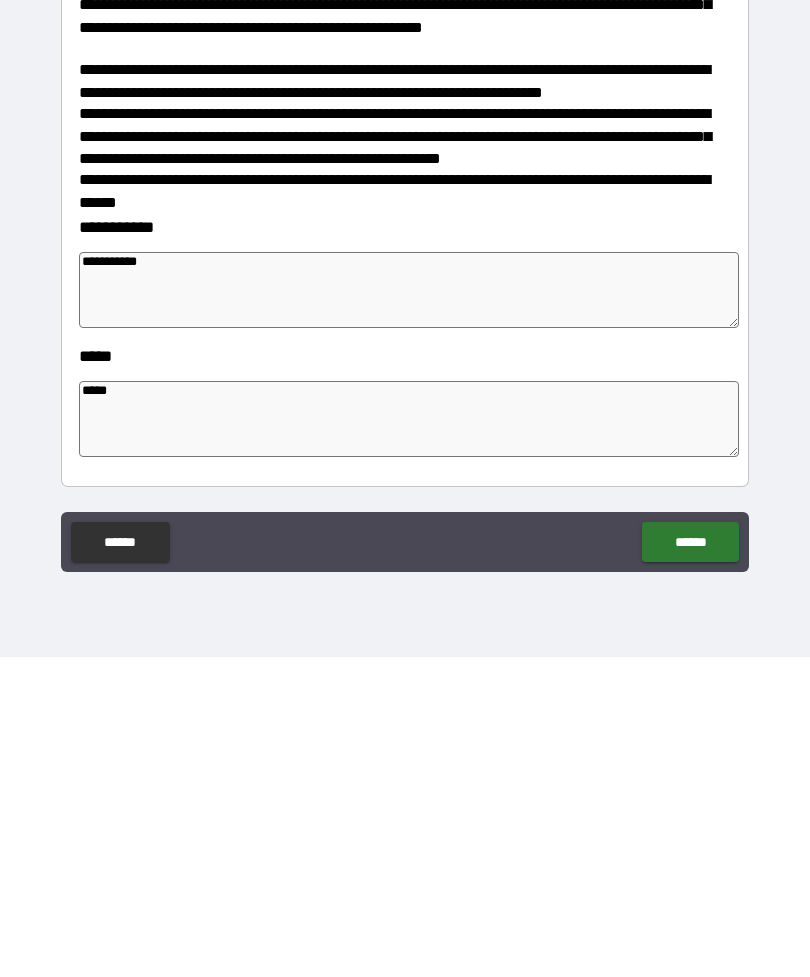 type on "*" 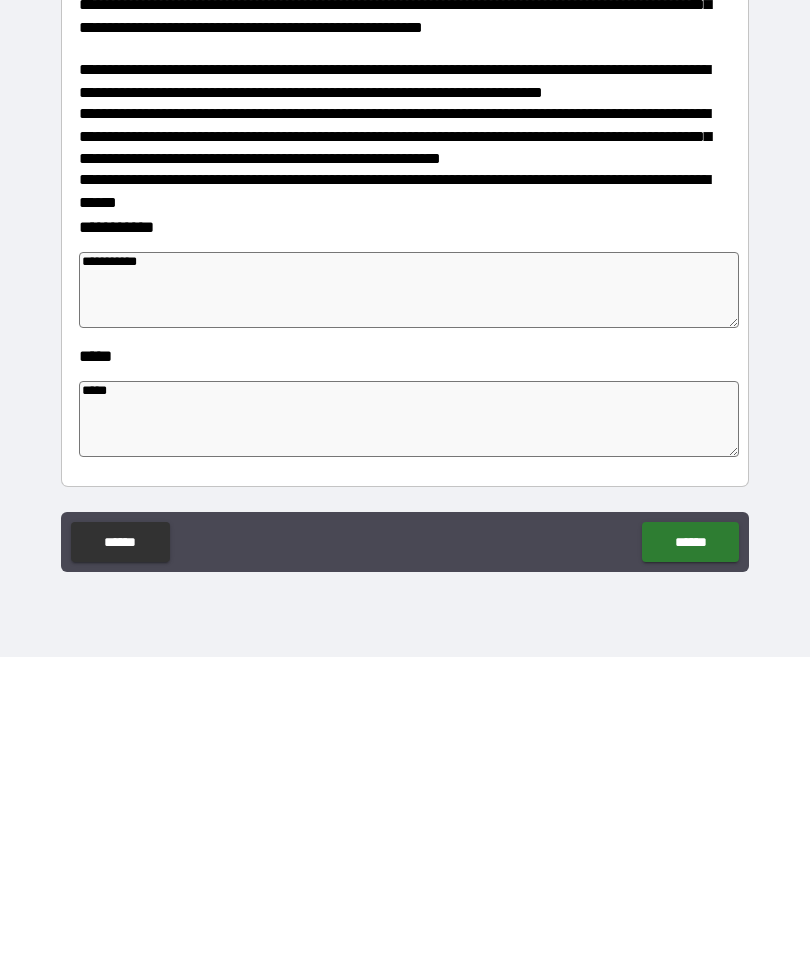 type on "*" 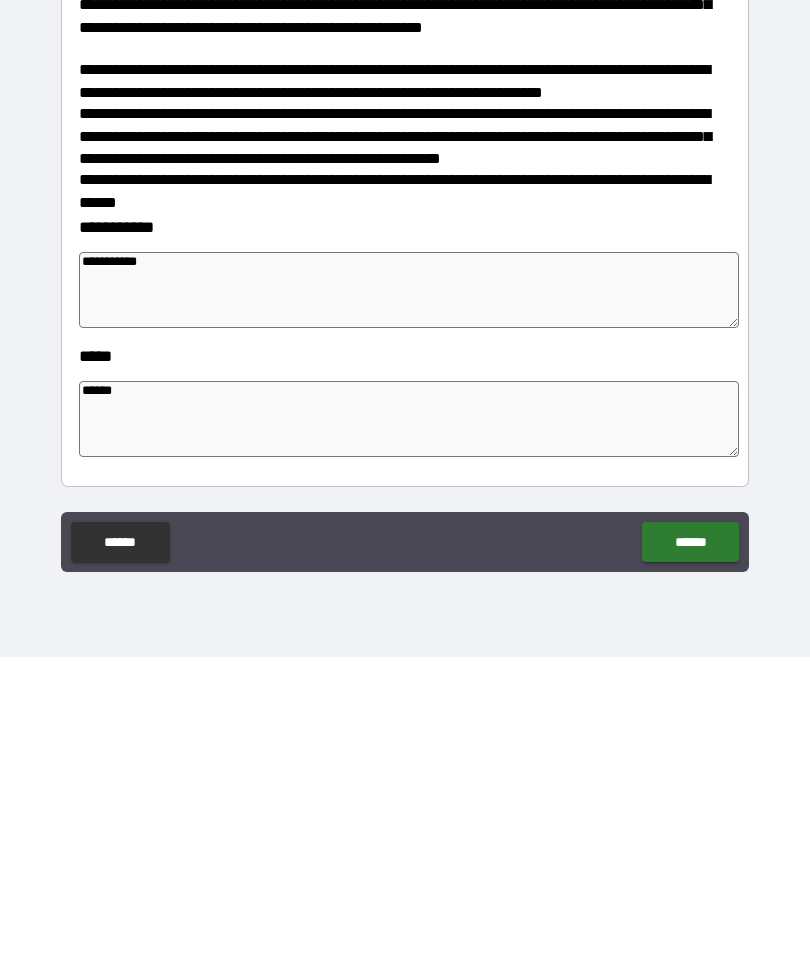 type on "*" 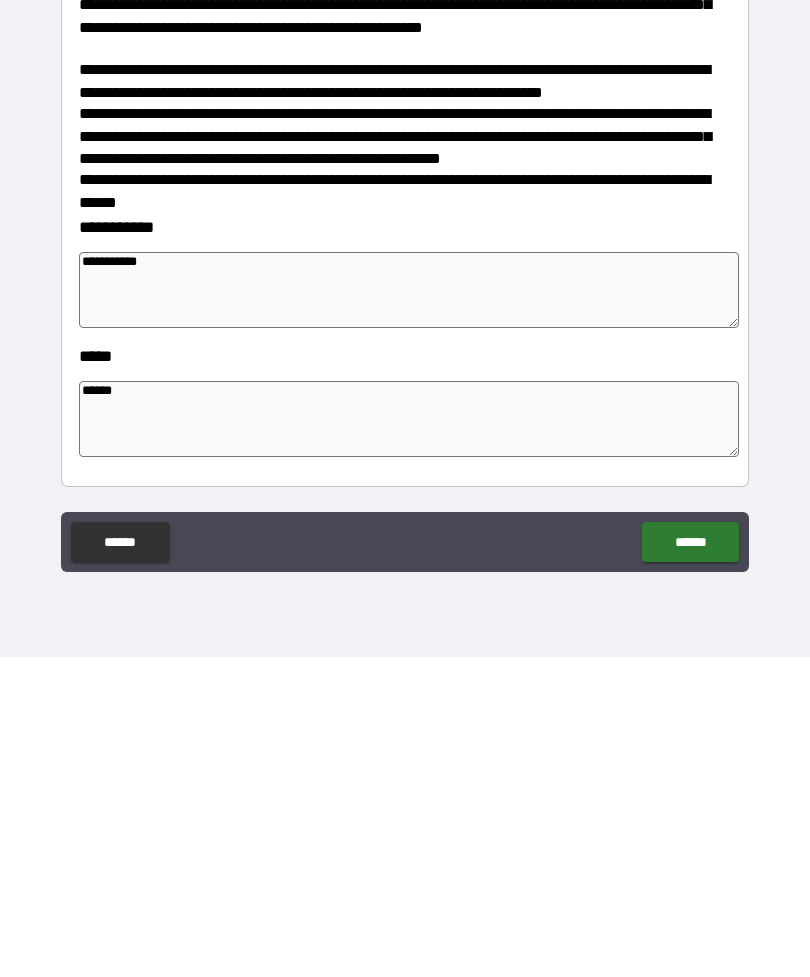type on "*" 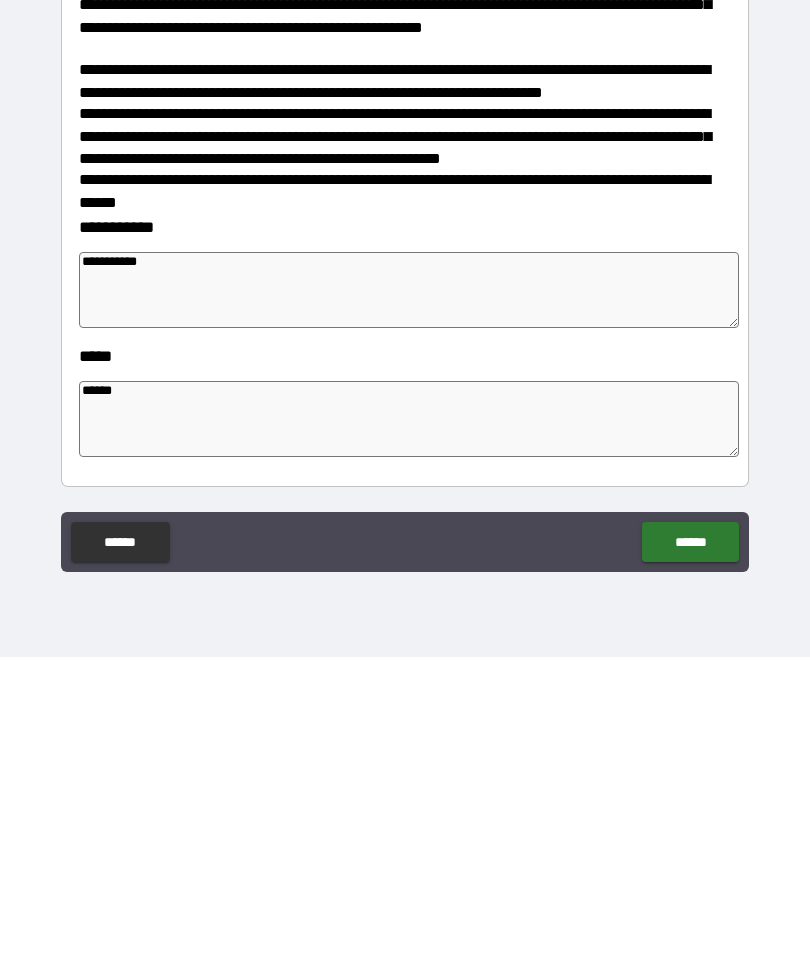 type on "*" 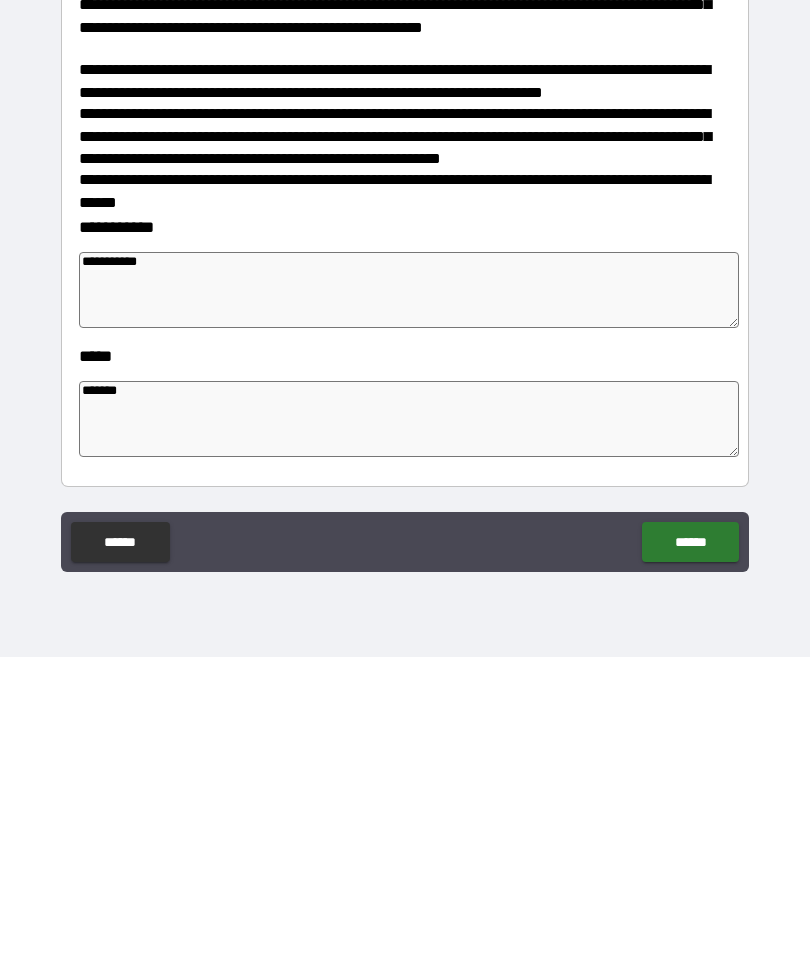 type on "*" 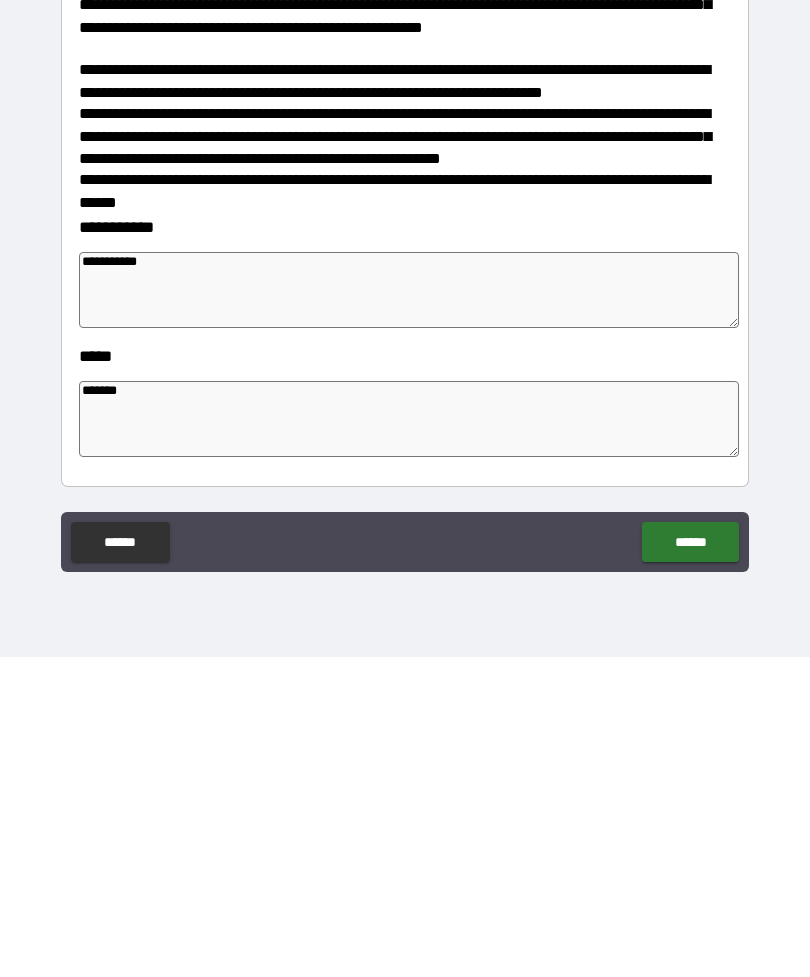 type on "*" 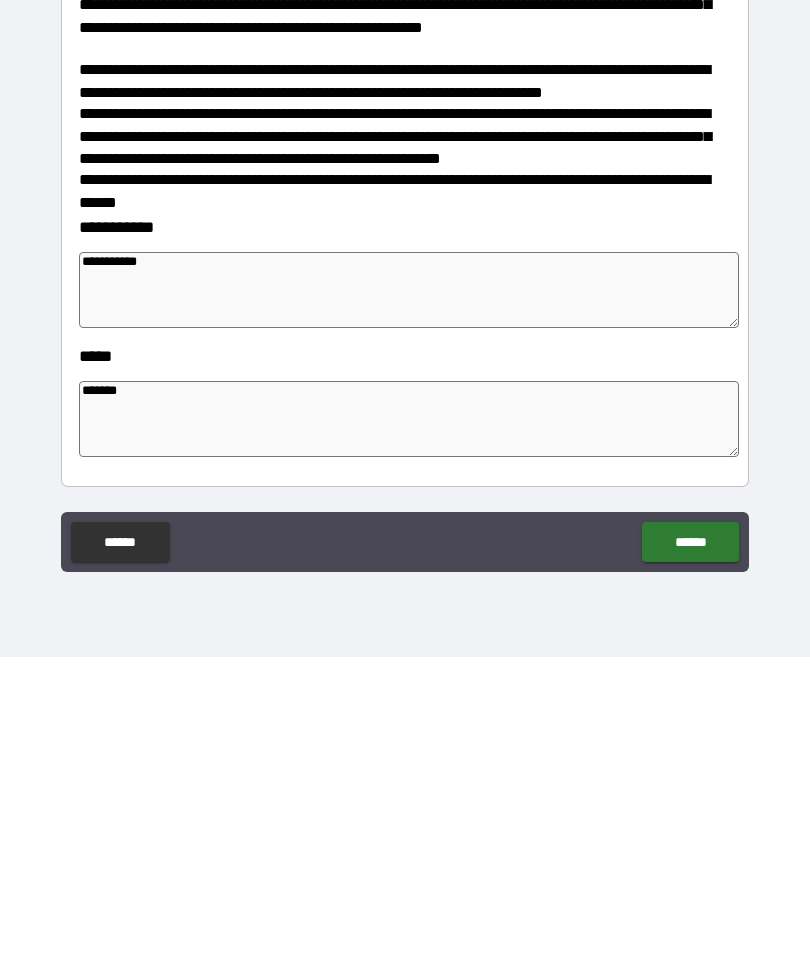type on "*" 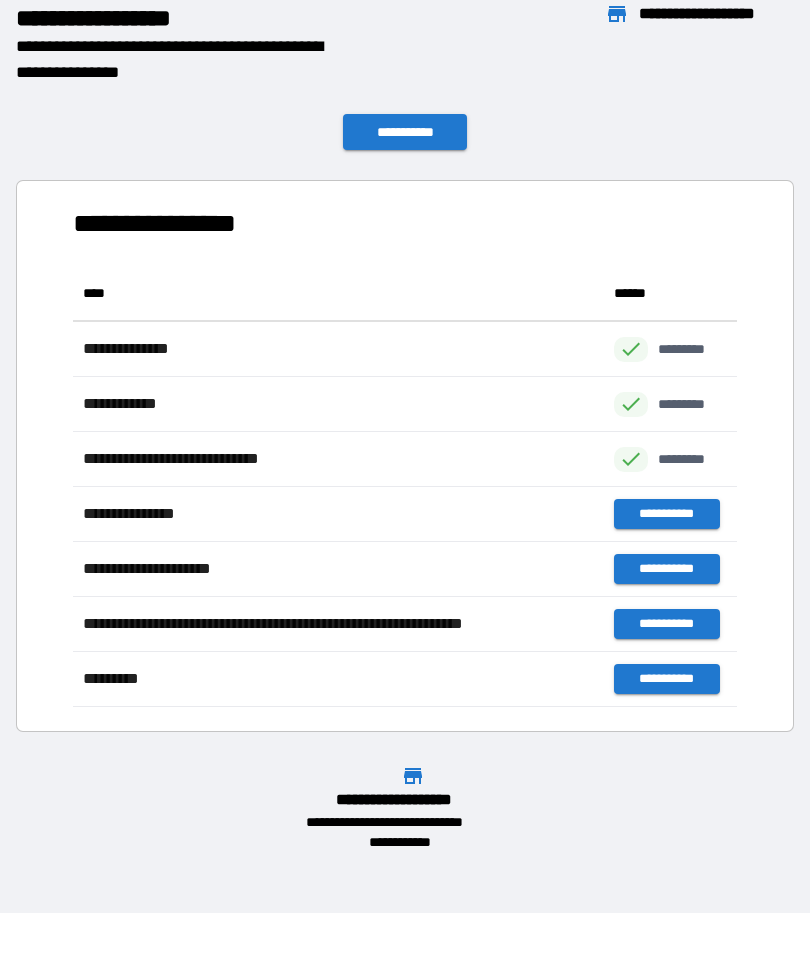 scroll, scrollTop: 441, scrollLeft: 664, axis: both 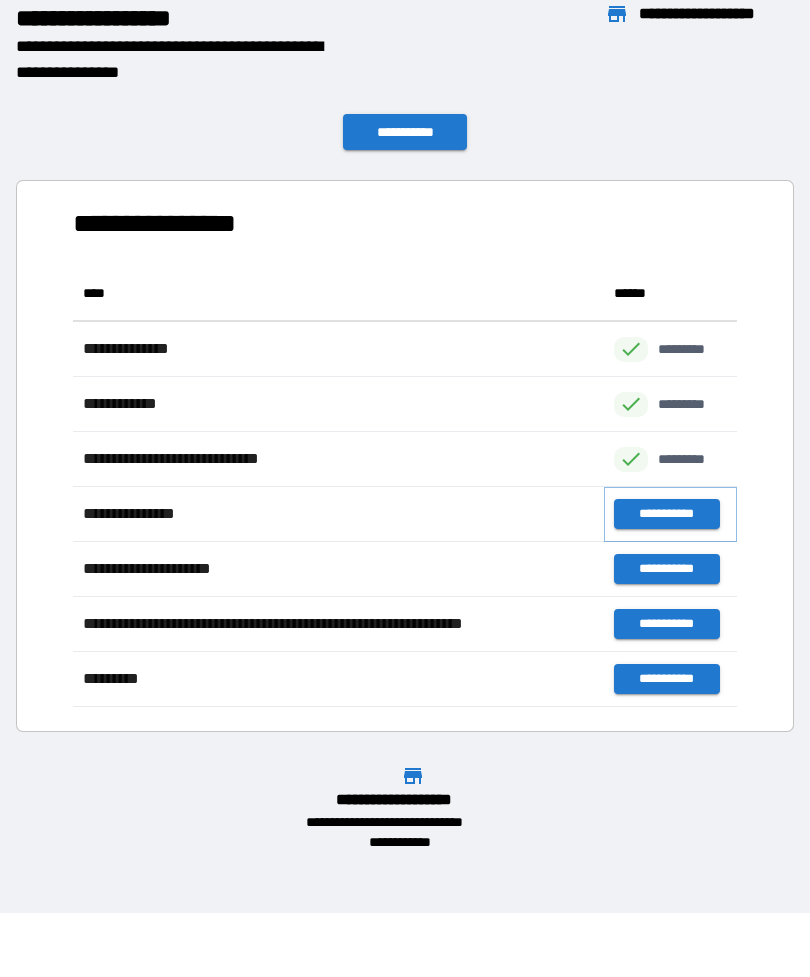 click on "**********" at bounding box center [666, 514] 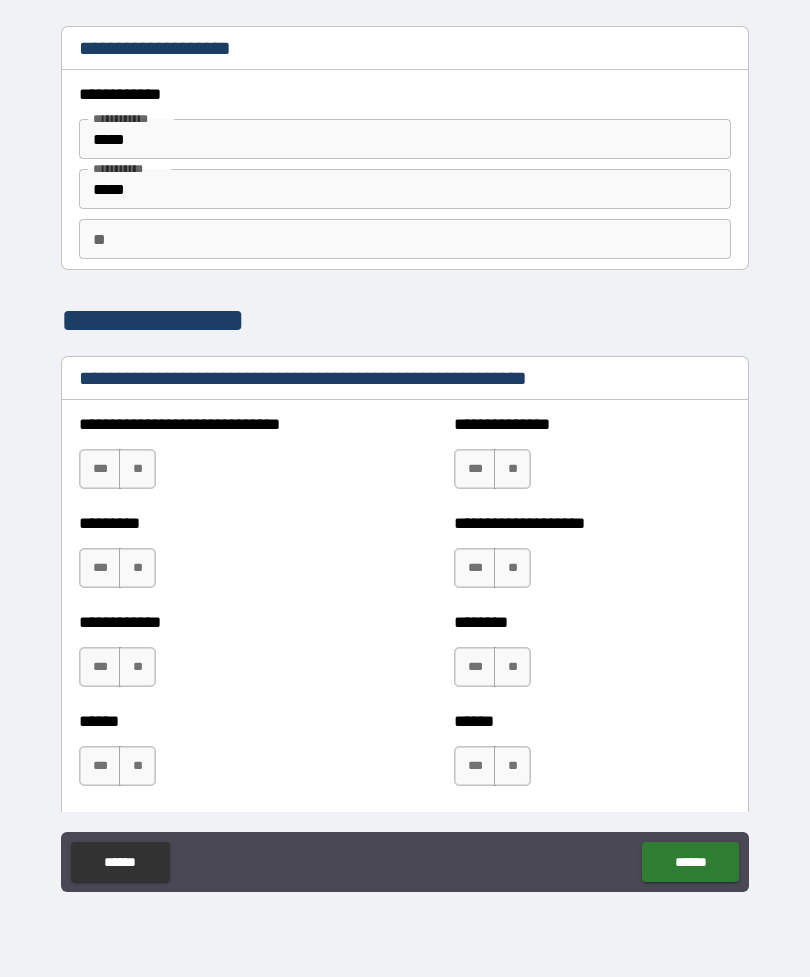 click on "**" at bounding box center (137, 469) 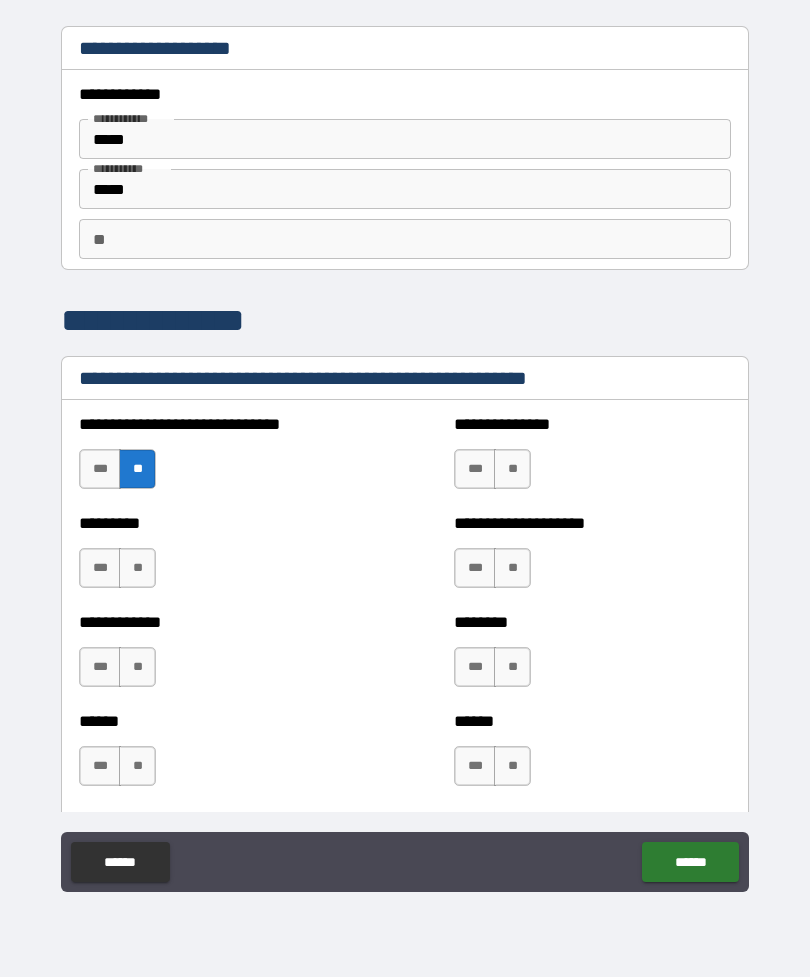click on "**" at bounding box center (137, 568) 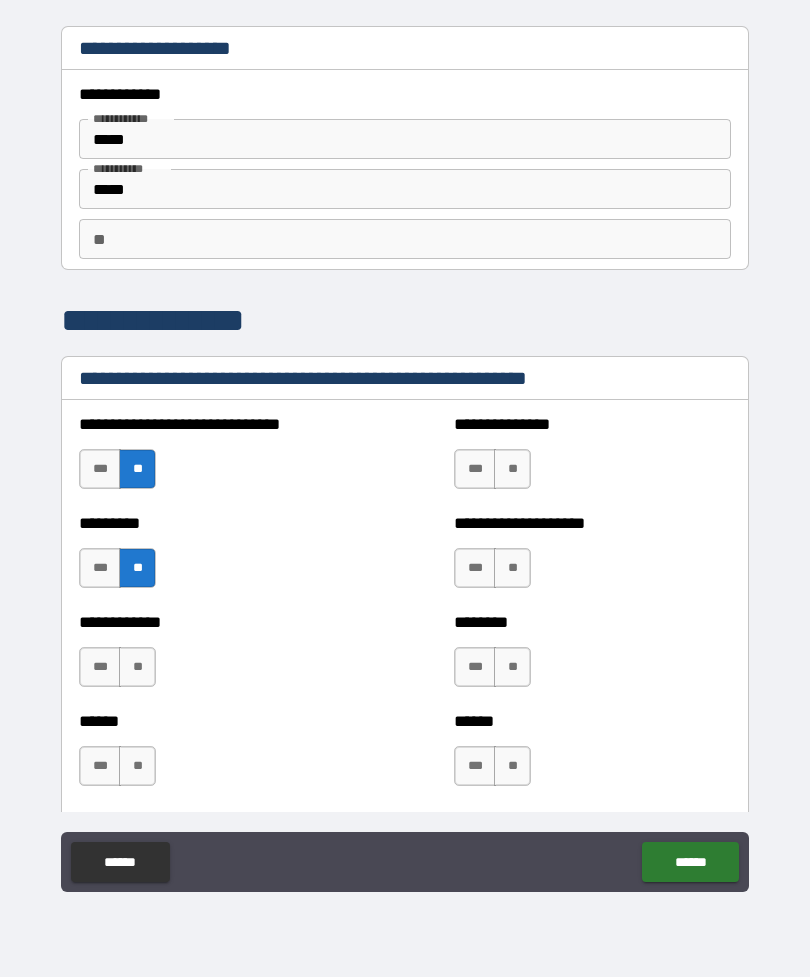 click on "**" at bounding box center [137, 667] 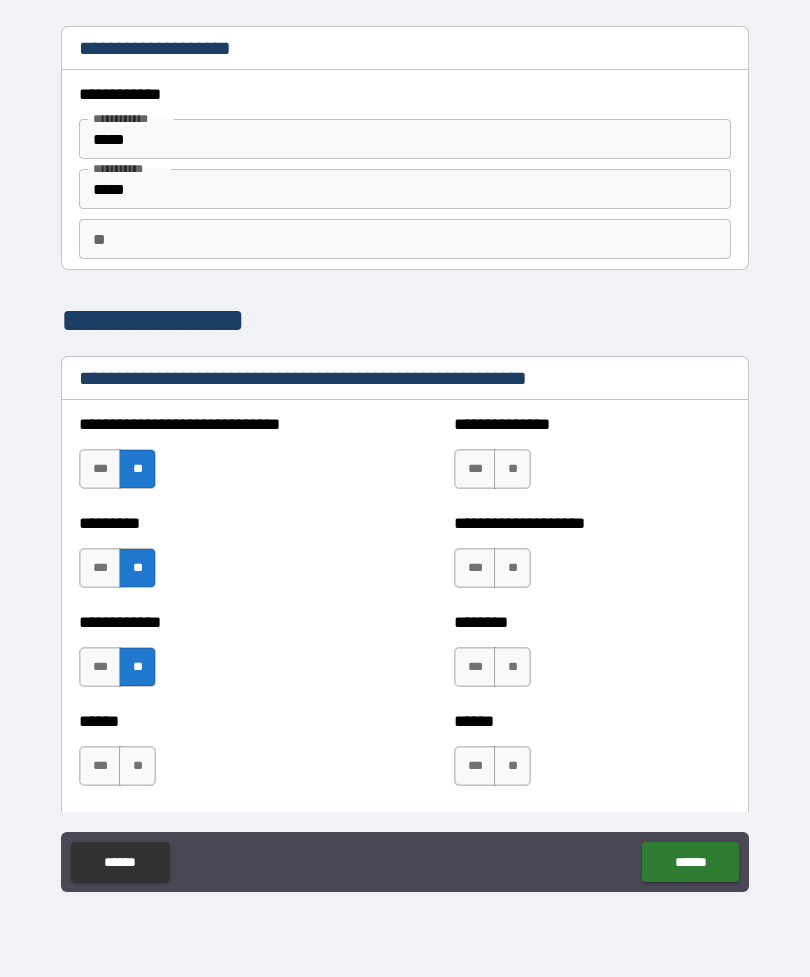click on "***" at bounding box center [100, 667] 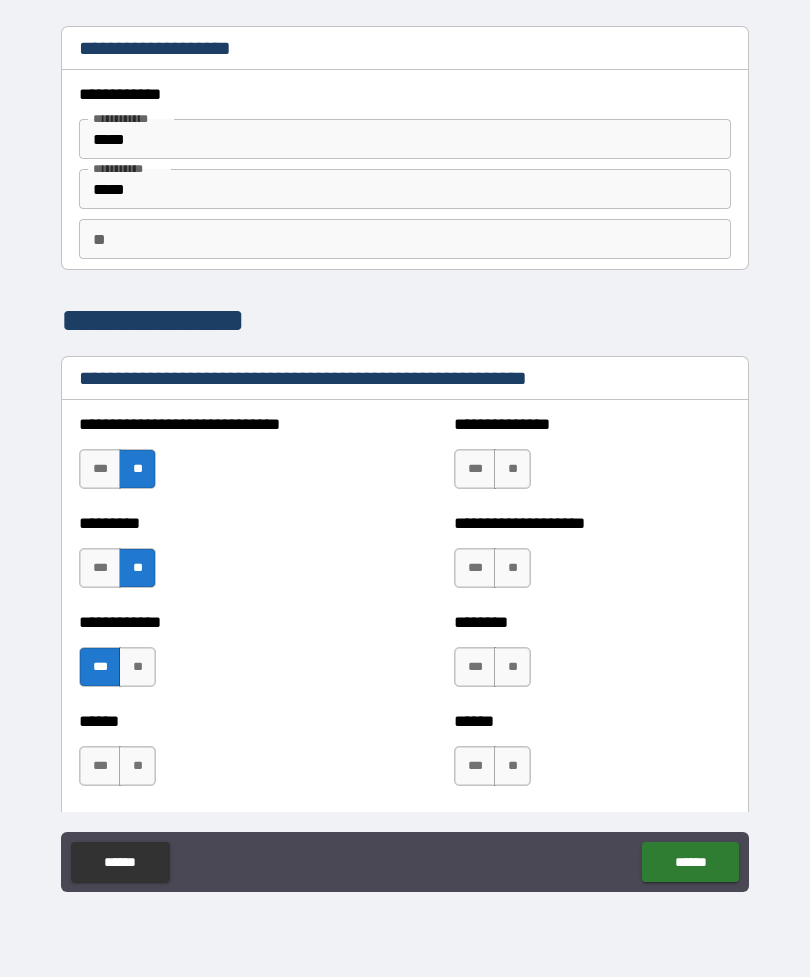 click on "**" at bounding box center [137, 667] 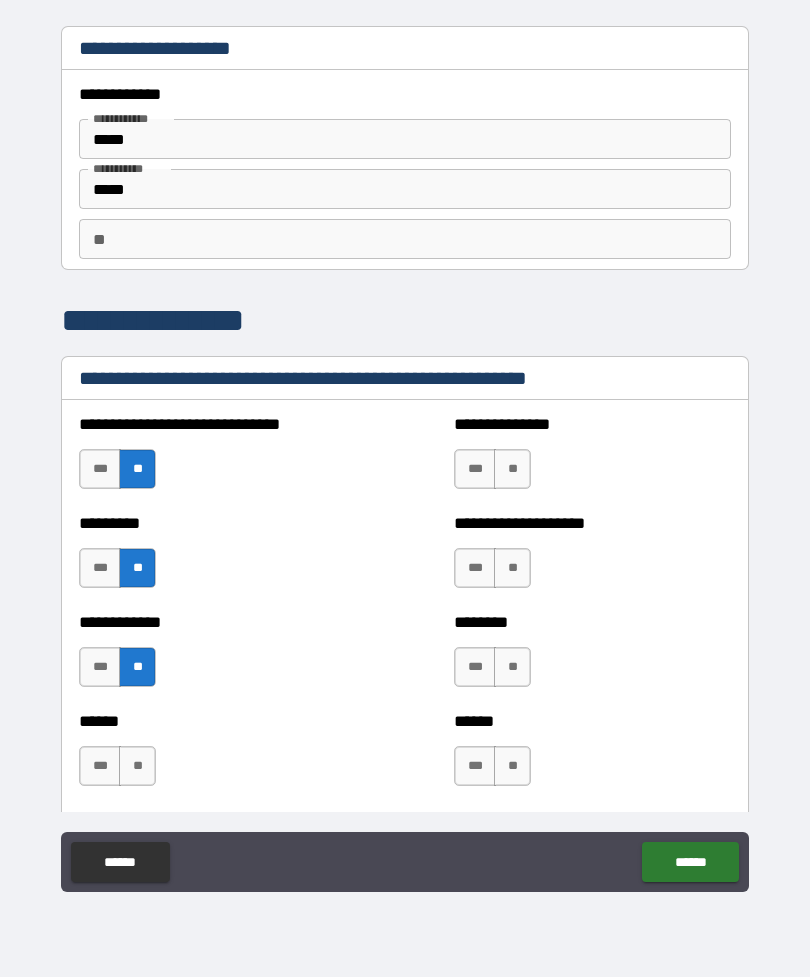 click on "**" at bounding box center (512, 469) 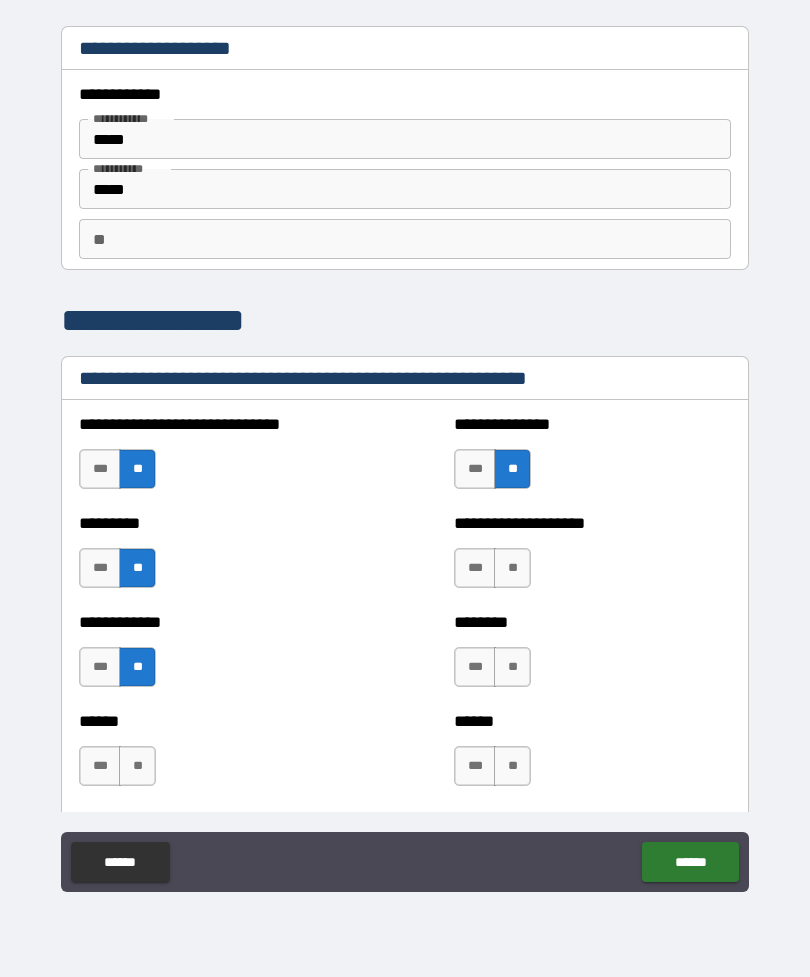 click on "**" at bounding box center [512, 568] 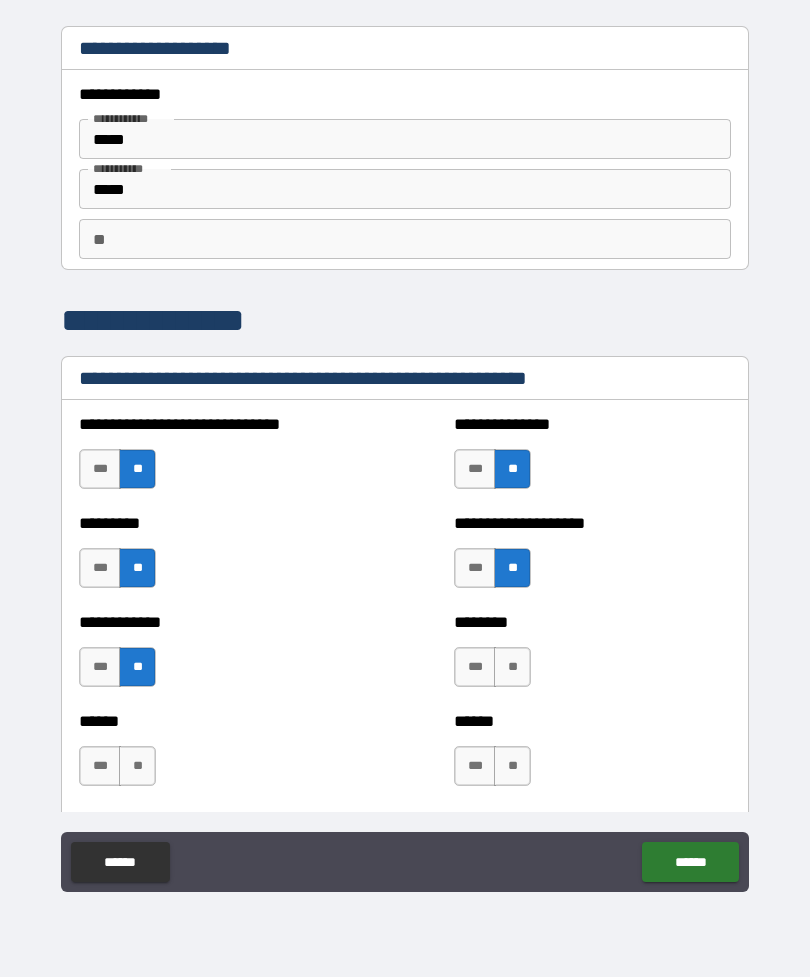 click on "**" at bounding box center (512, 667) 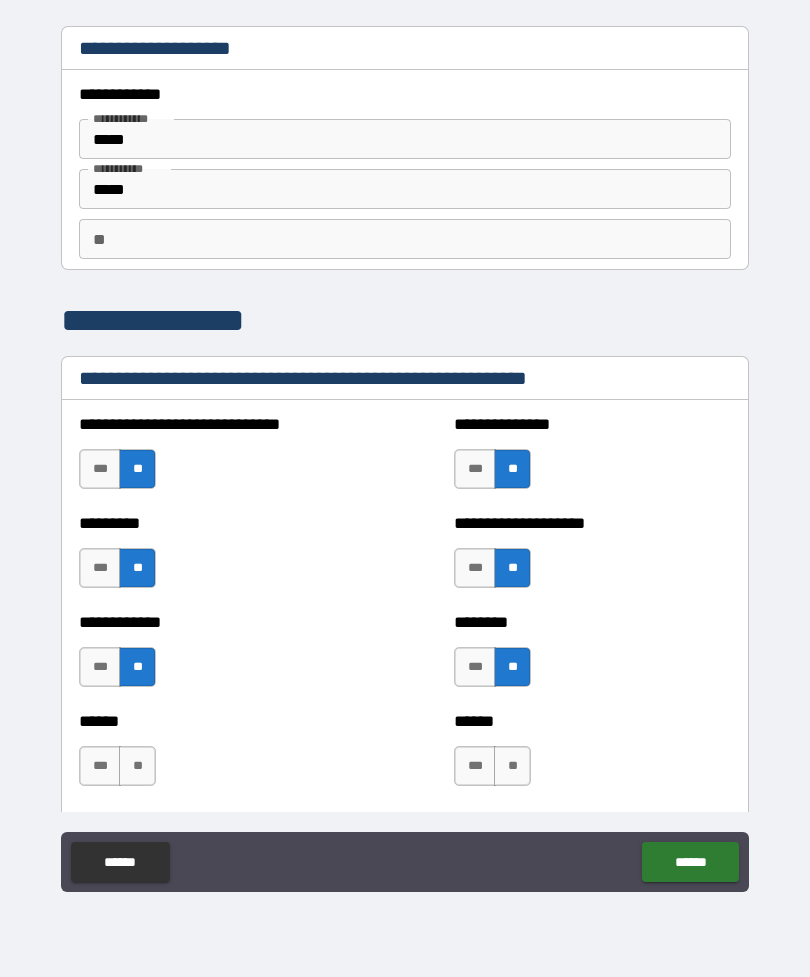 click on "**" at bounding box center [512, 766] 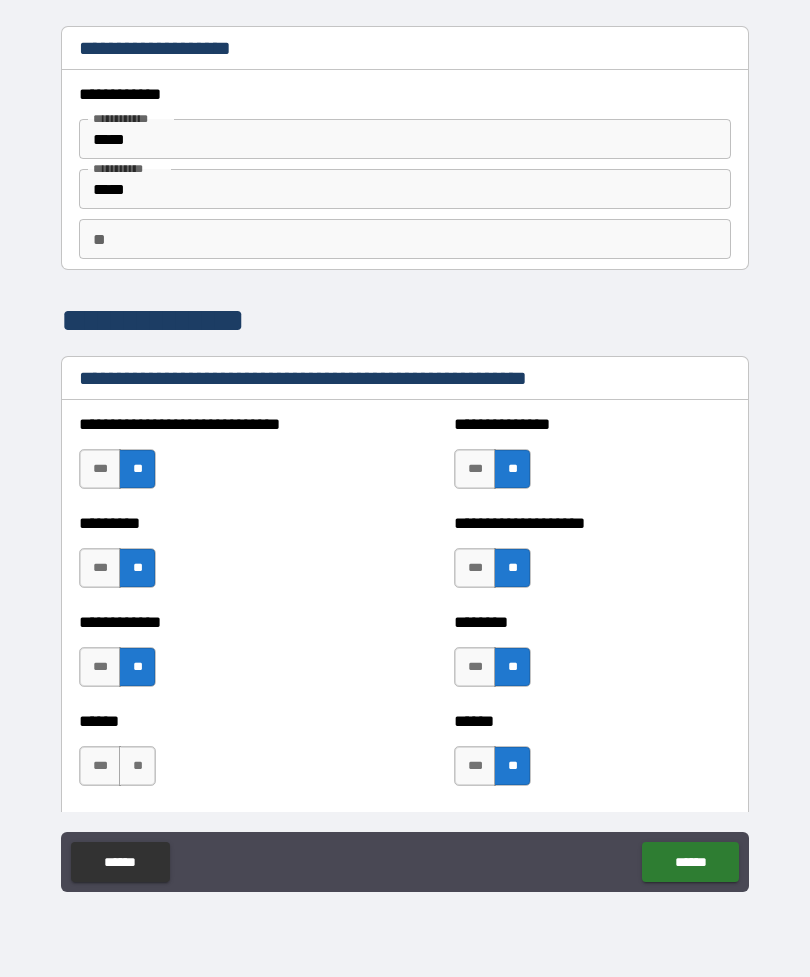 click on "**" at bounding box center (137, 766) 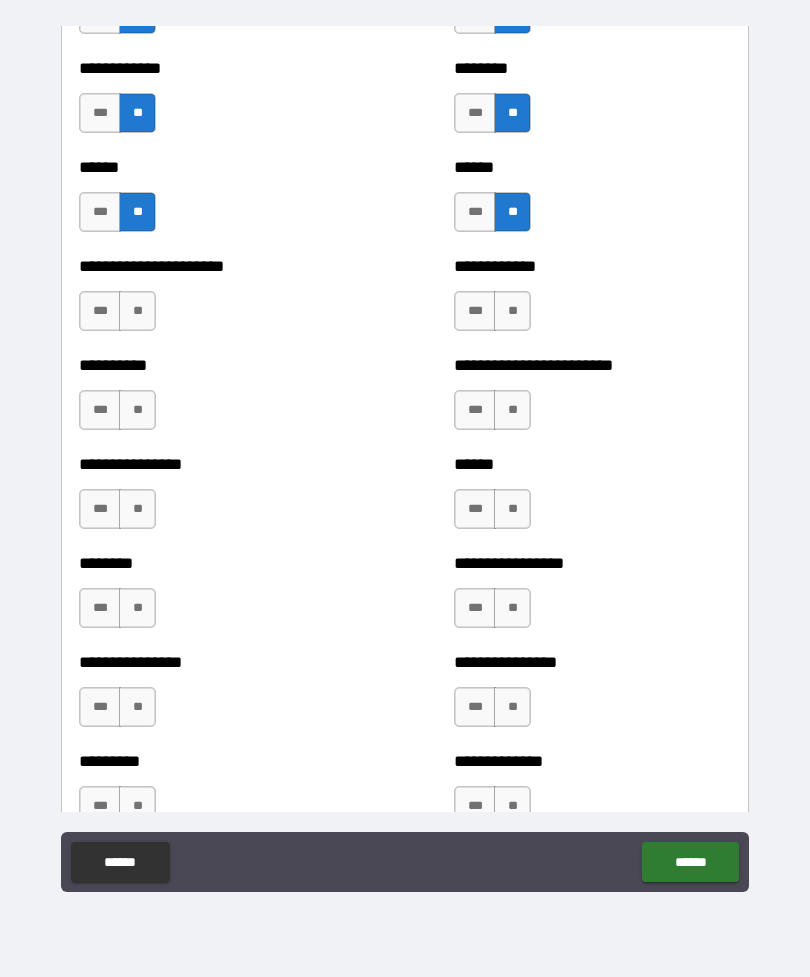 scroll, scrollTop: 597, scrollLeft: 0, axis: vertical 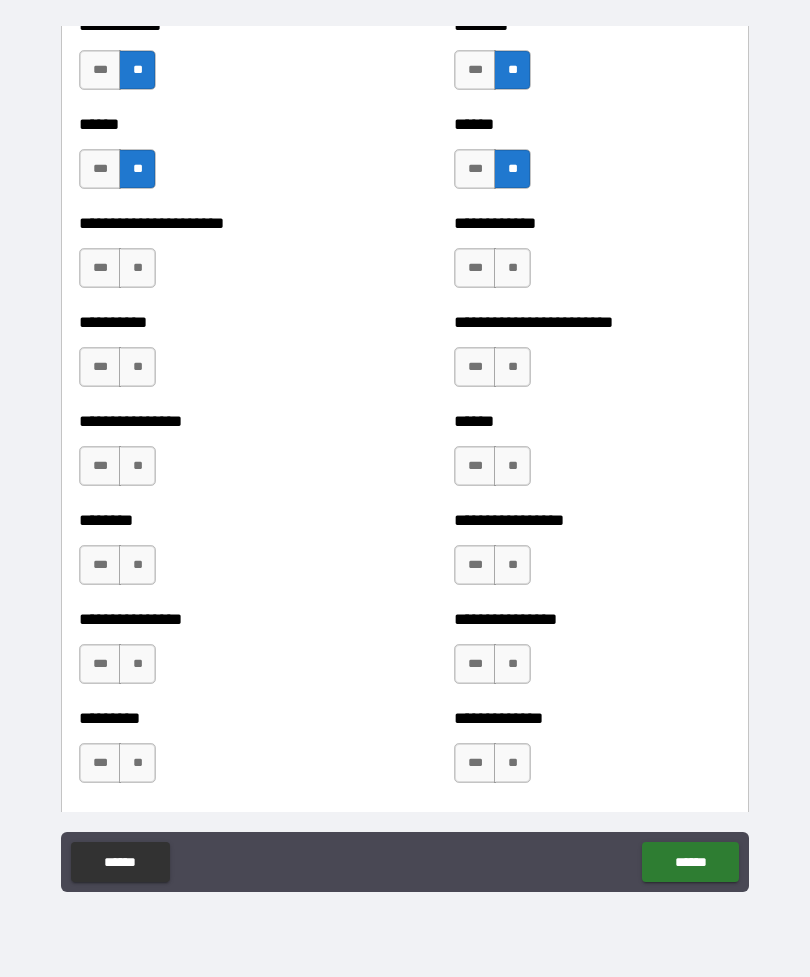 click on "**" at bounding box center (137, 268) 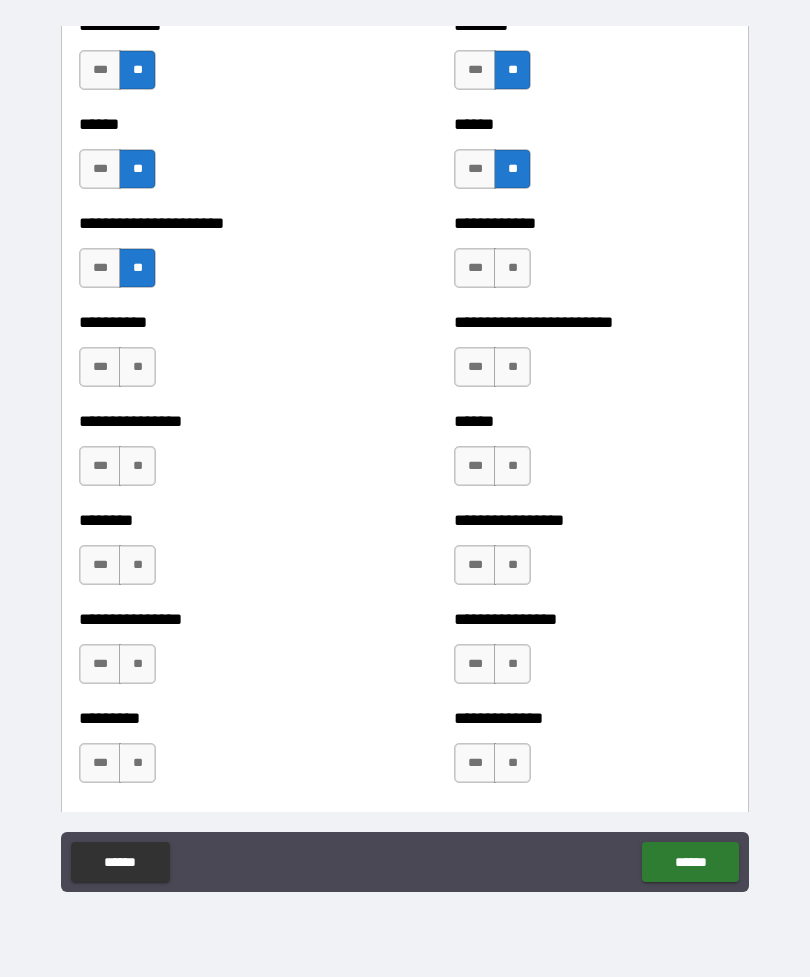 click on "**" at bounding box center (137, 367) 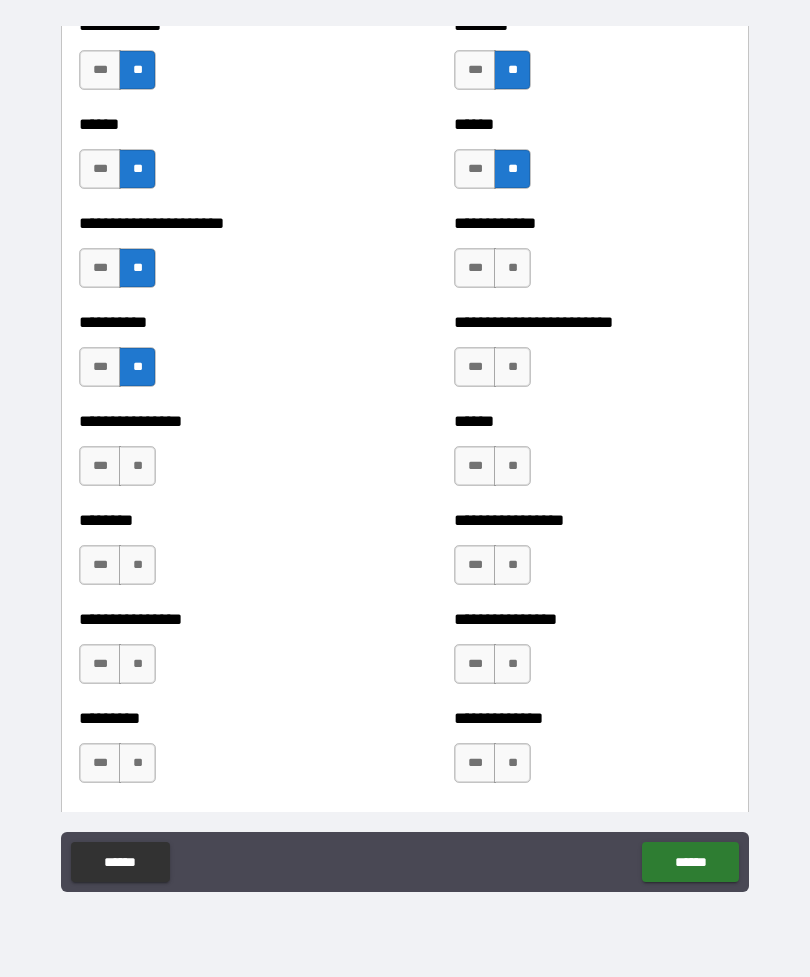 click on "**" at bounding box center [137, 466] 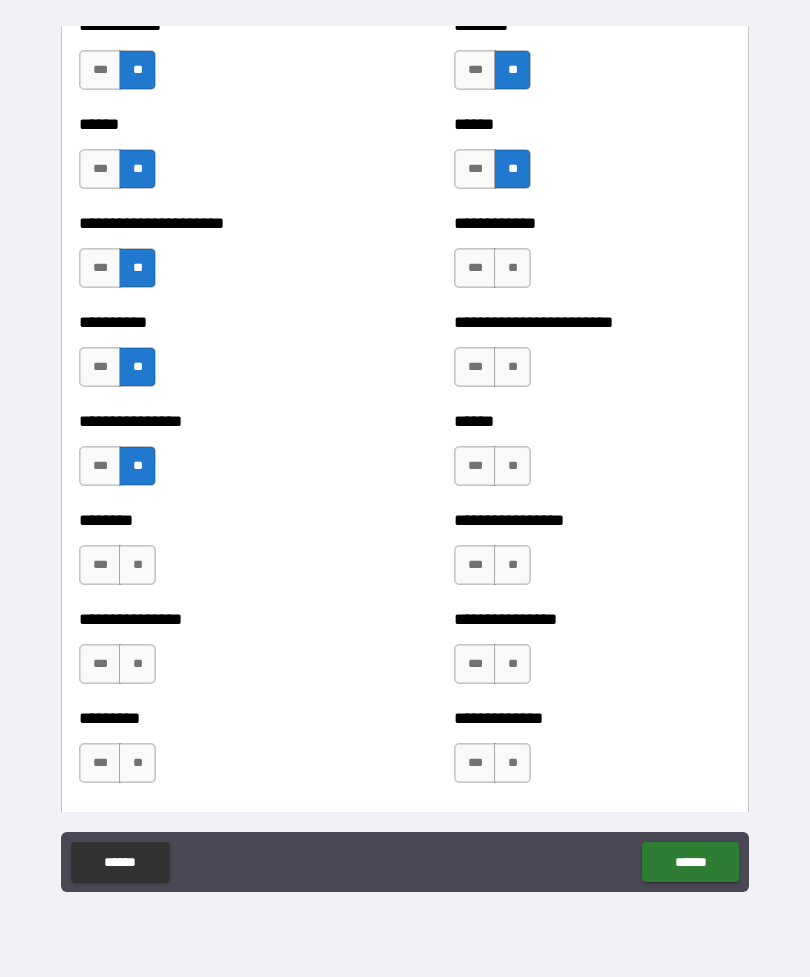 click on "**" at bounding box center (137, 565) 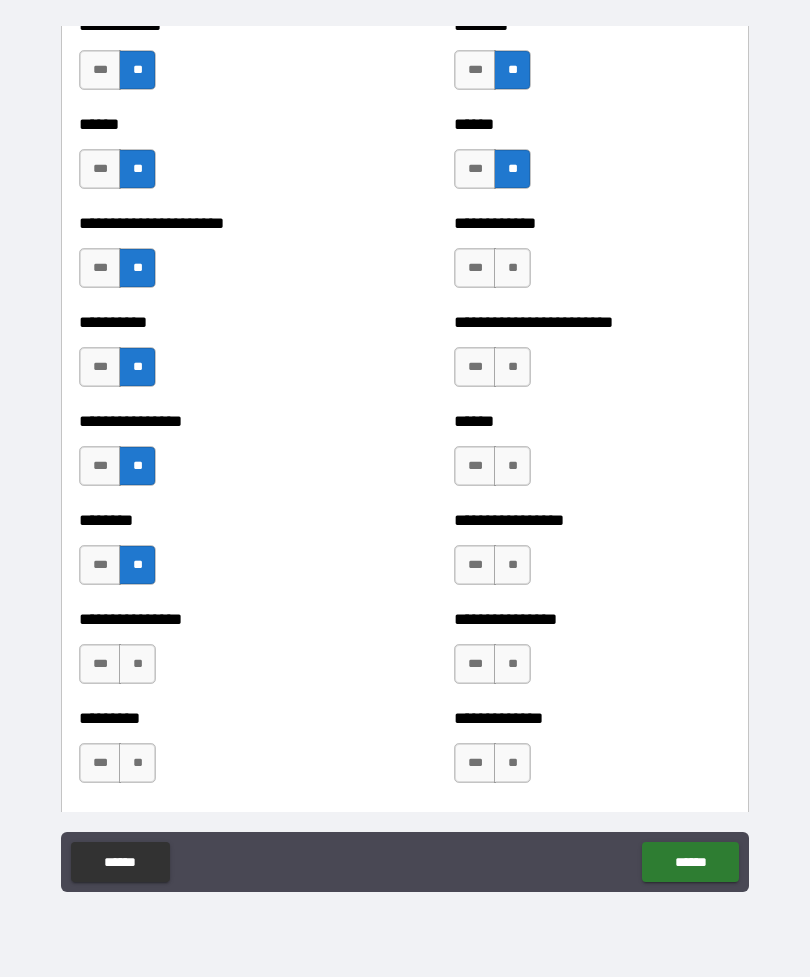 click on "**" at bounding box center [137, 664] 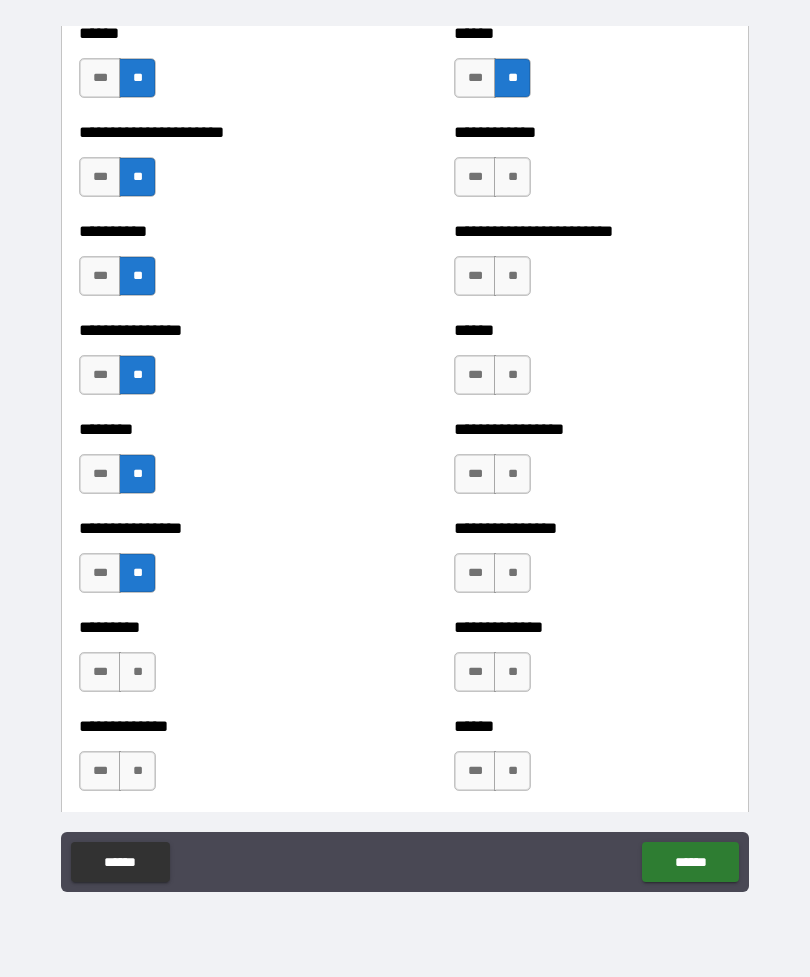 click on "**" at bounding box center (137, 672) 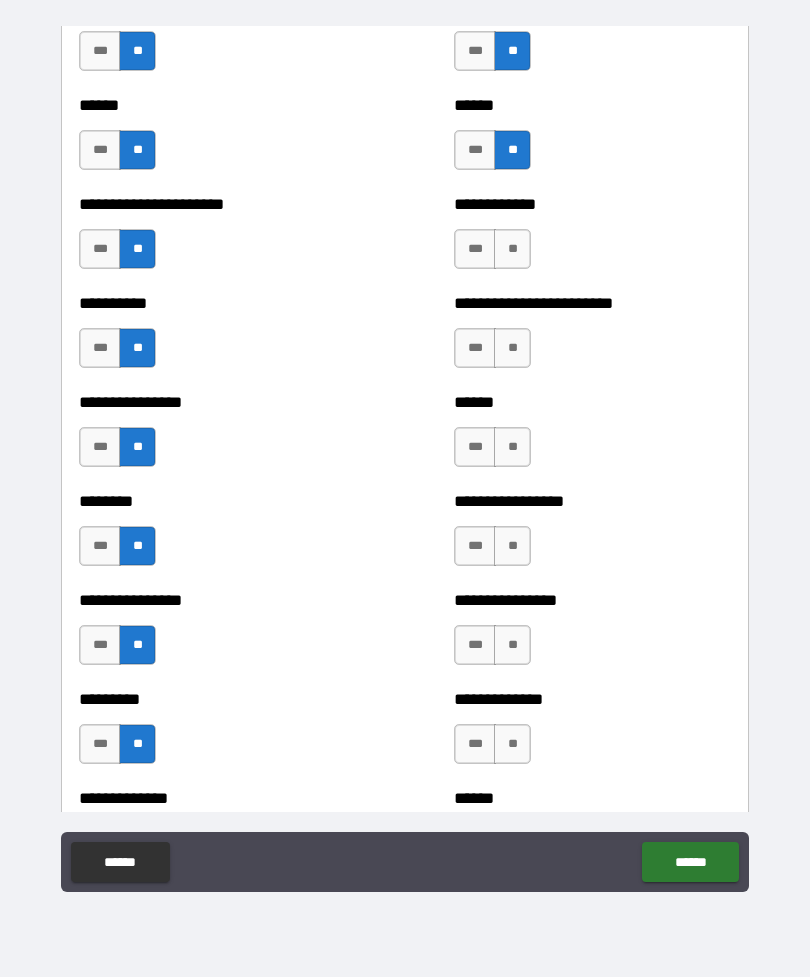 scroll, scrollTop: 599, scrollLeft: 0, axis: vertical 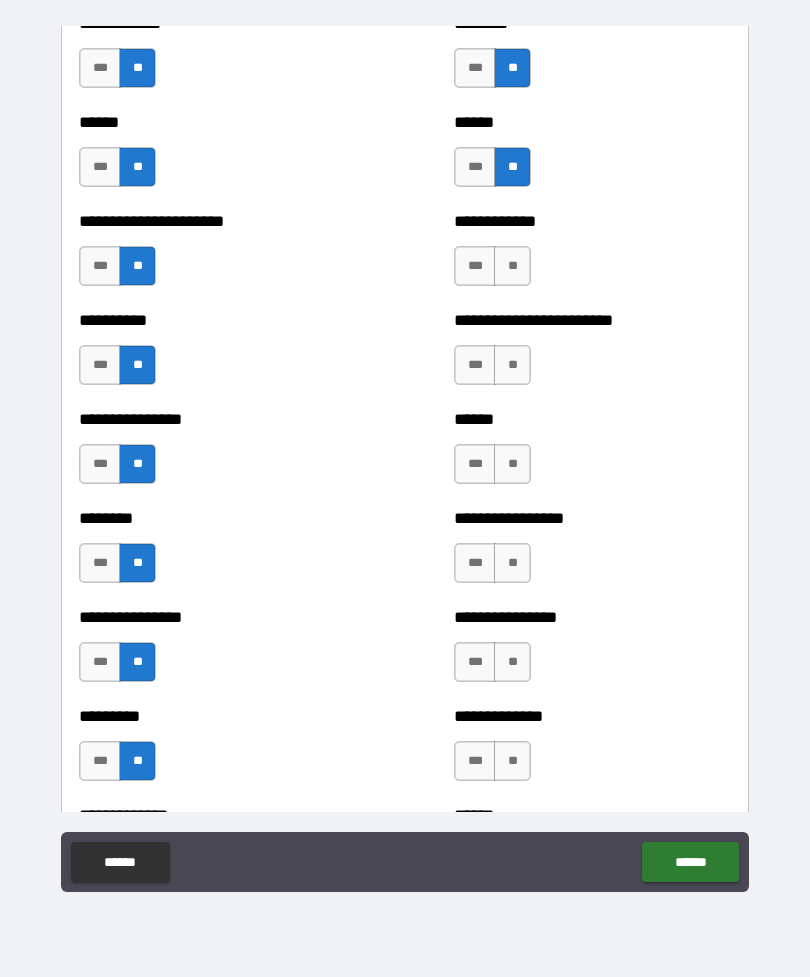 click on "**" at bounding box center (512, 266) 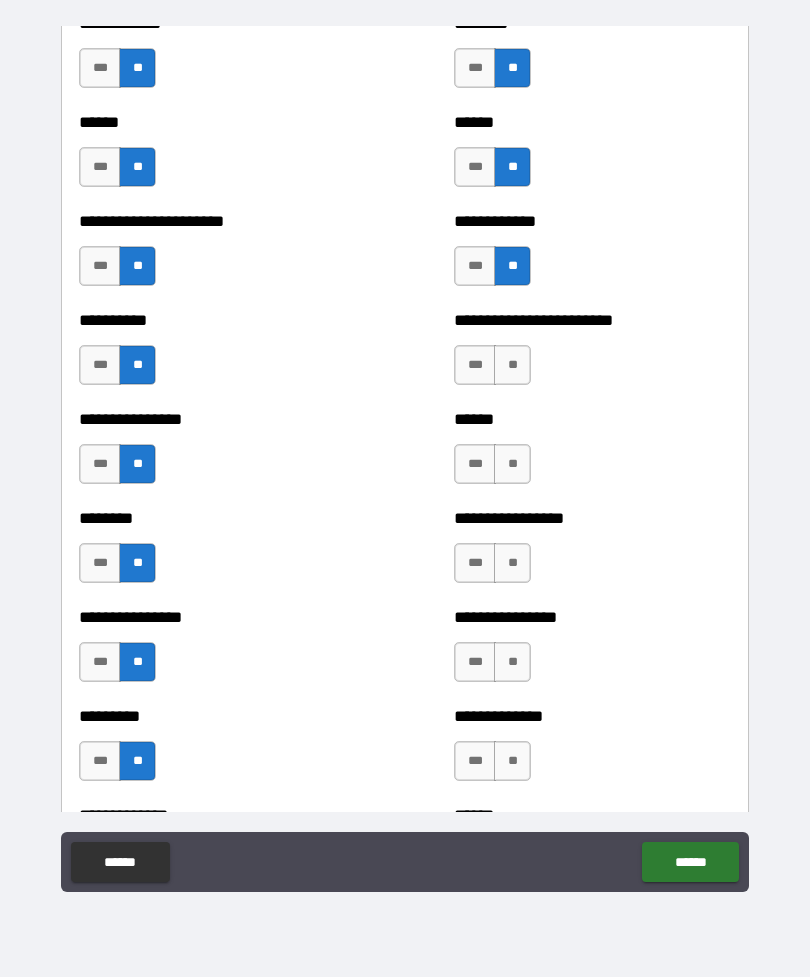 click on "**" at bounding box center [512, 365] 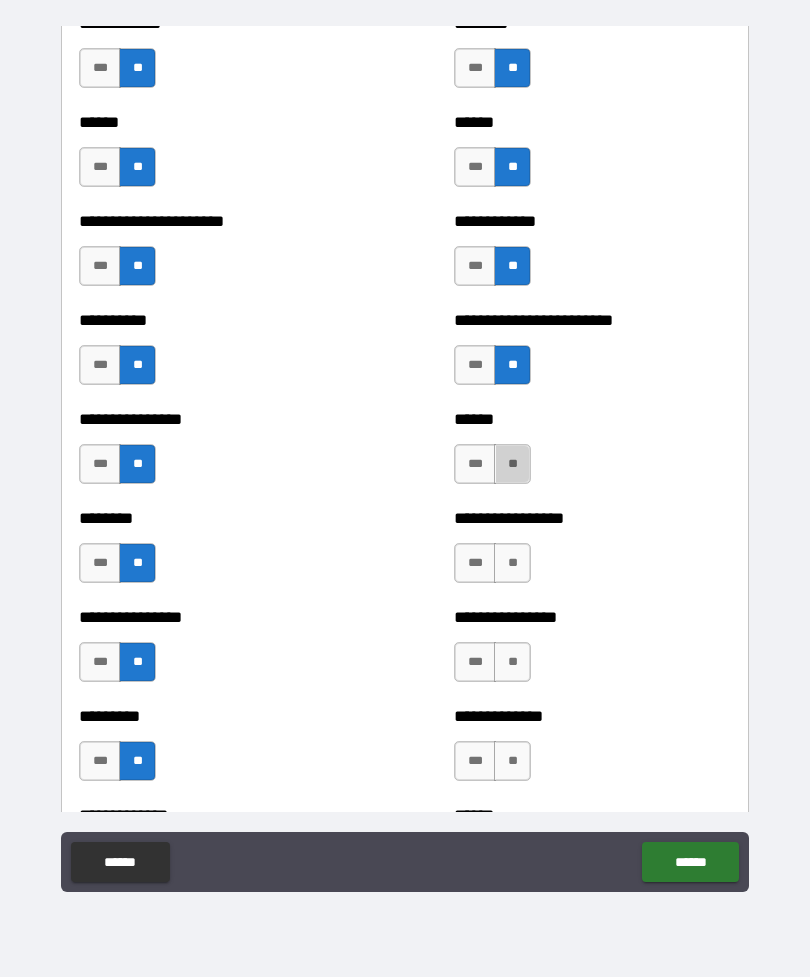 click on "**" at bounding box center [512, 464] 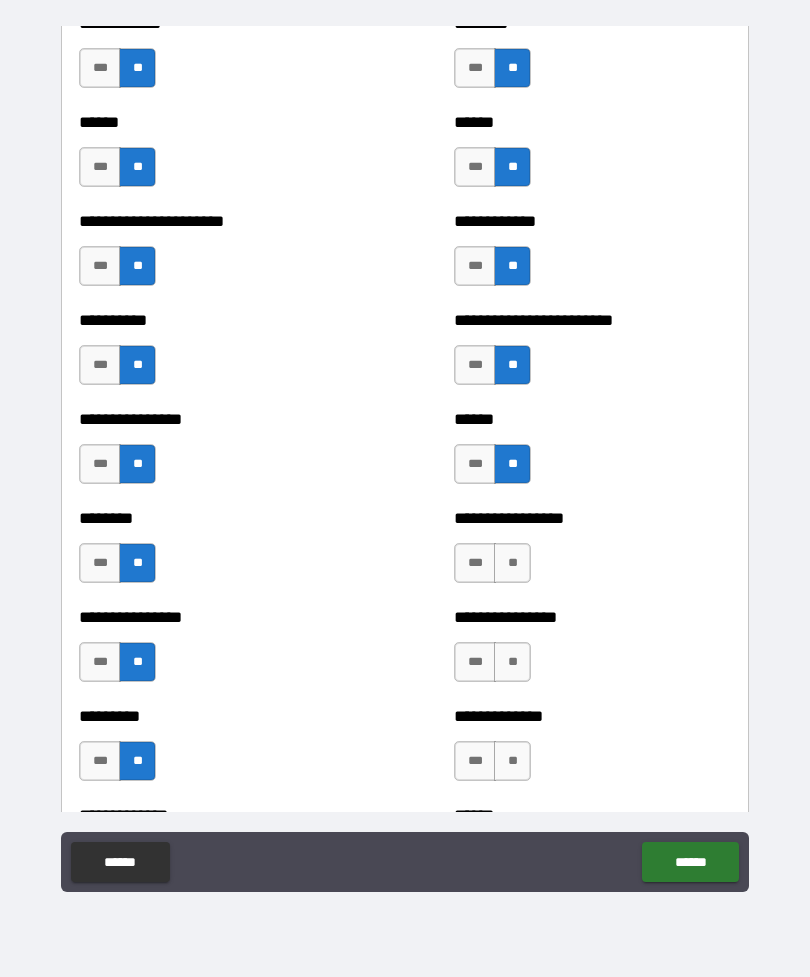 click on "**" at bounding box center (512, 563) 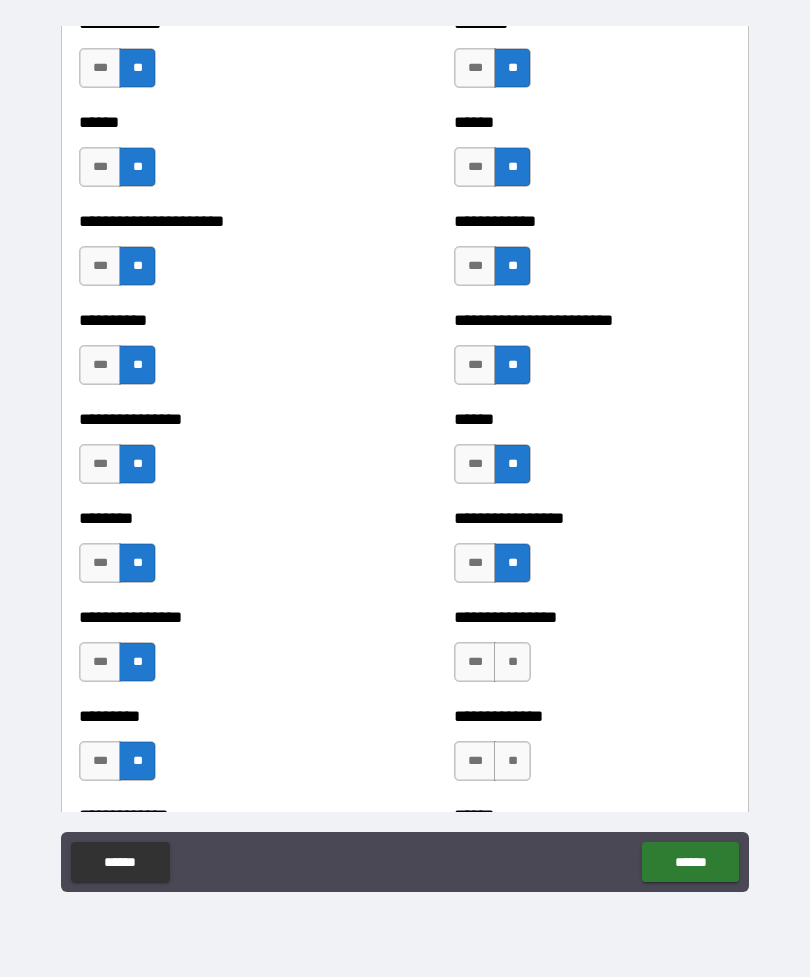click on "**" at bounding box center (512, 662) 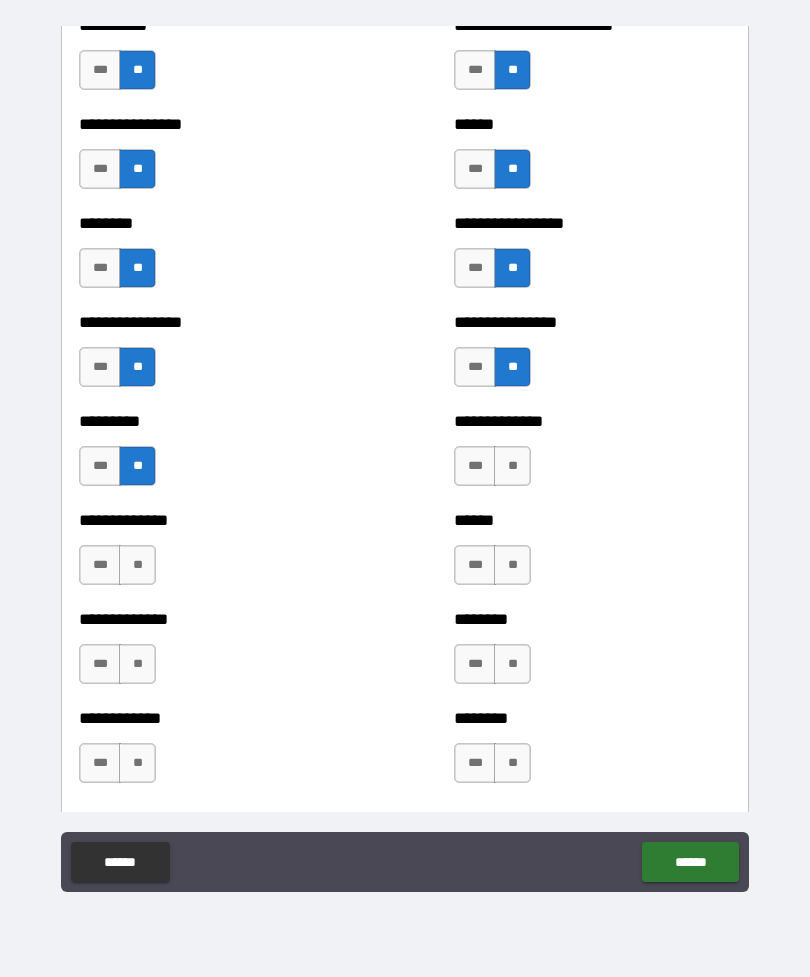 scroll, scrollTop: 1036, scrollLeft: 0, axis: vertical 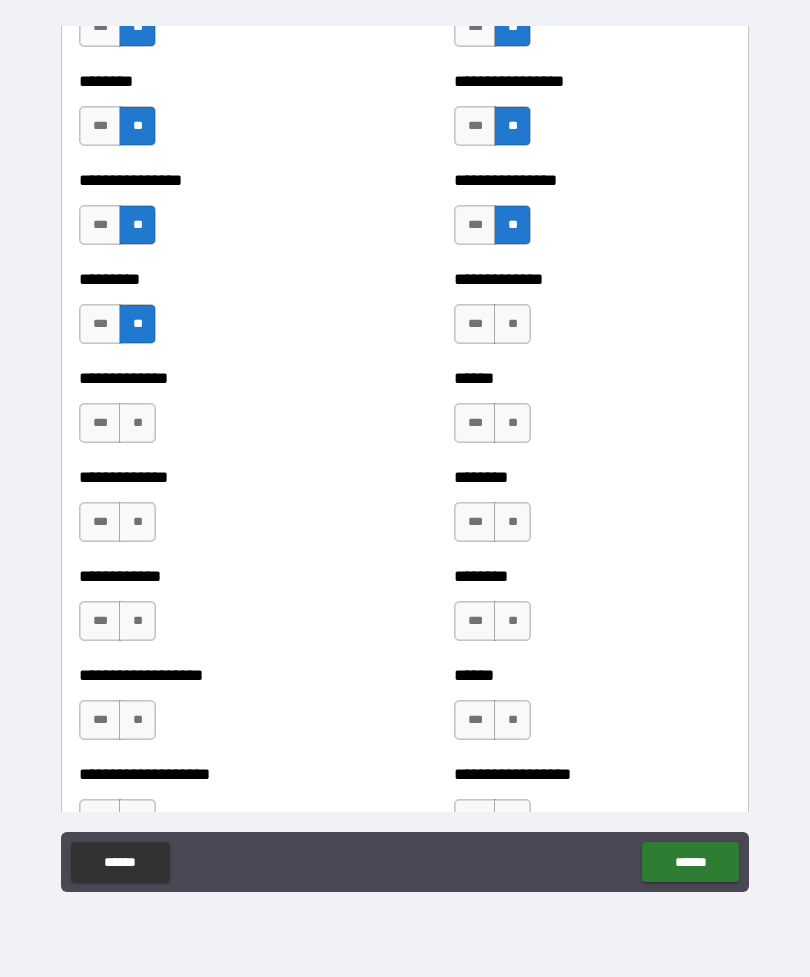 click on "**" at bounding box center (512, 324) 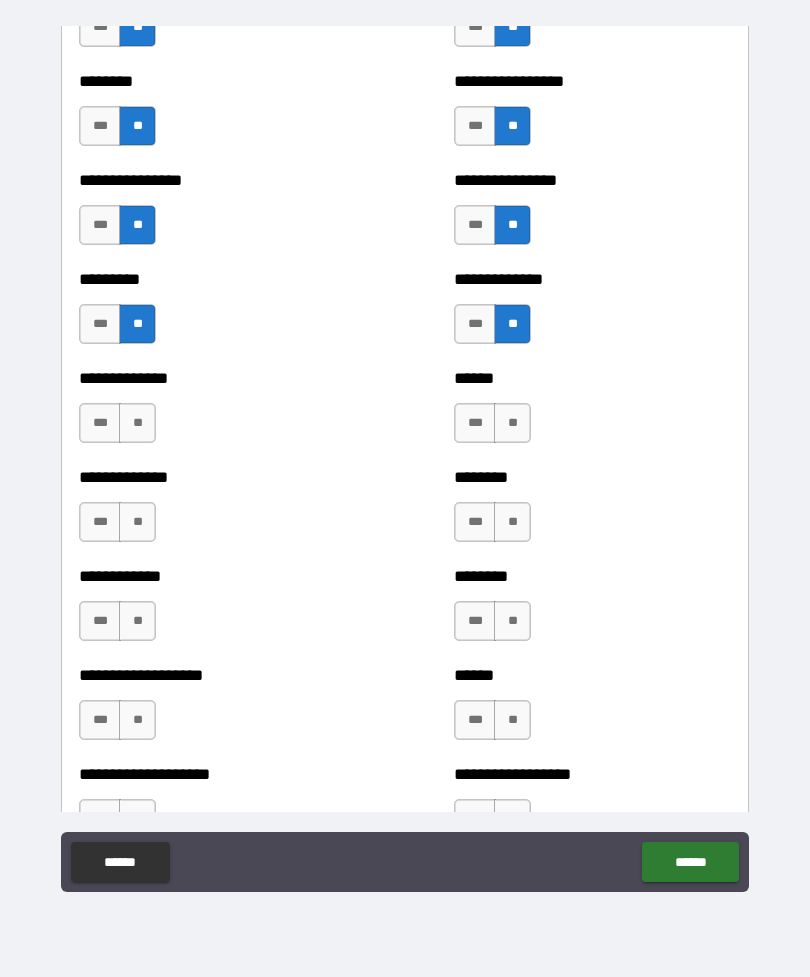 click on "**" at bounding box center (137, 423) 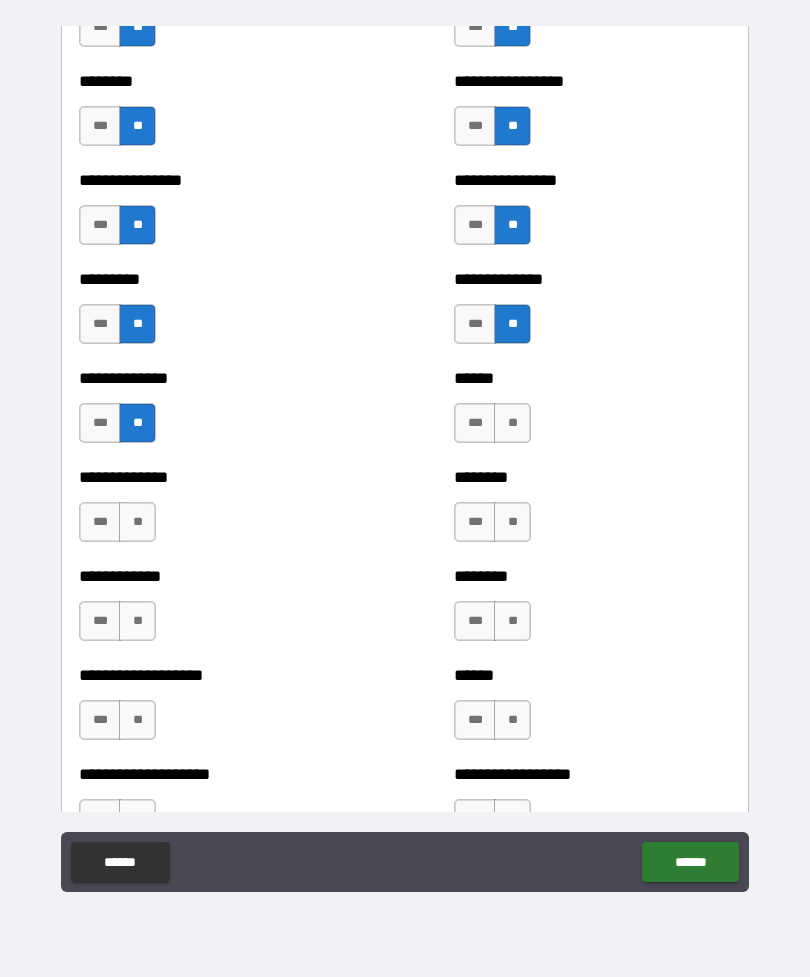 click on "**" at bounding box center (512, 423) 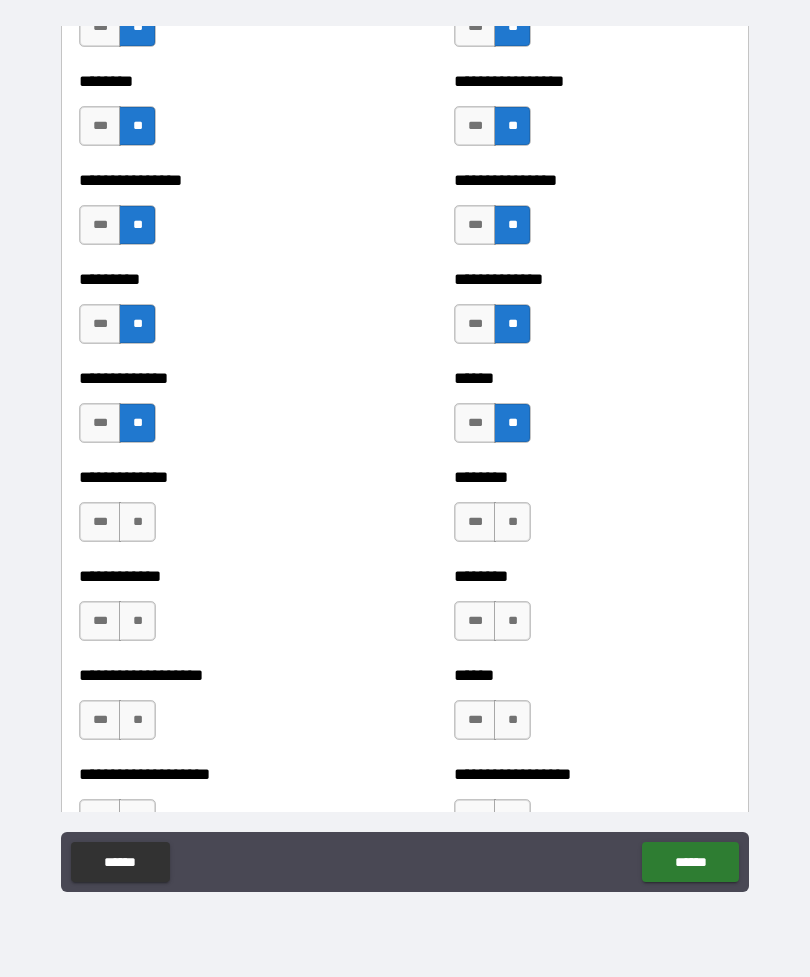 click on "**" at bounding box center (137, 522) 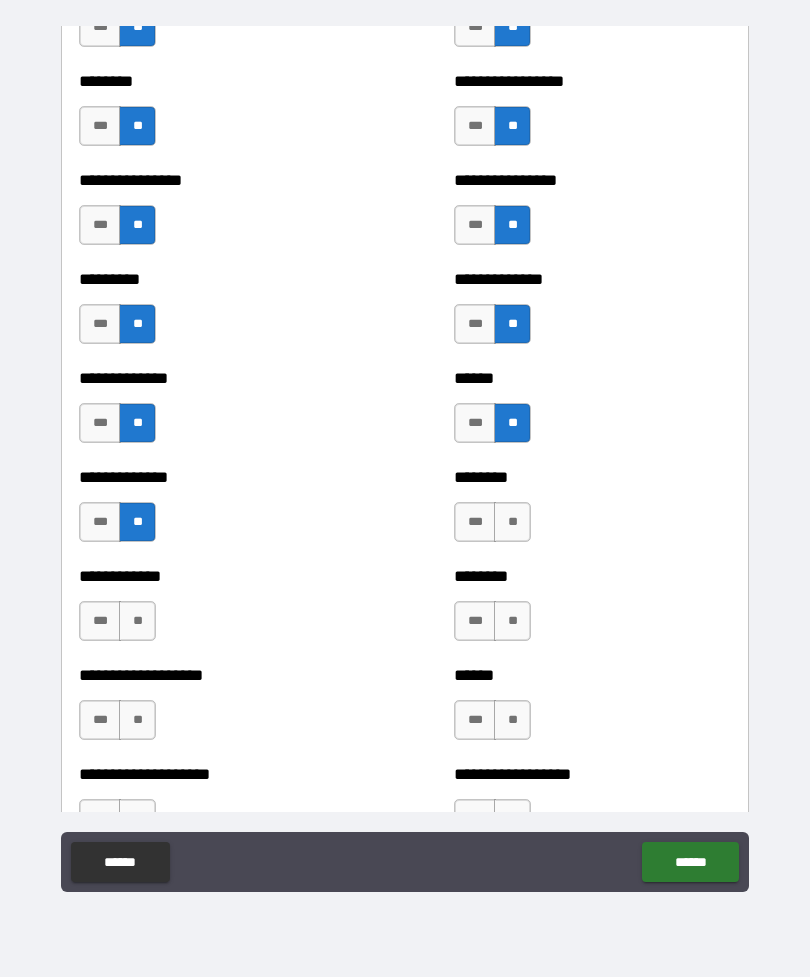 click on "**" at bounding box center (512, 522) 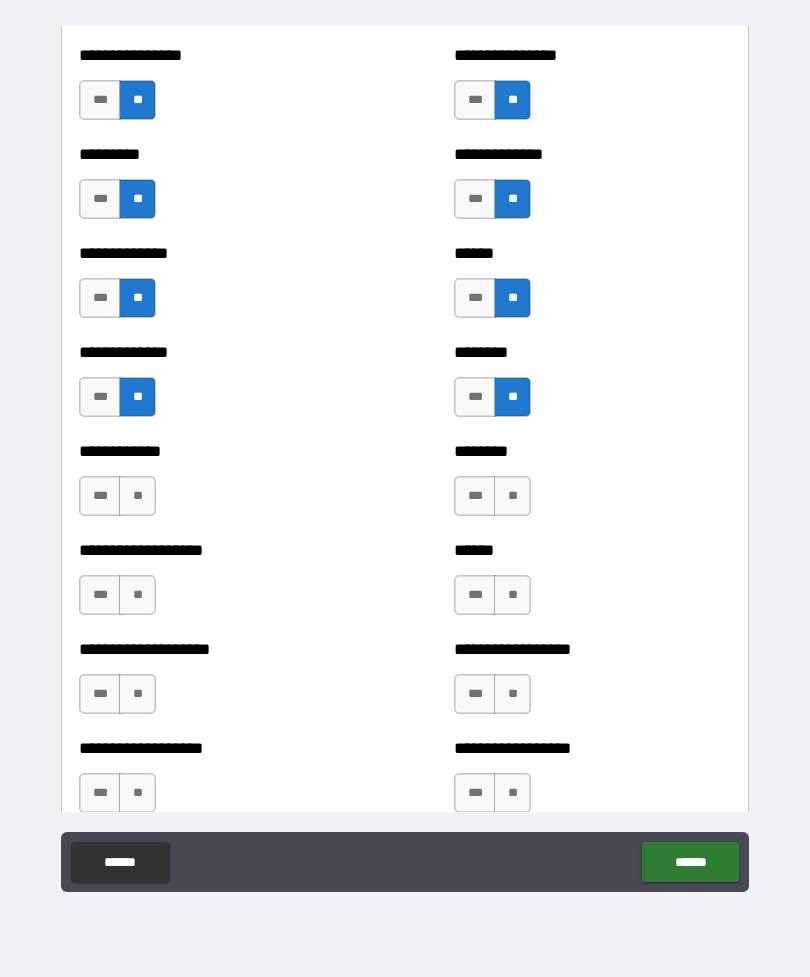 scroll, scrollTop: 1153, scrollLeft: 0, axis: vertical 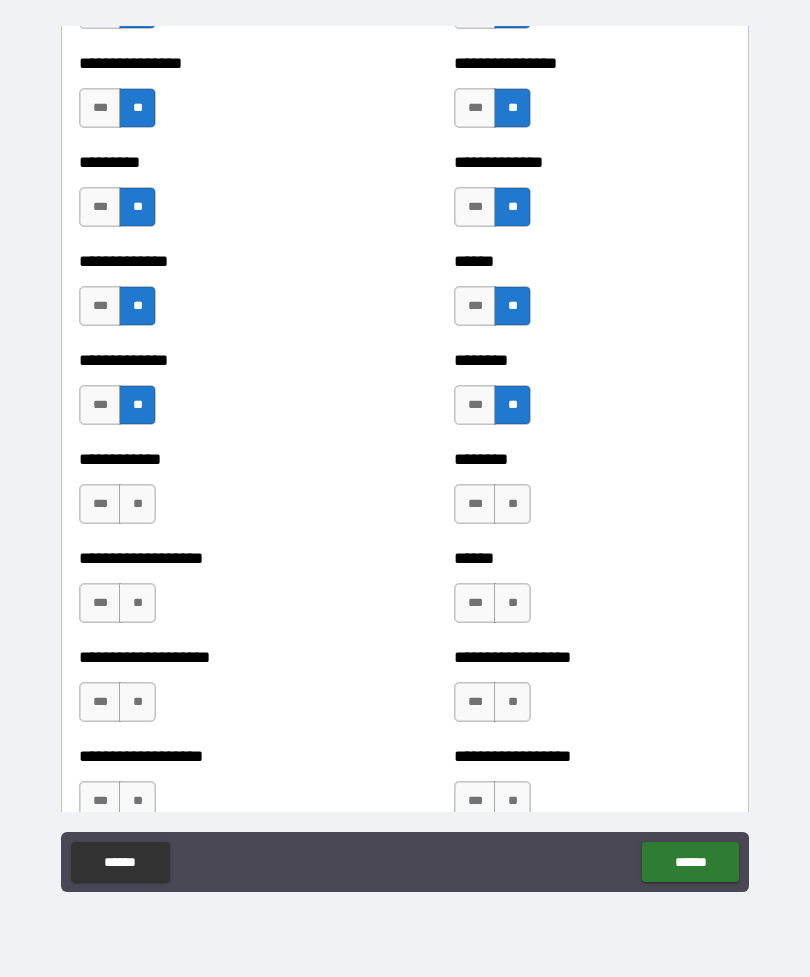 click on "**" at bounding box center [137, 504] 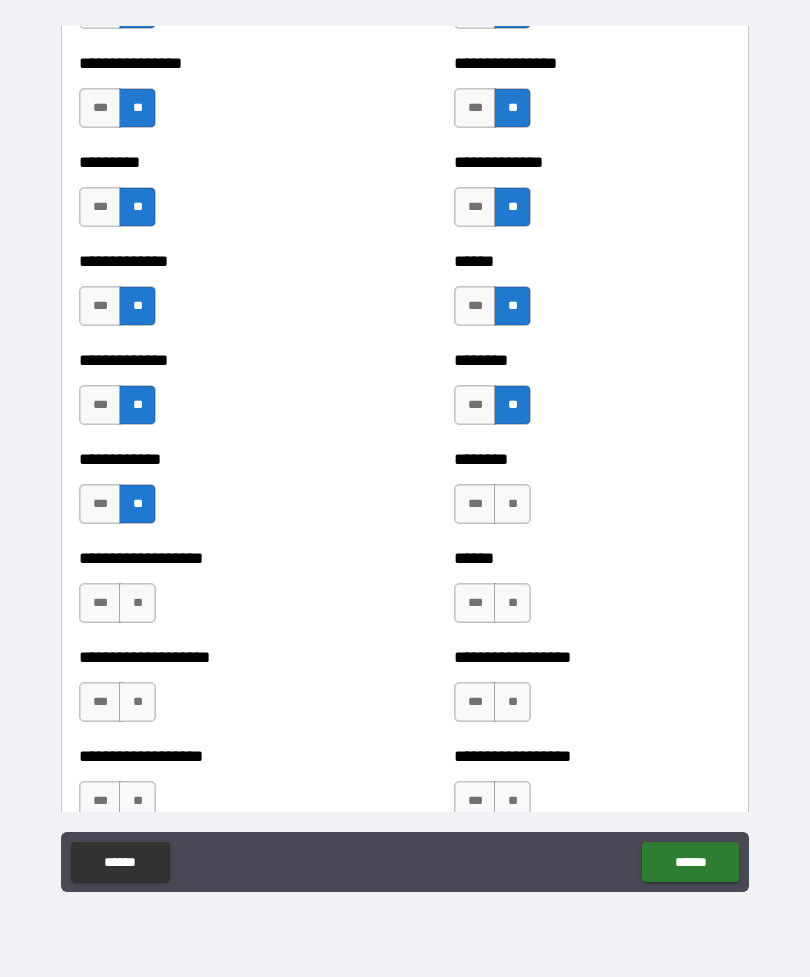 click on "**" at bounding box center (512, 504) 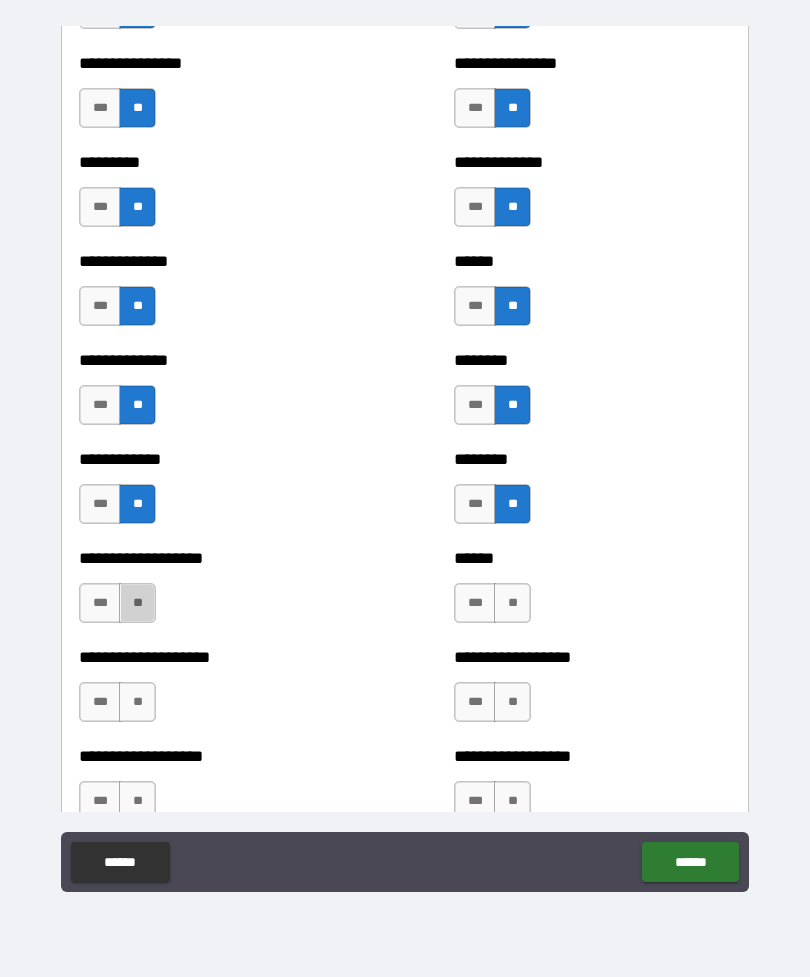 click on "**" at bounding box center (137, 603) 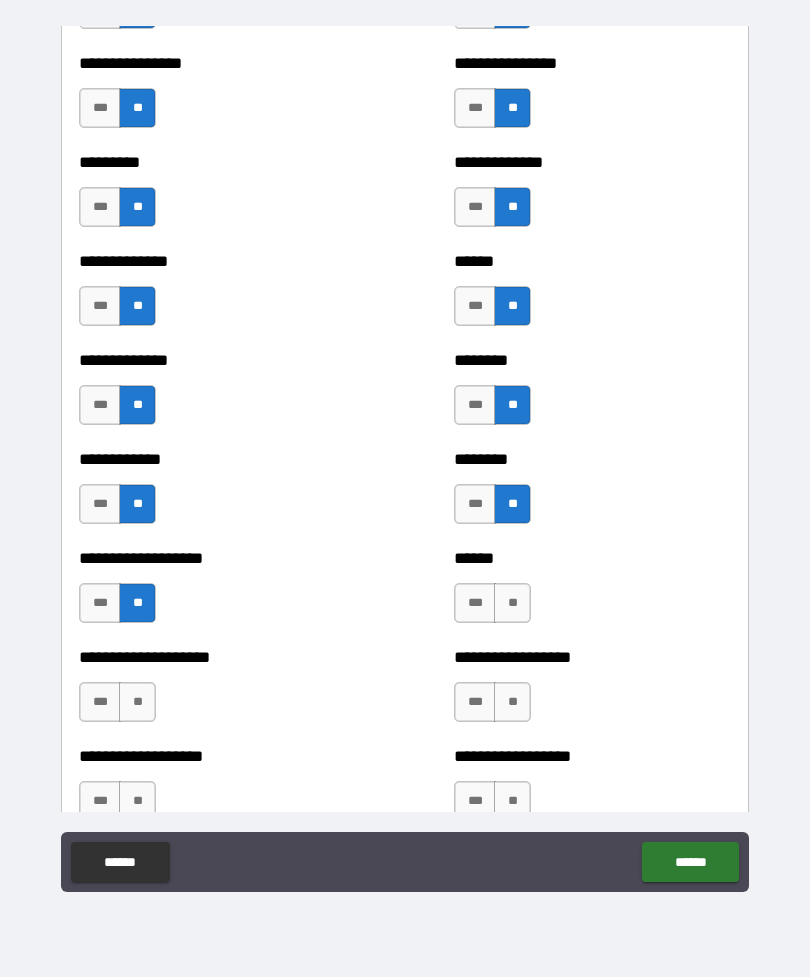 click on "**" at bounding box center (512, 603) 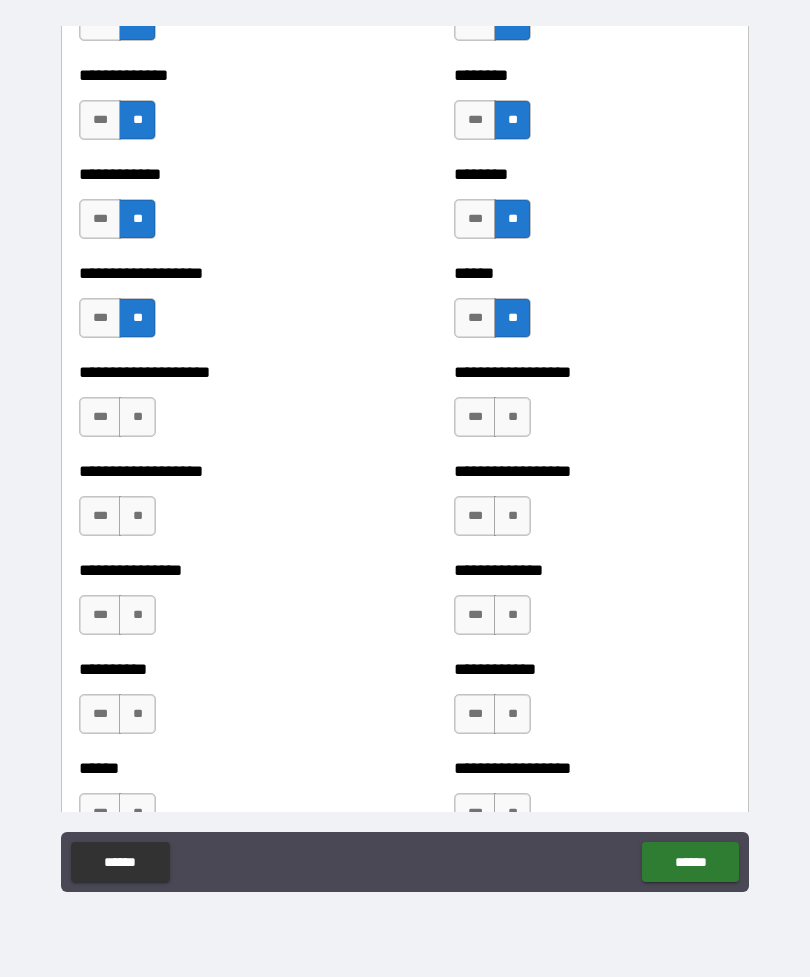 scroll, scrollTop: 1436, scrollLeft: 0, axis: vertical 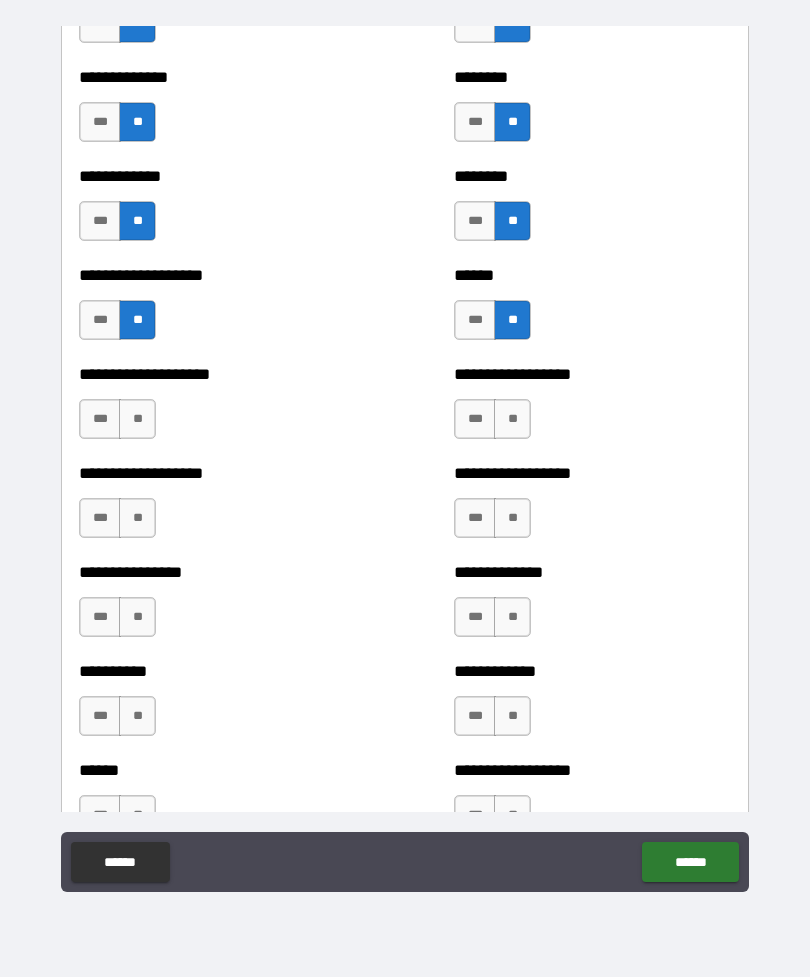 click on "**" at bounding box center [137, 419] 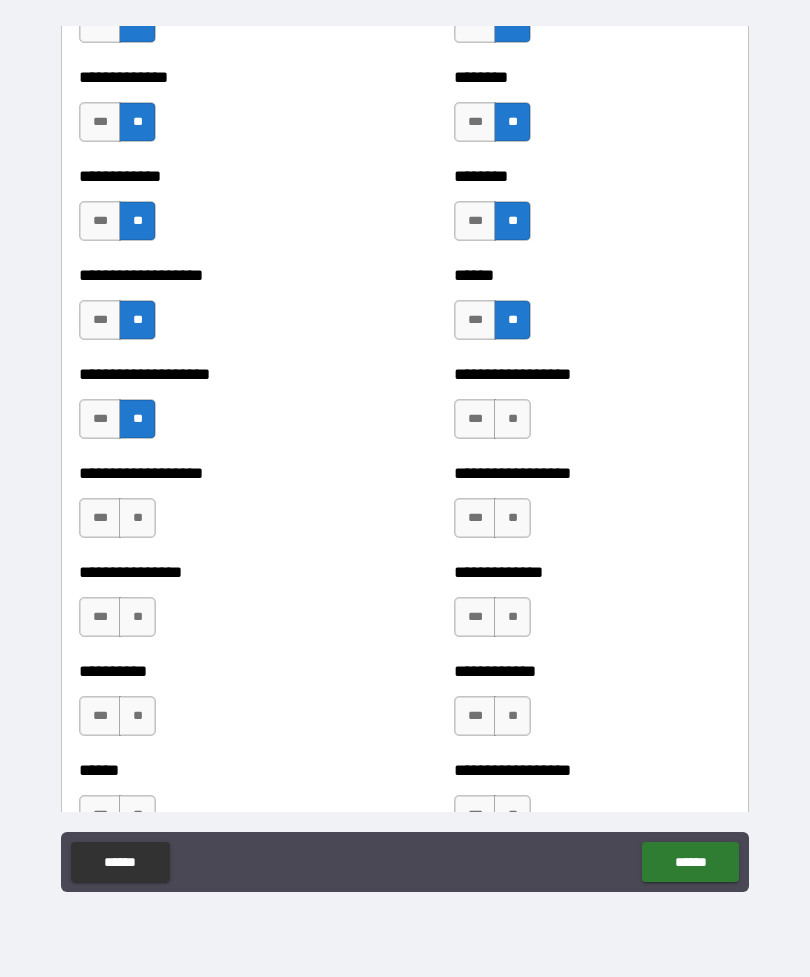 click on "**" at bounding box center (512, 419) 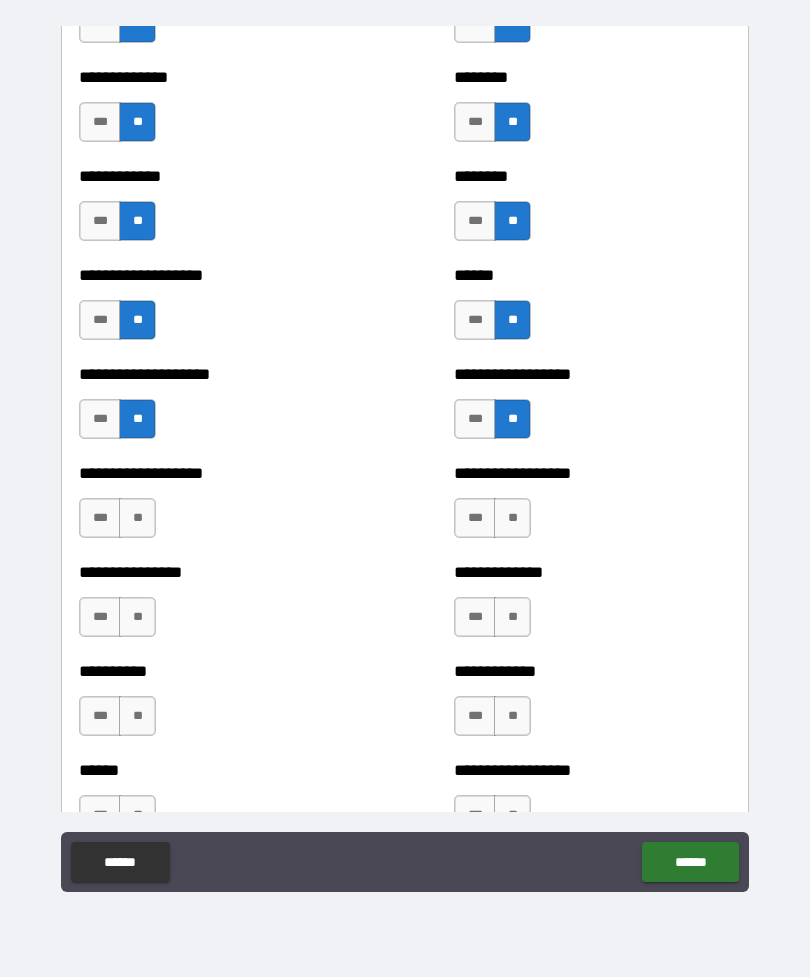 click on "**" at bounding box center [137, 518] 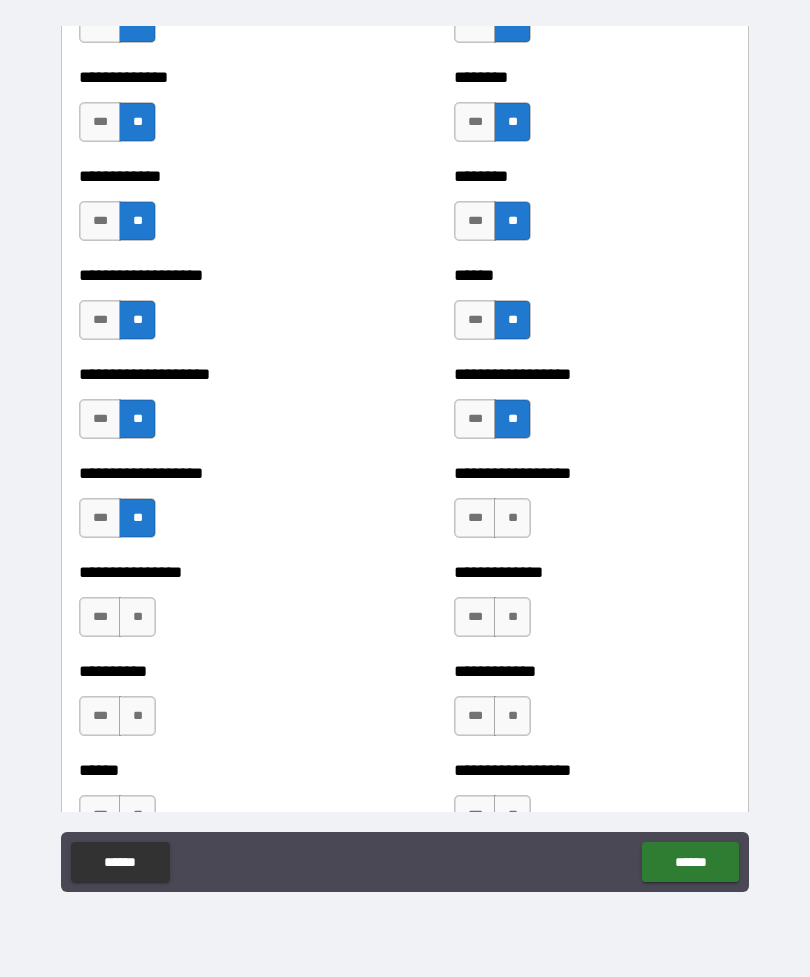 click on "**" at bounding box center [512, 518] 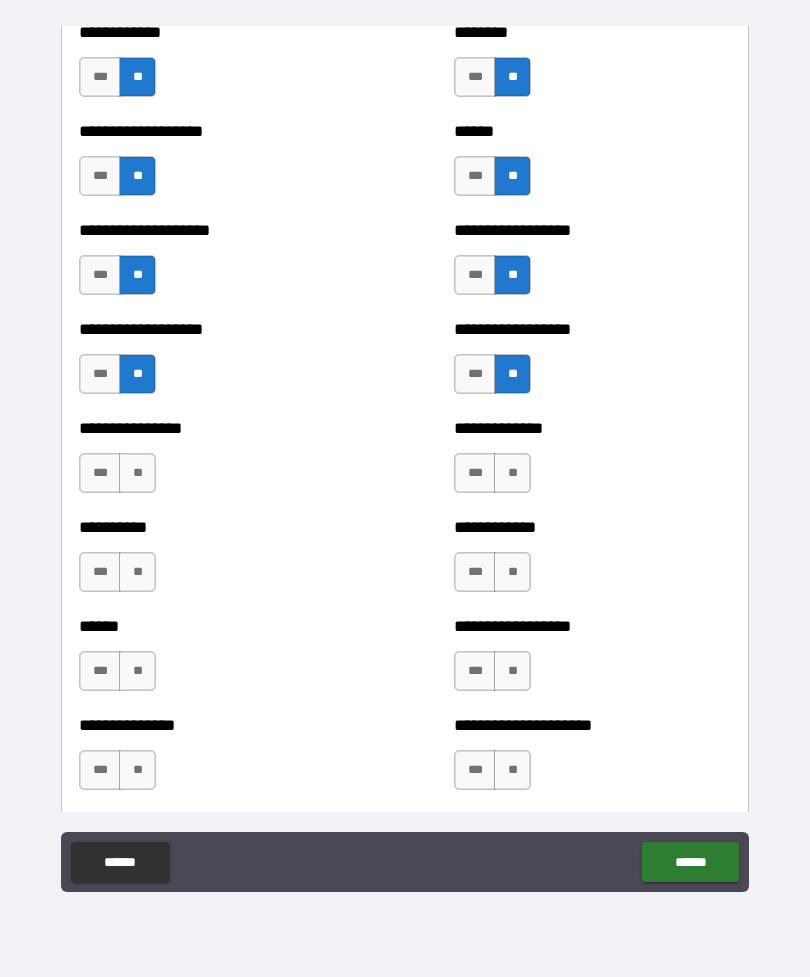 scroll, scrollTop: 1578, scrollLeft: 0, axis: vertical 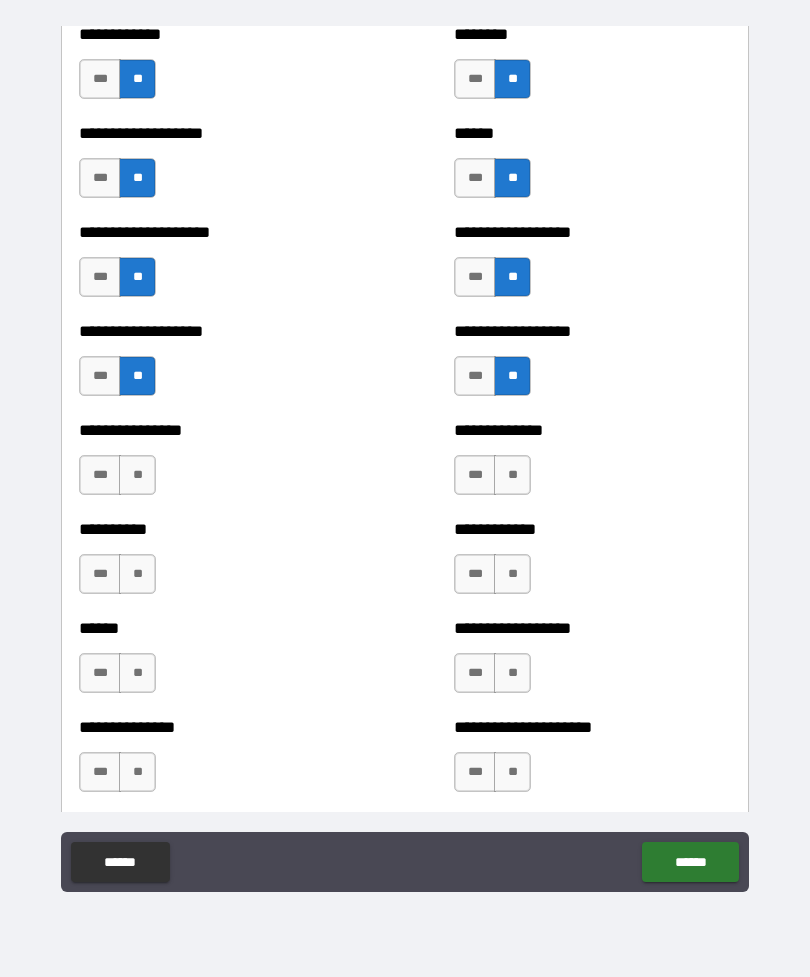 click on "**" at bounding box center (137, 475) 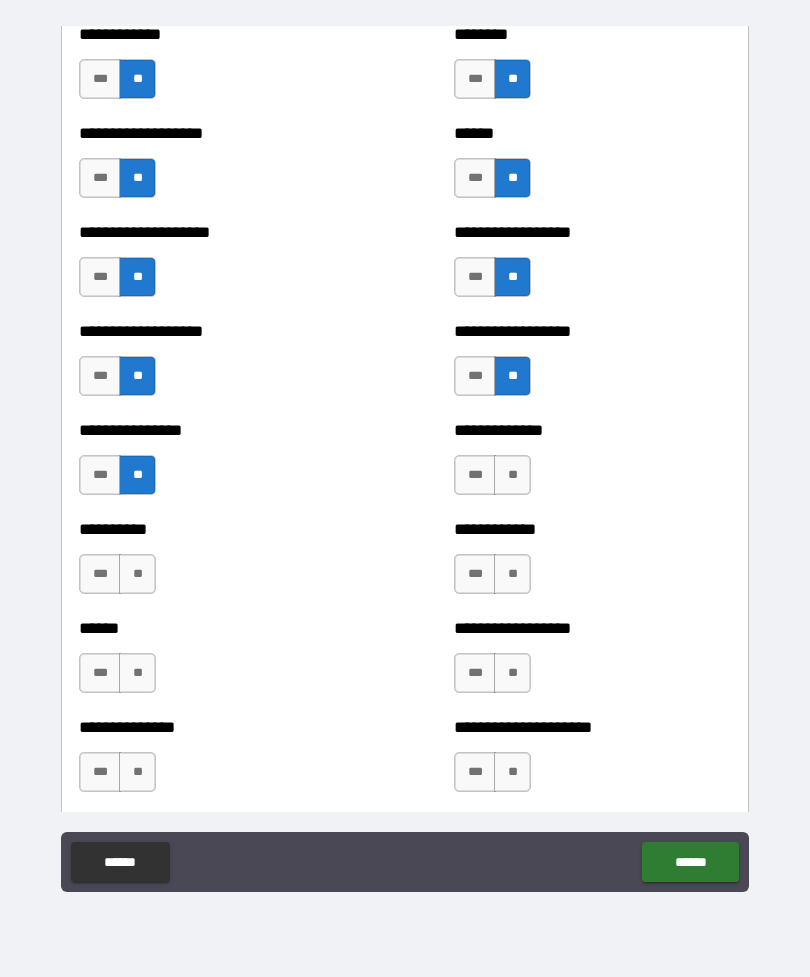 click on "**" at bounding box center (512, 475) 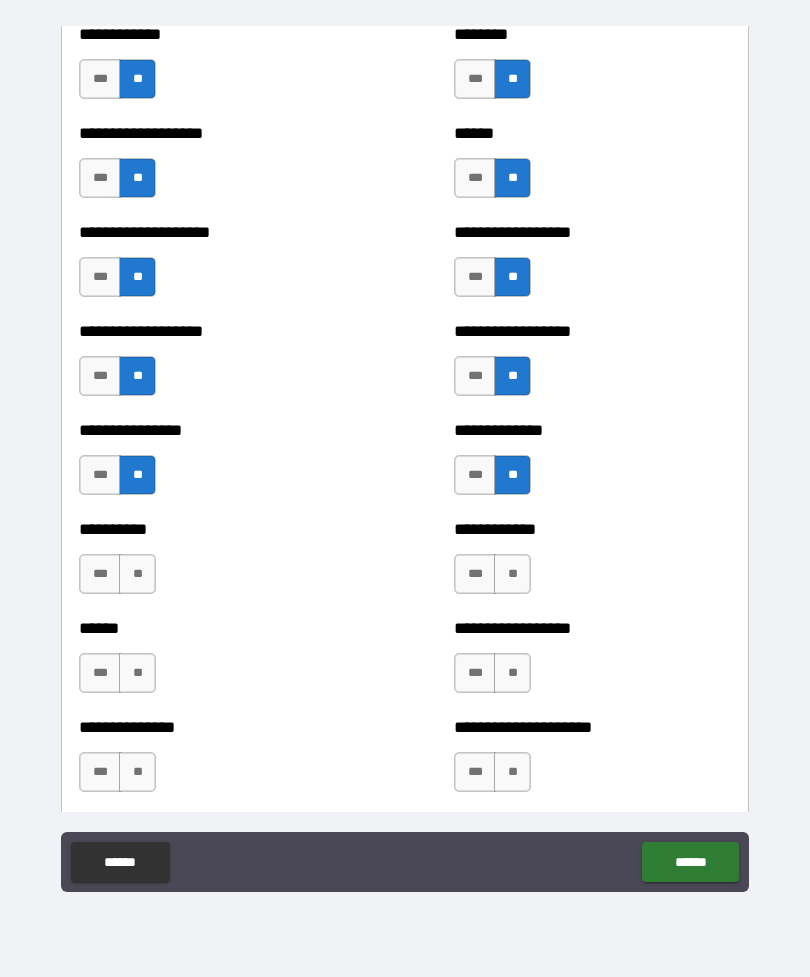 click on "**" at bounding box center (137, 574) 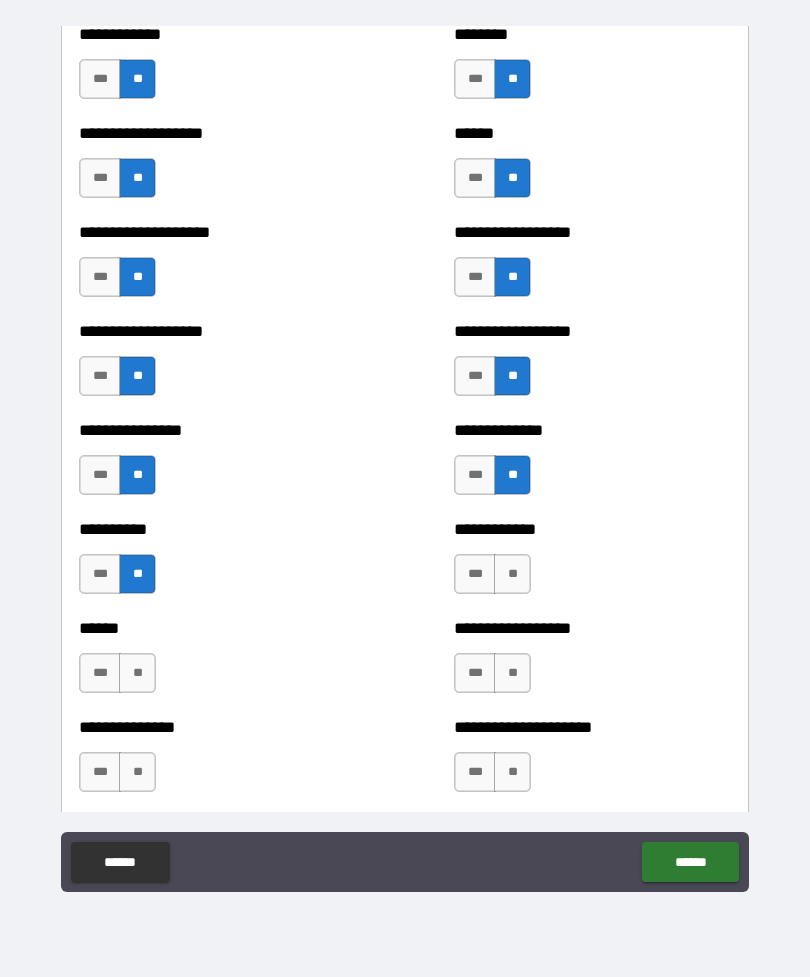 click on "**" at bounding box center [512, 574] 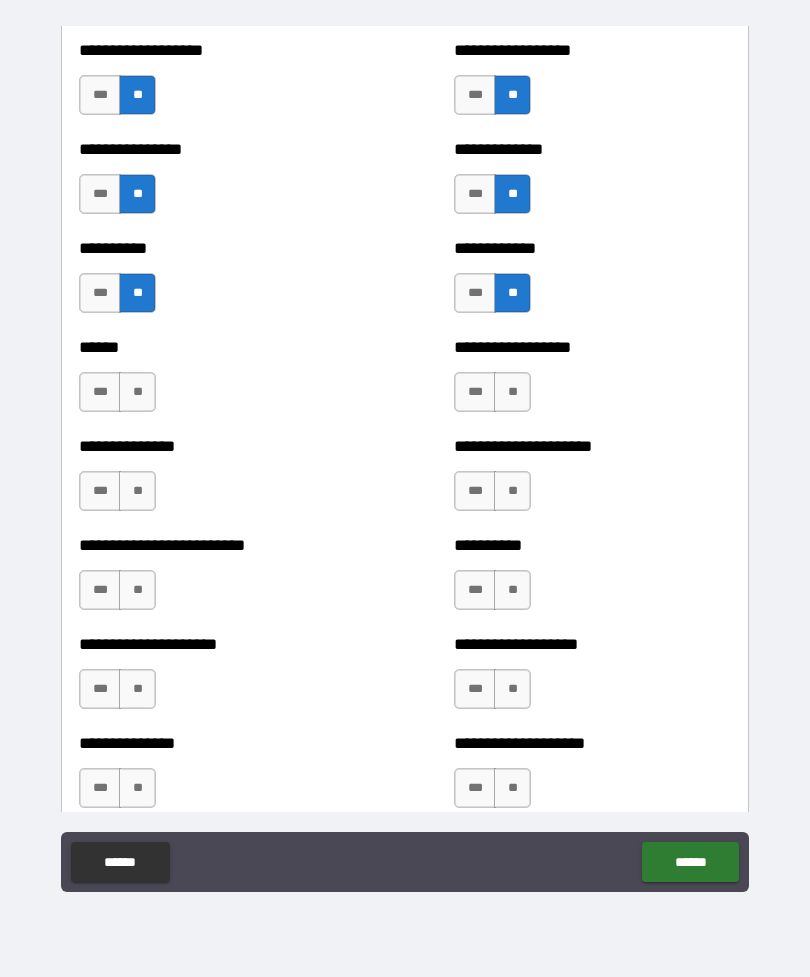 scroll, scrollTop: 1881, scrollLeft: 0, axis: vertical 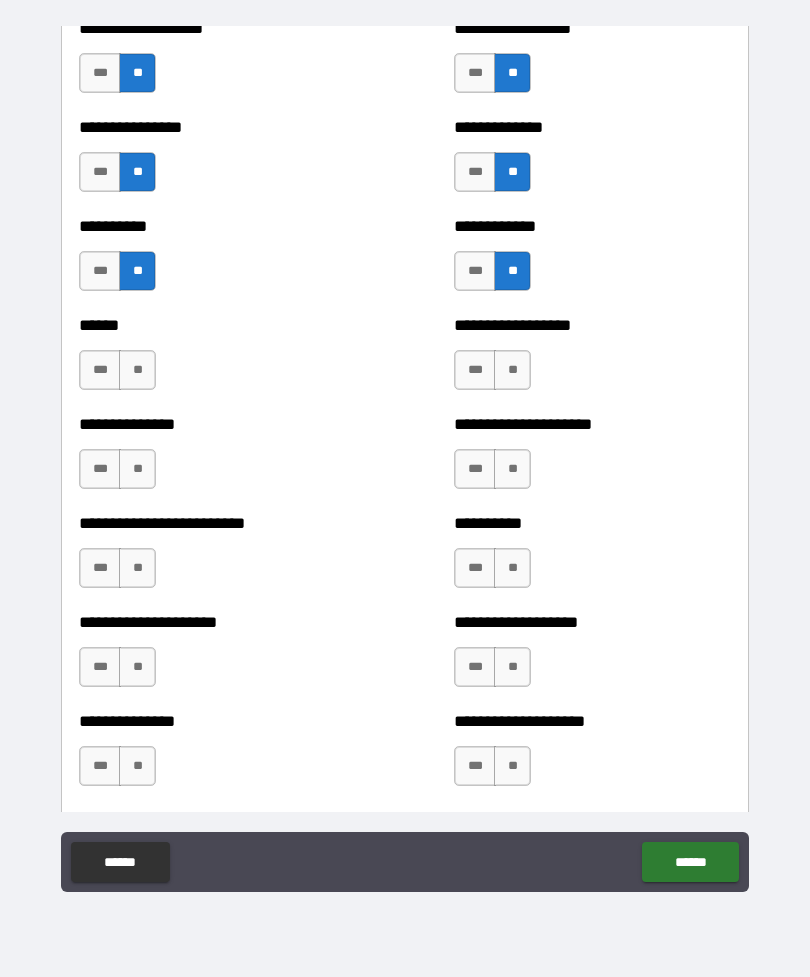 click on "**" at bounding box center [137, 370] 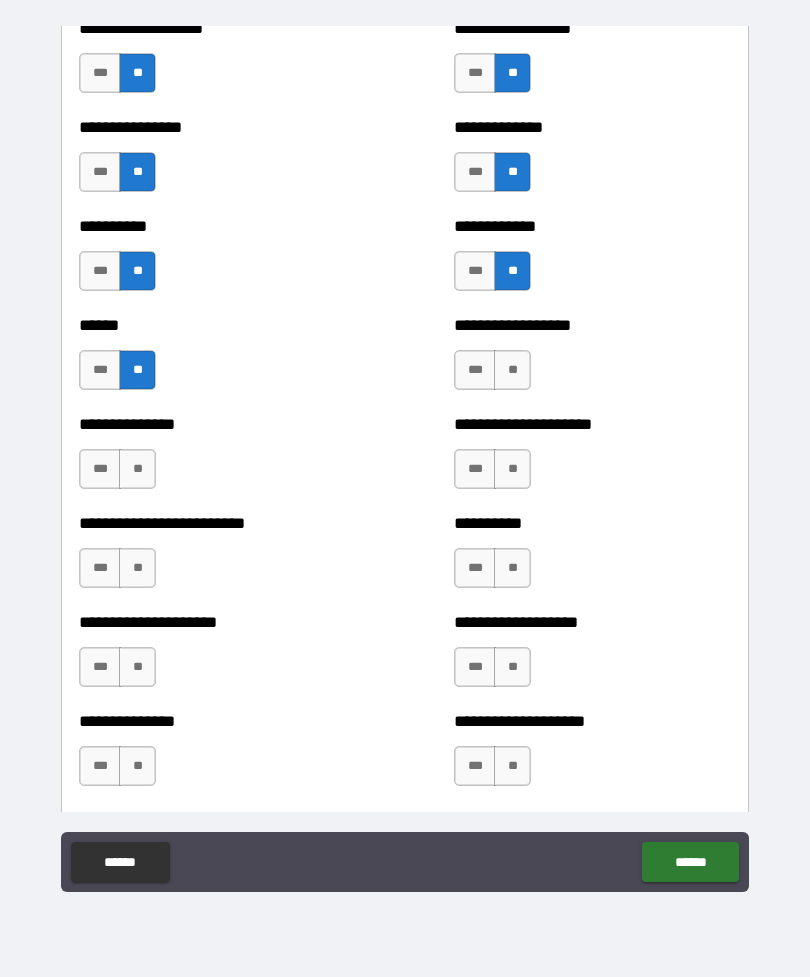 click on "**" at bounding box center (512, 370) 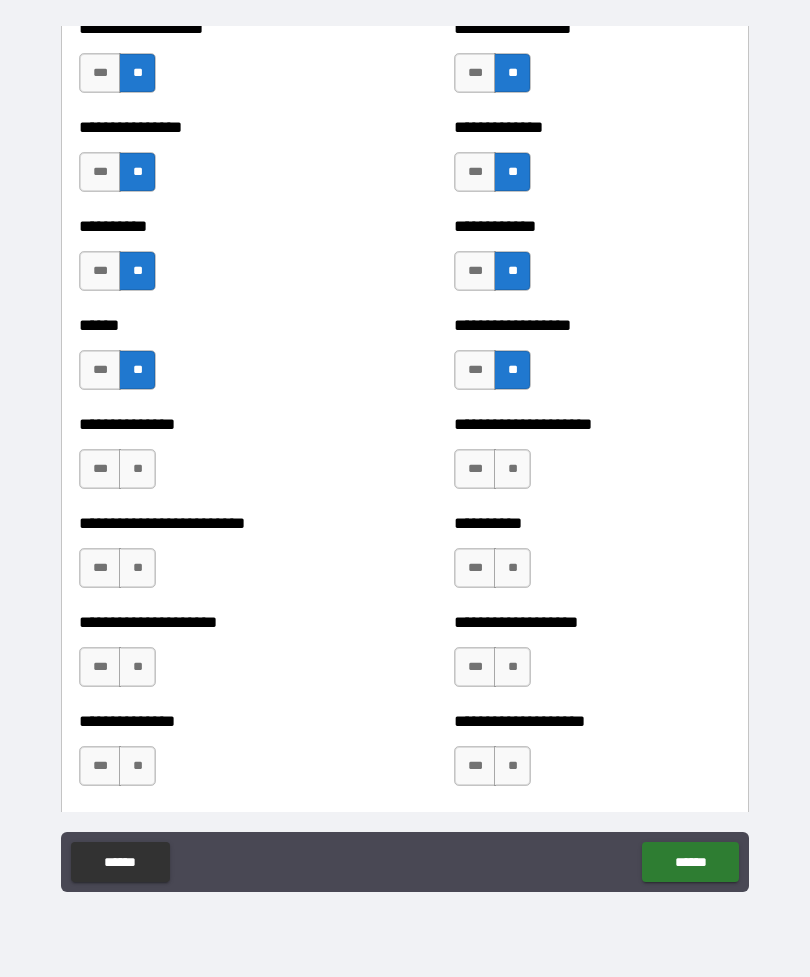 click on "**" at bounding box center [137, 469] 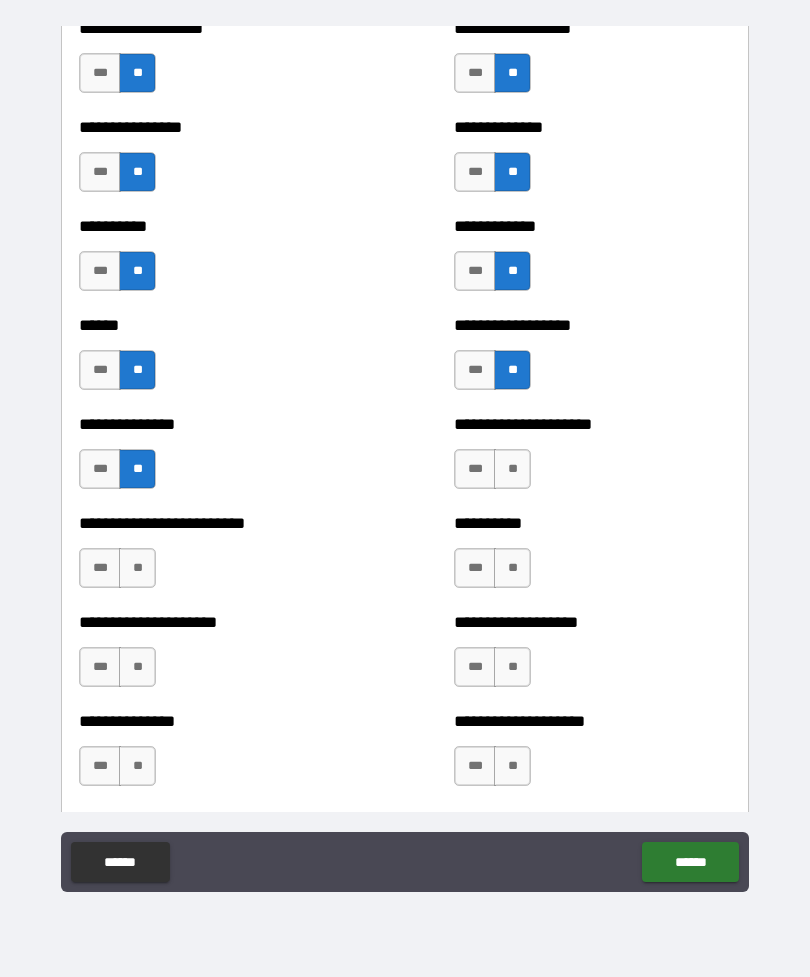 click on "**" at bounding box center [512, 469] 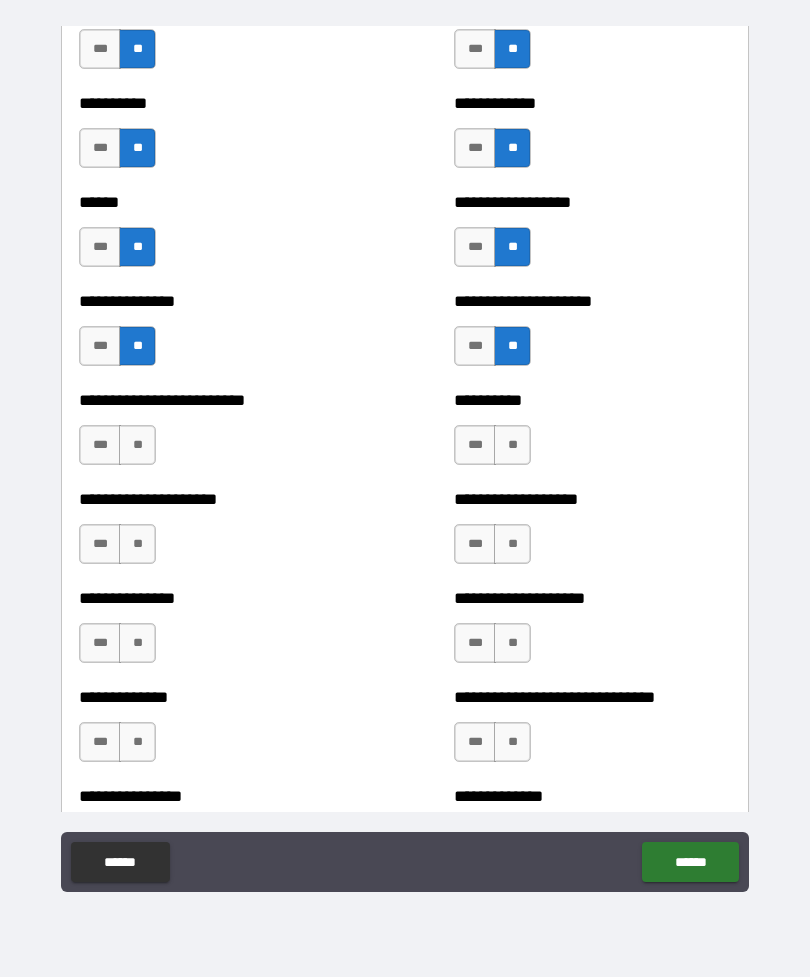 scroll, scrollTop: 2125, scrollLeft: 0, axis: vertical 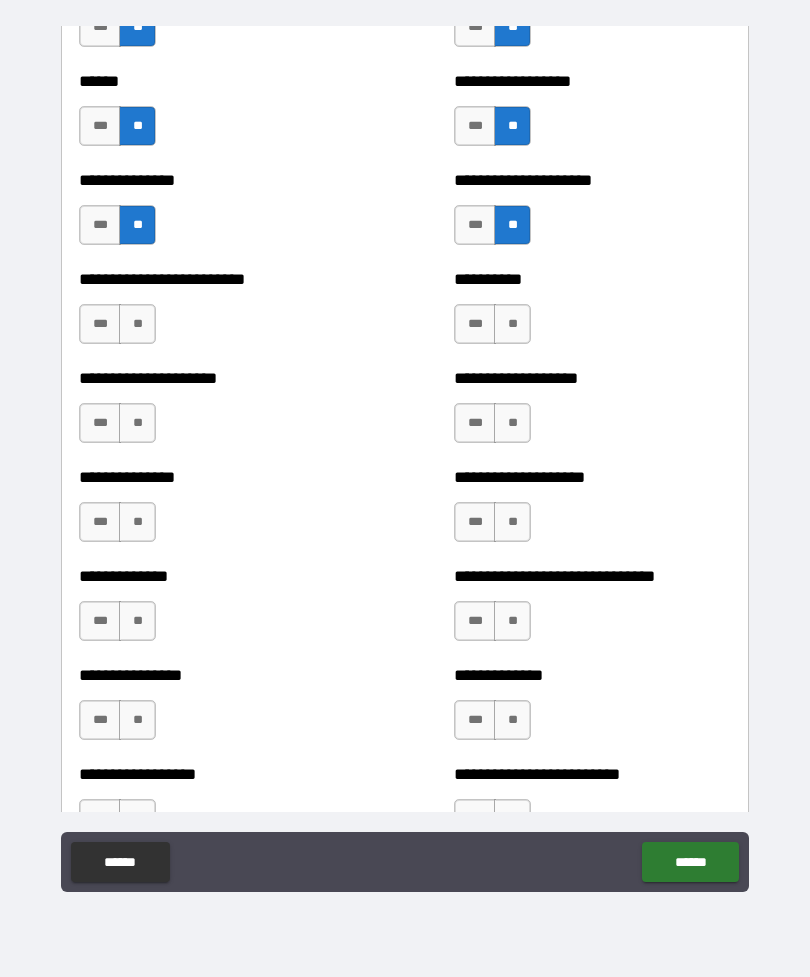 click on "**" at bounding box center (137, 324) 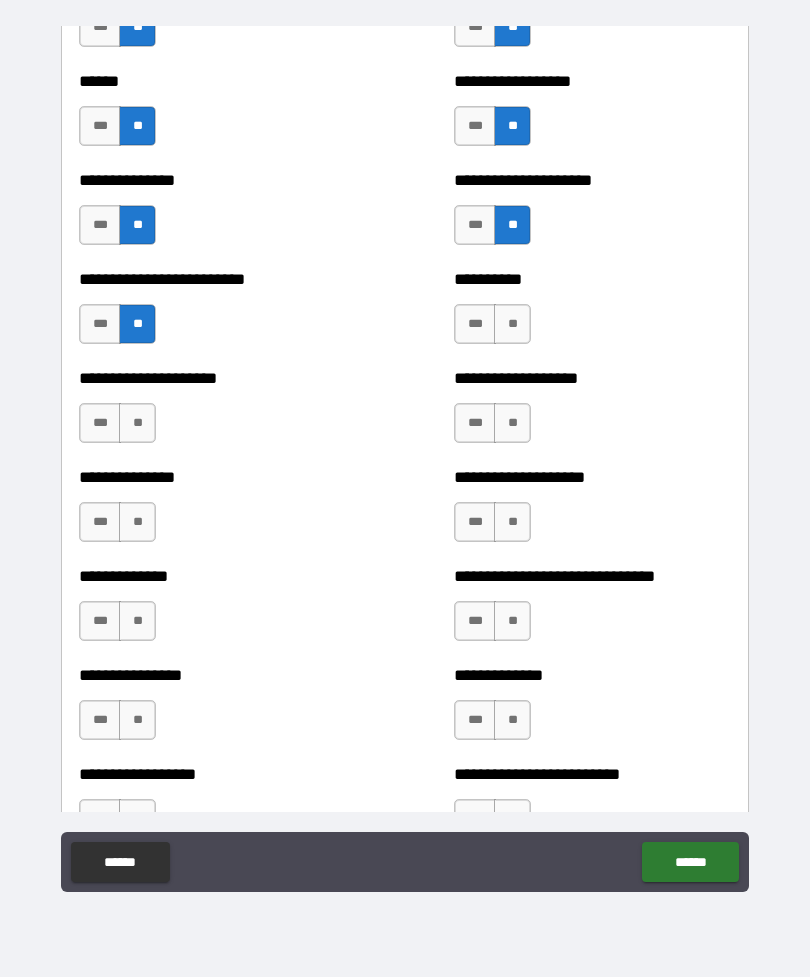 click on "**" at bounding box center [512, 324] 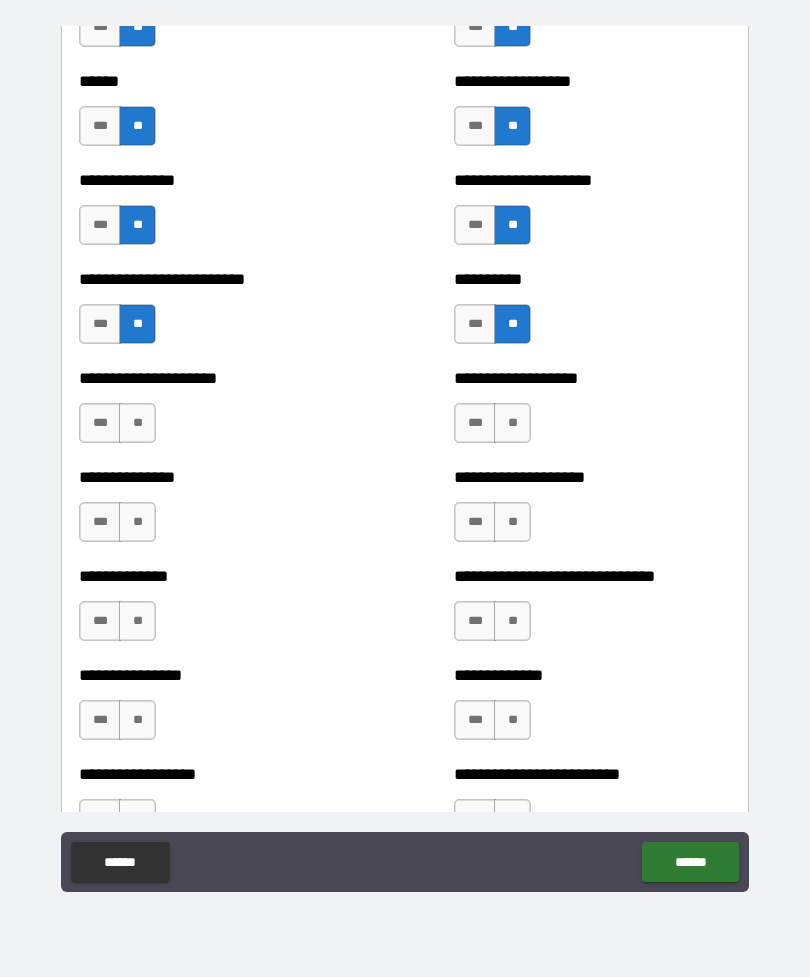 click on "**" at bounding box center [137, 423] 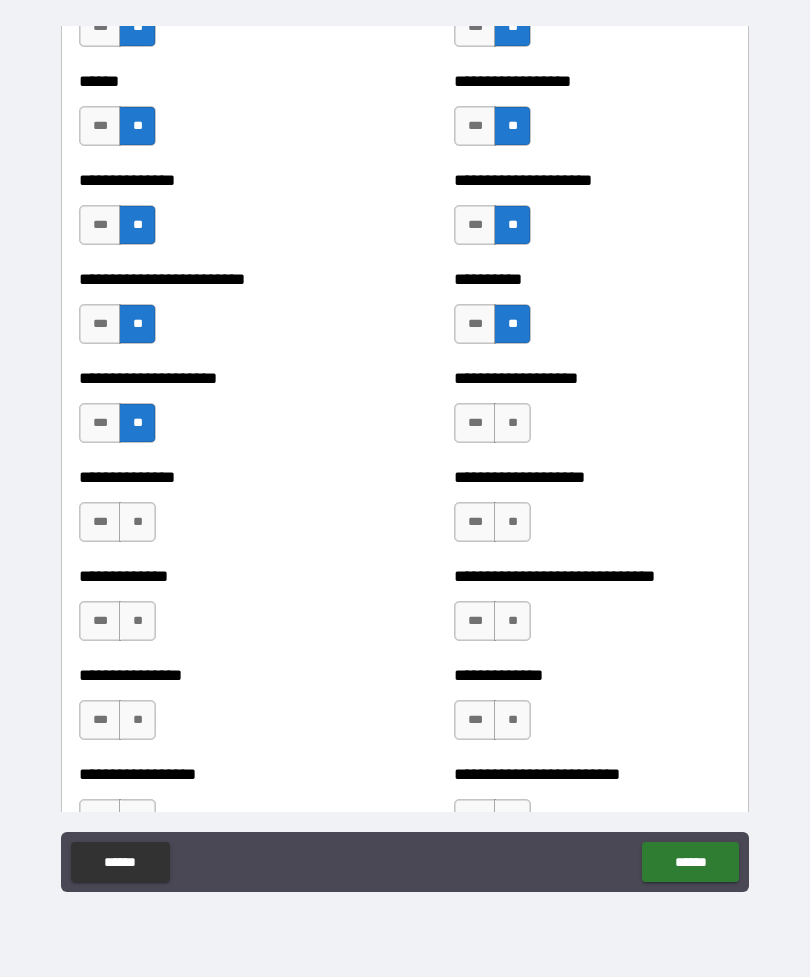 click on "**" at bounding box center (512, 423) 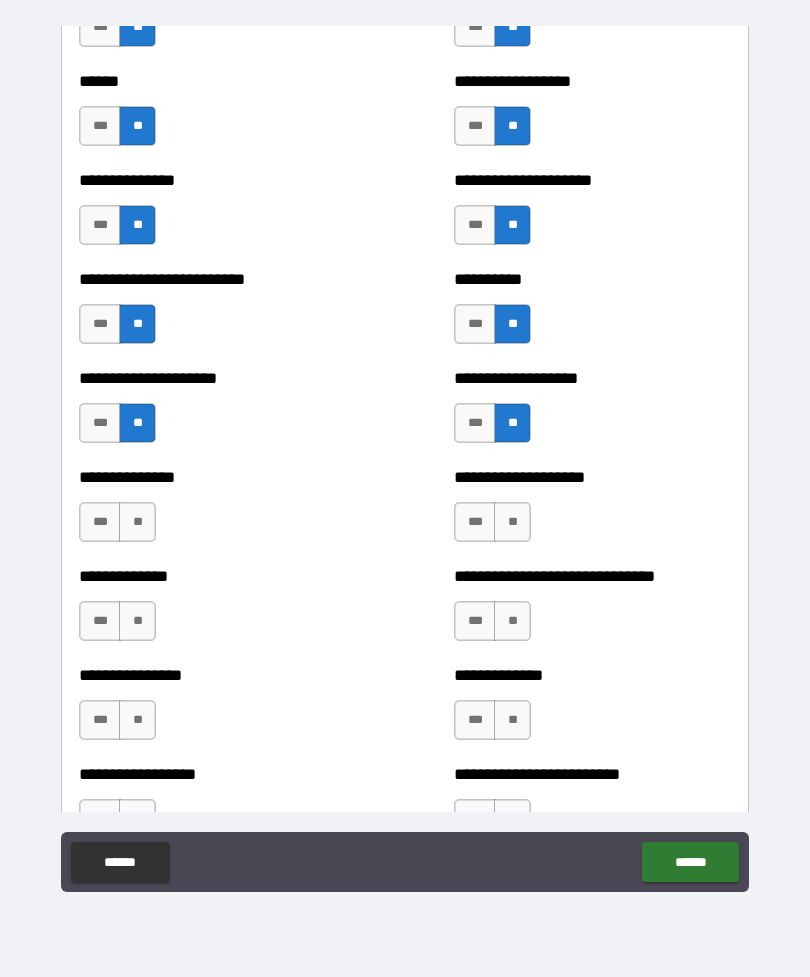 click on "**" at bounding box center (137, 522) 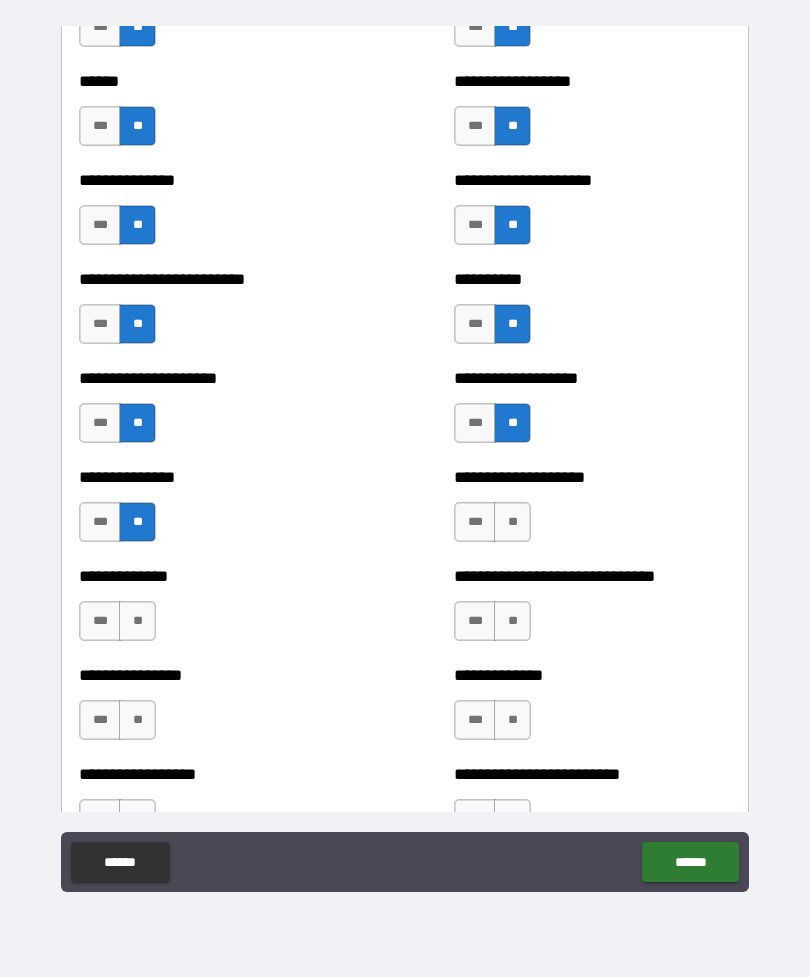 click on "**" at bounding box center (512, 522) 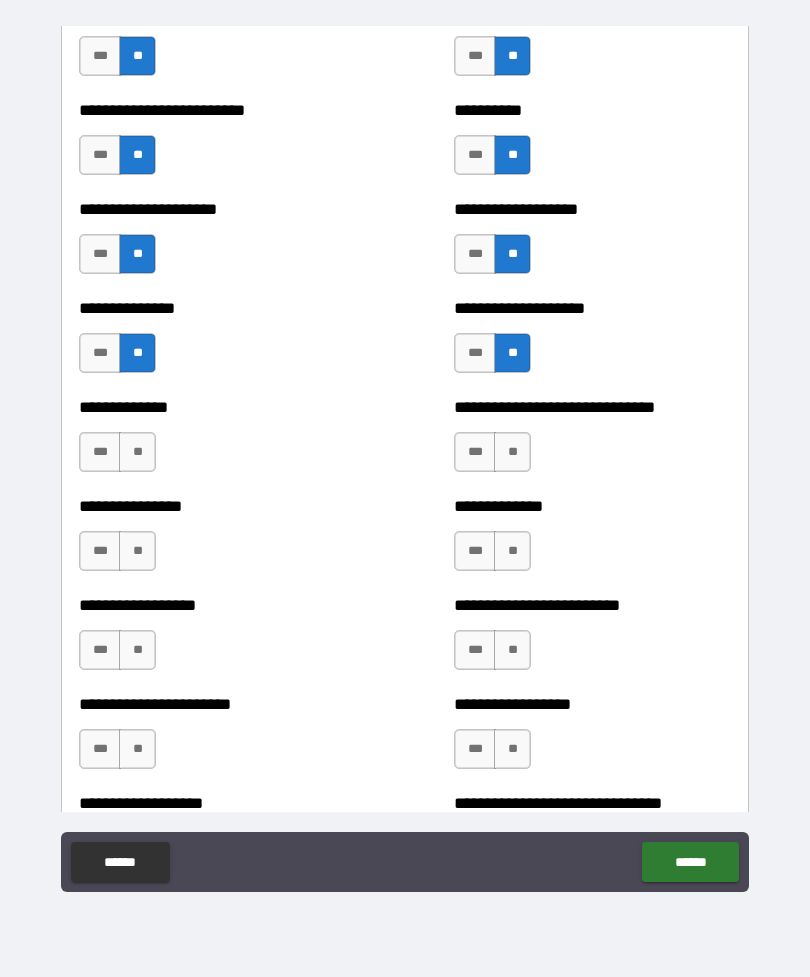 scroll, scrollTop: 2315, scrollLeft: 0, axis: vertical 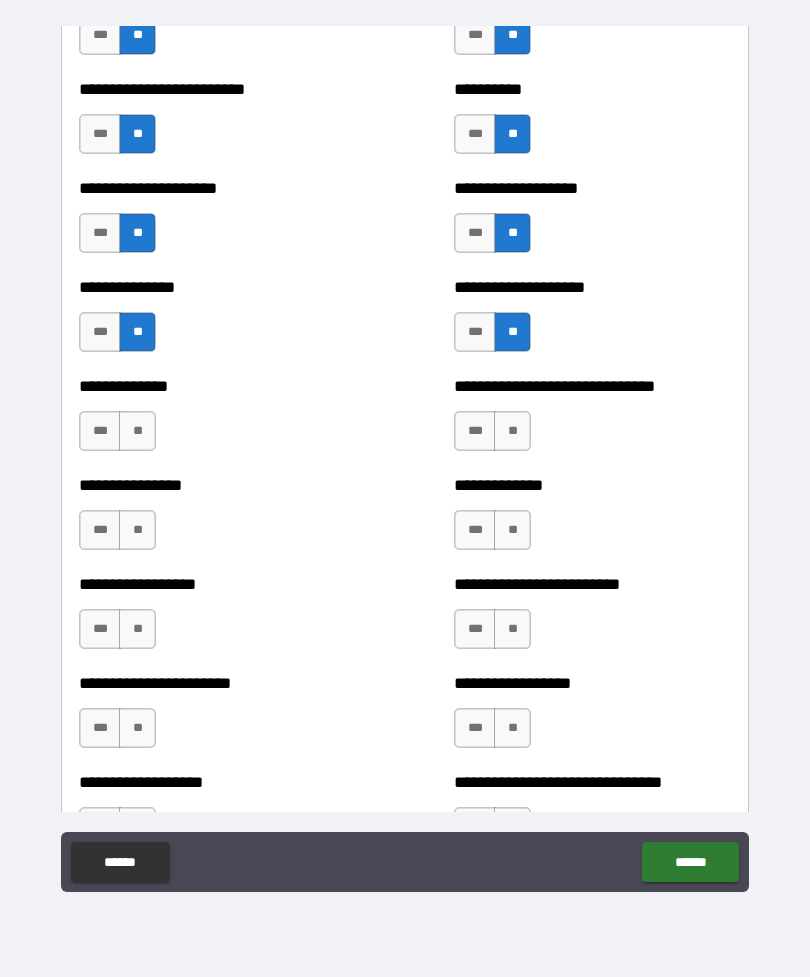 click on "**" at bounding box center (137, 431) 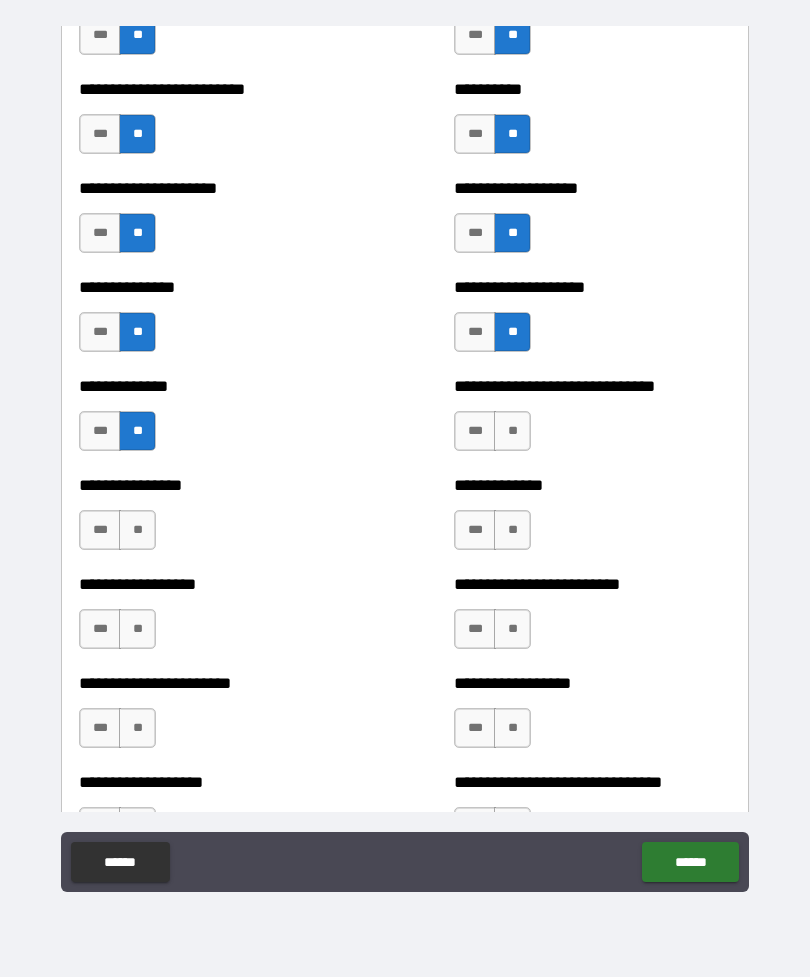 click on "**" at bounding box center (512, 431) 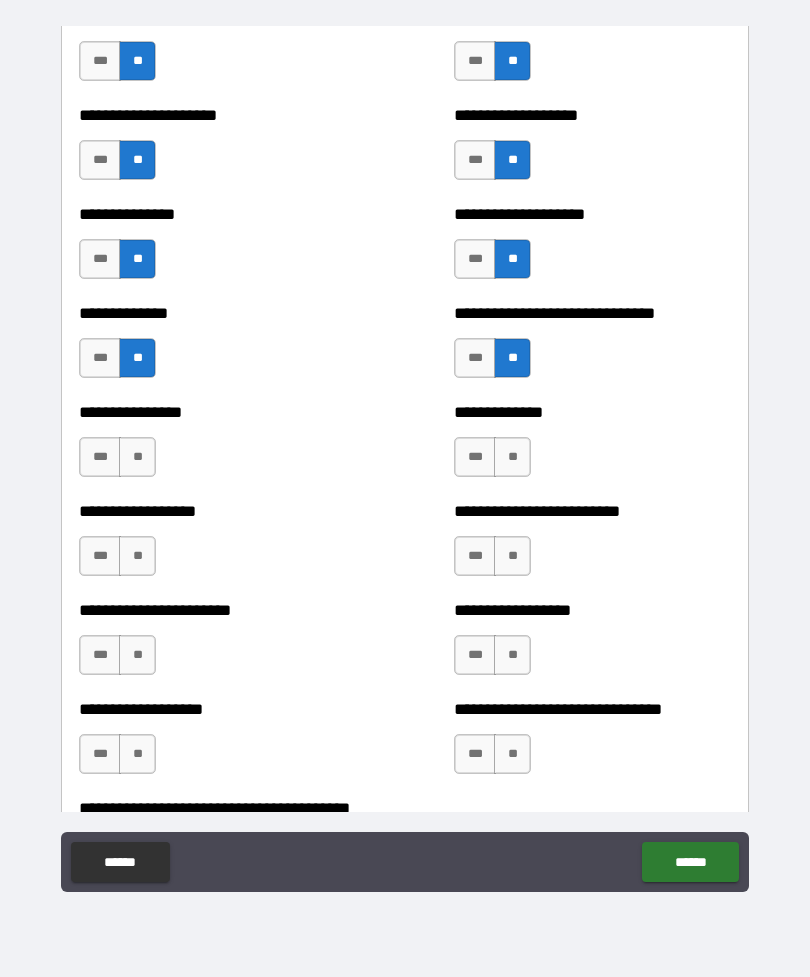 scroll, scrollTop: 2404, scrollLeft: 0, axis: vertical 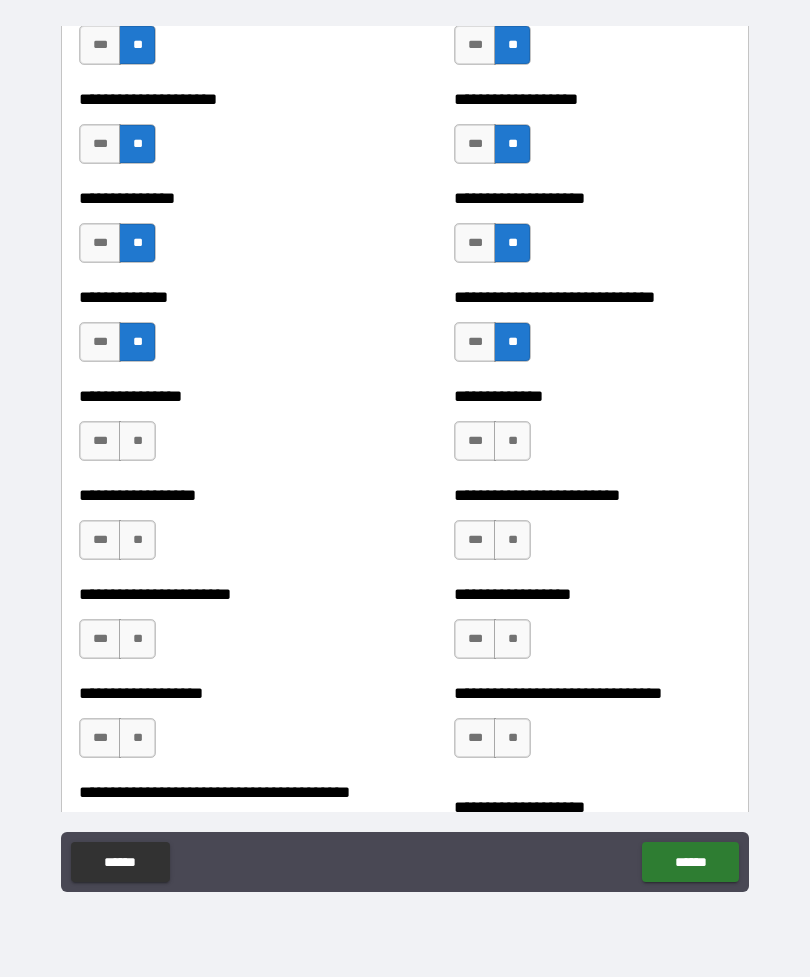 click on "**" at bounding box center (137, 441) 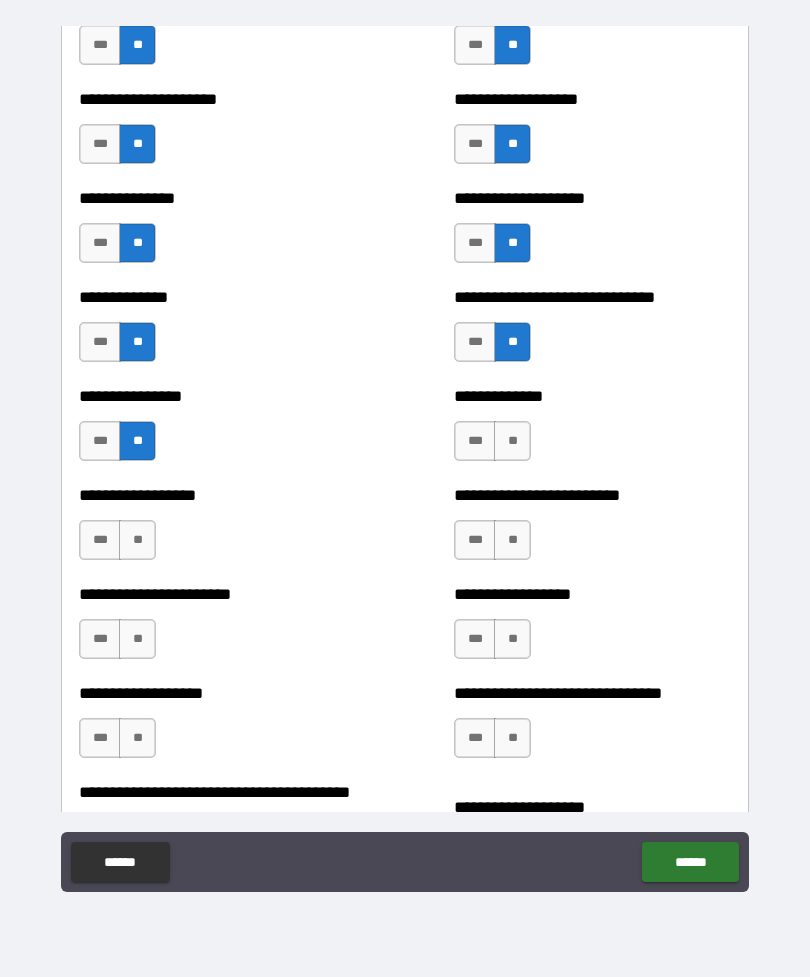 click on "**" at bounding box center [512, 441] 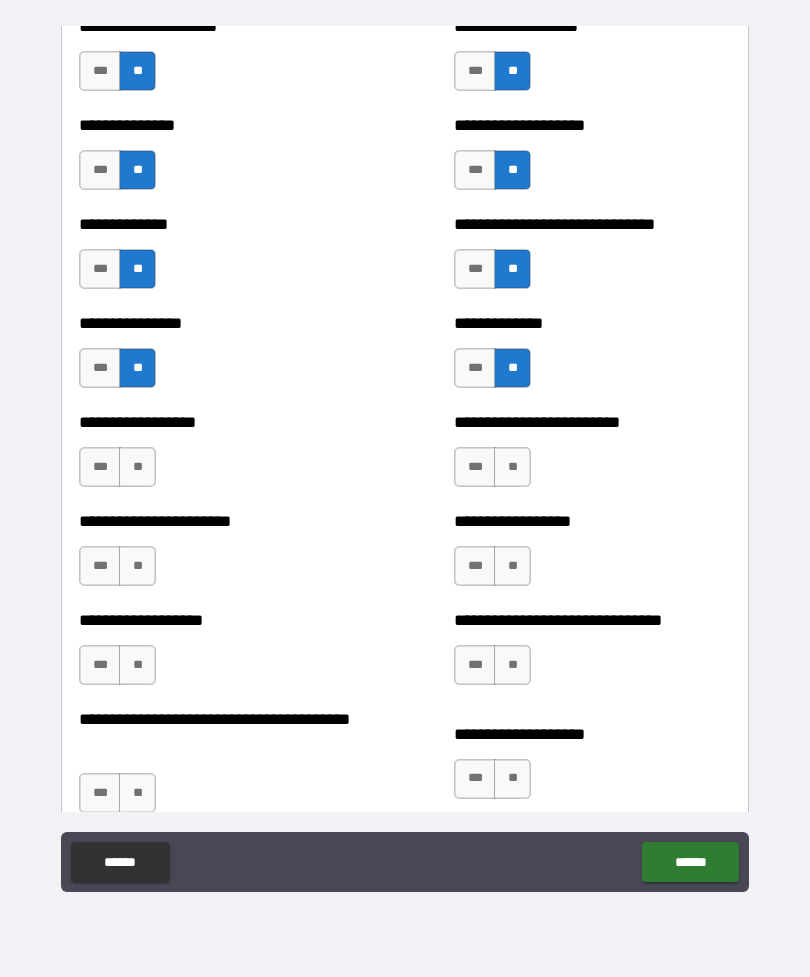 scroll, scrollTop: 2475, scrollLeft: 0, axis: vertical 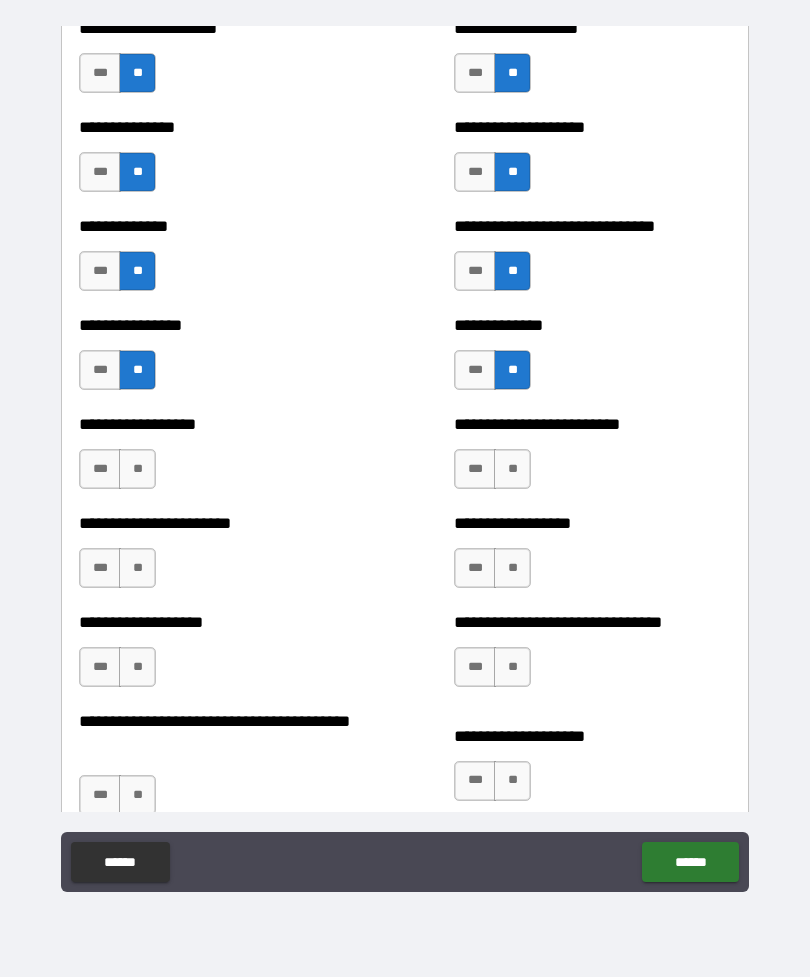 click on "**" at bounding box center (137, 469) 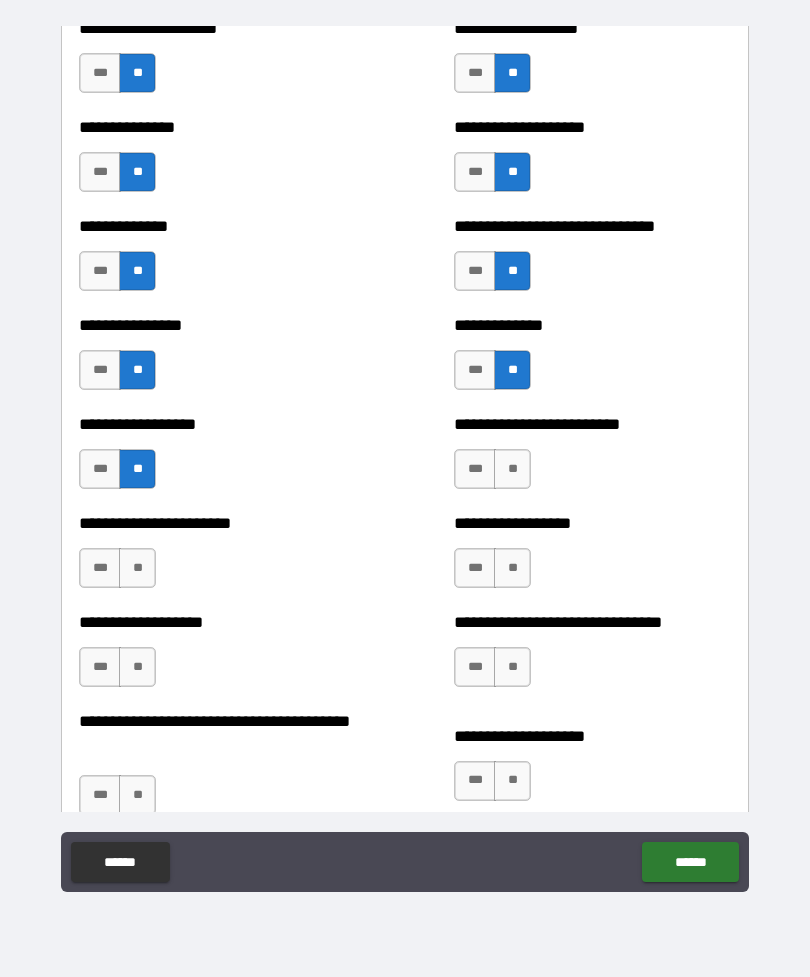 click on "**" at bounding box center (512, 469) 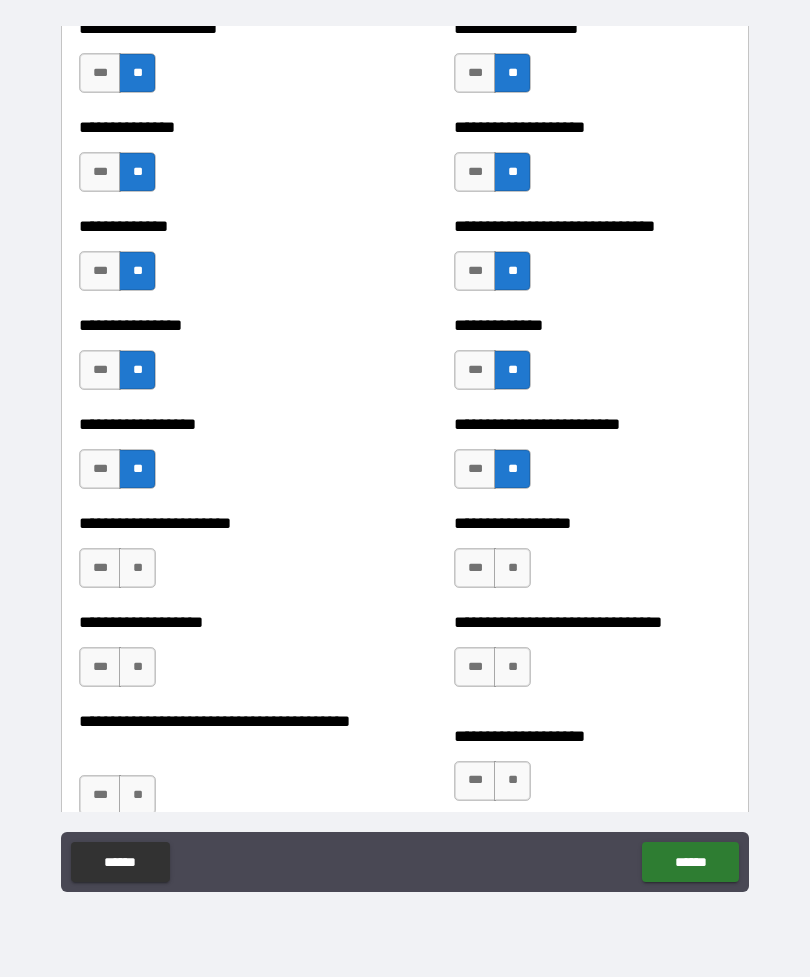 click on "**" at bounding box center [137, 568] 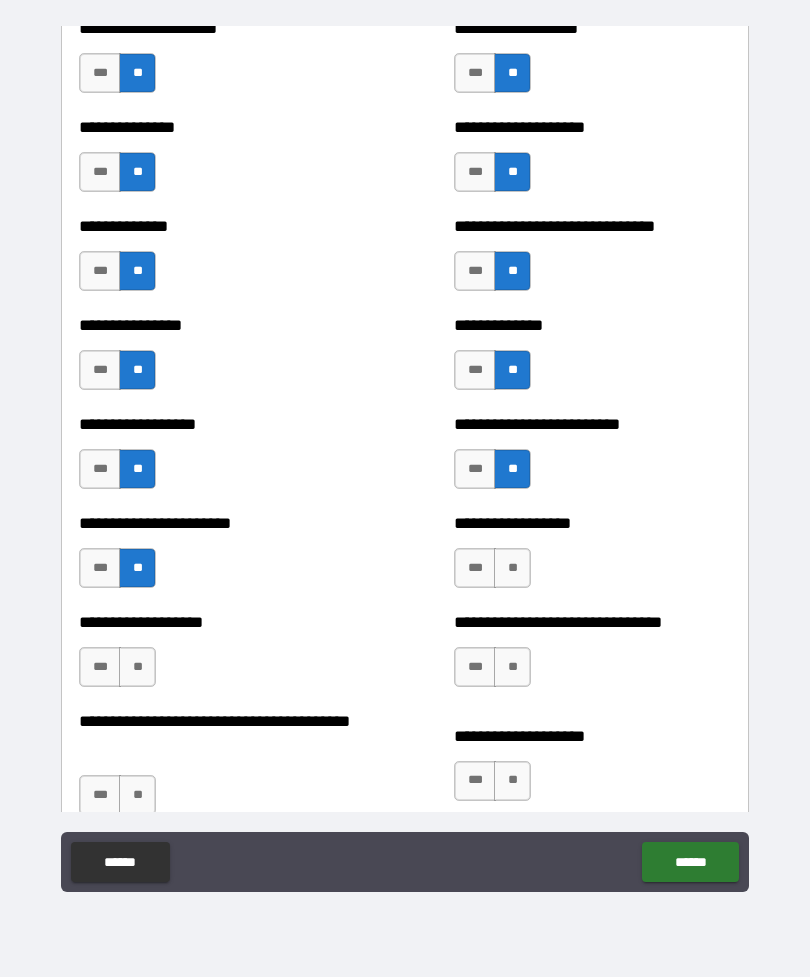 click on "**" at bounding box center [512, 568] 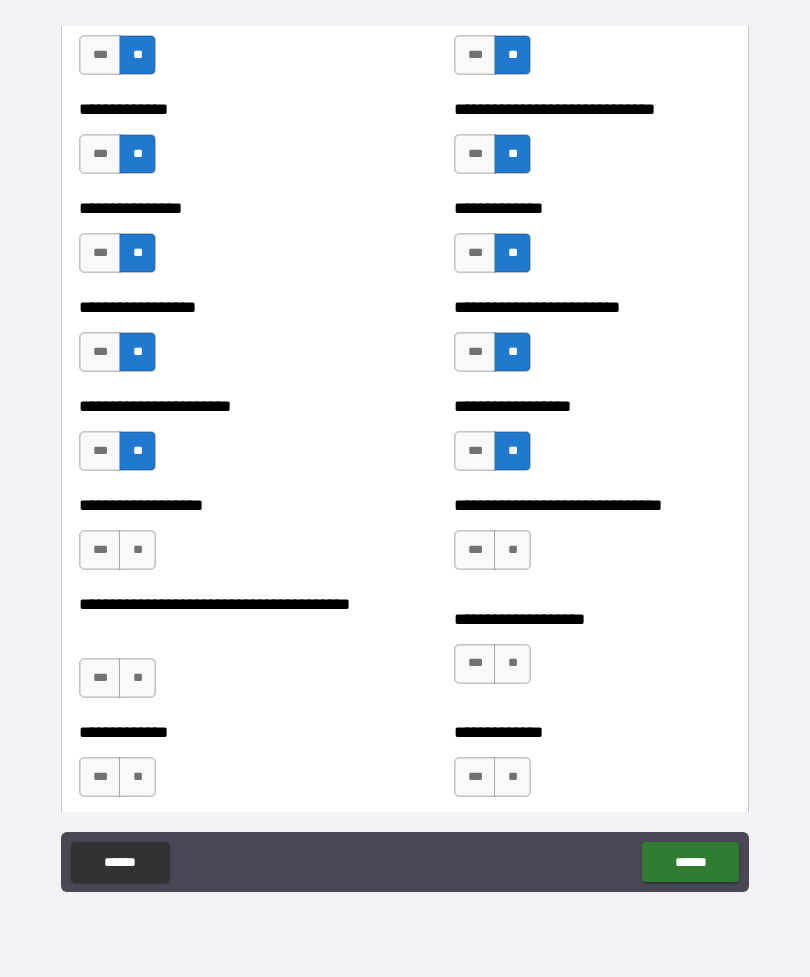 scroll, scrollTop: 2592, scrollLeft: 0, axis: vertical 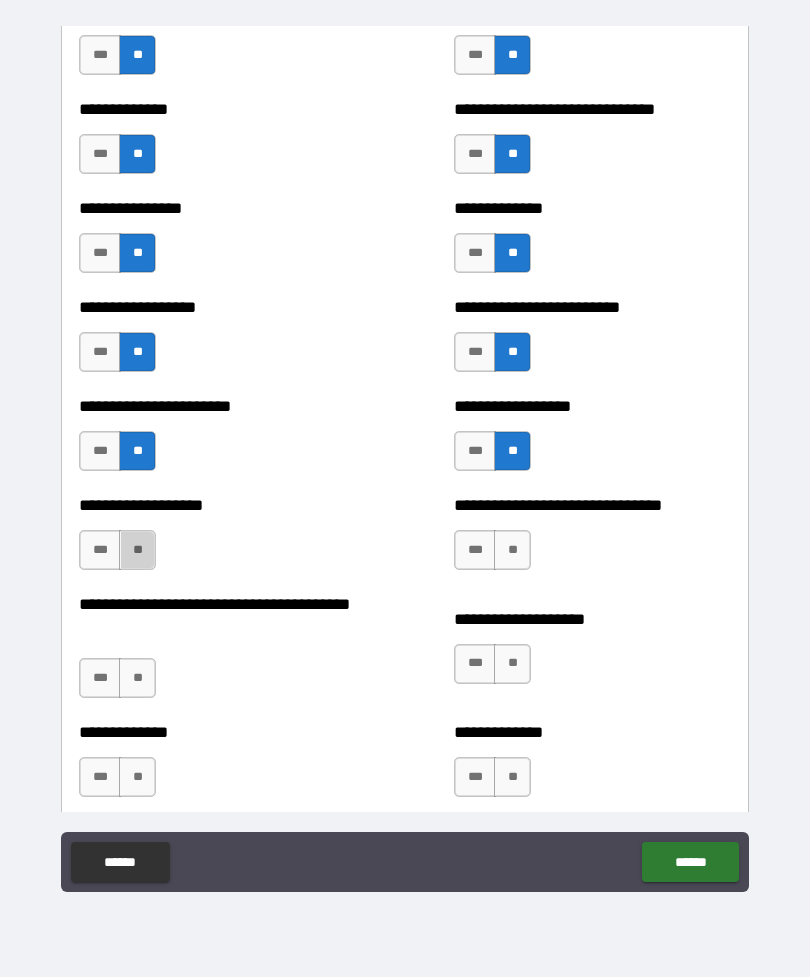 click on "**" at bounding box center [137, 550] 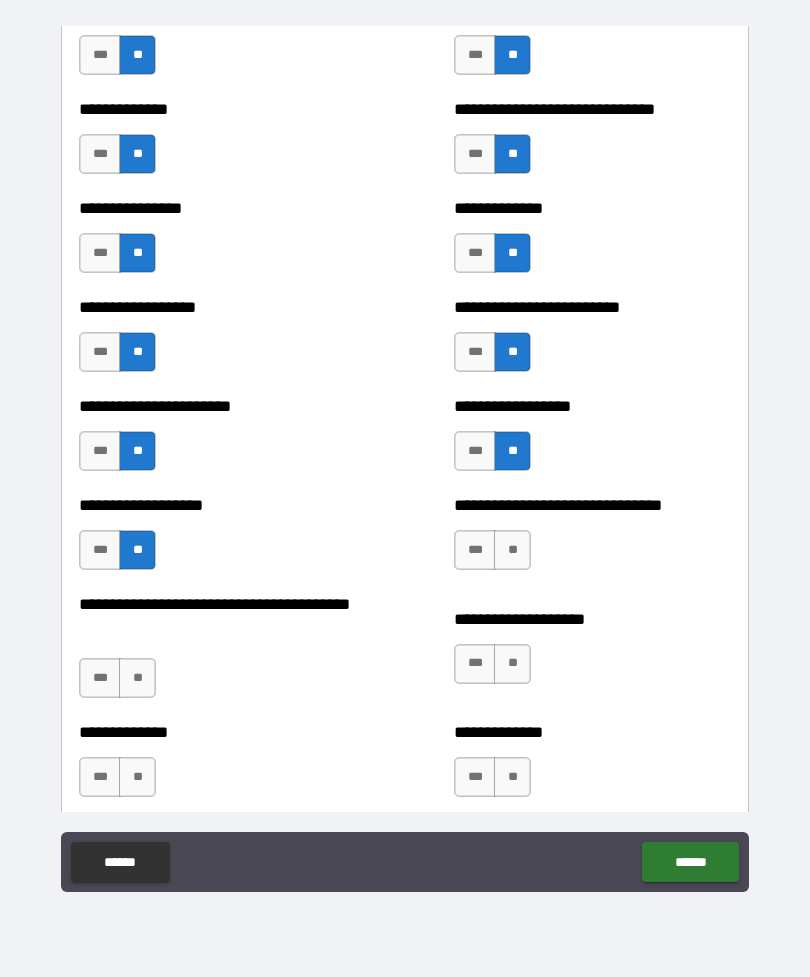 click on "**" at bounding box center [512, 550] 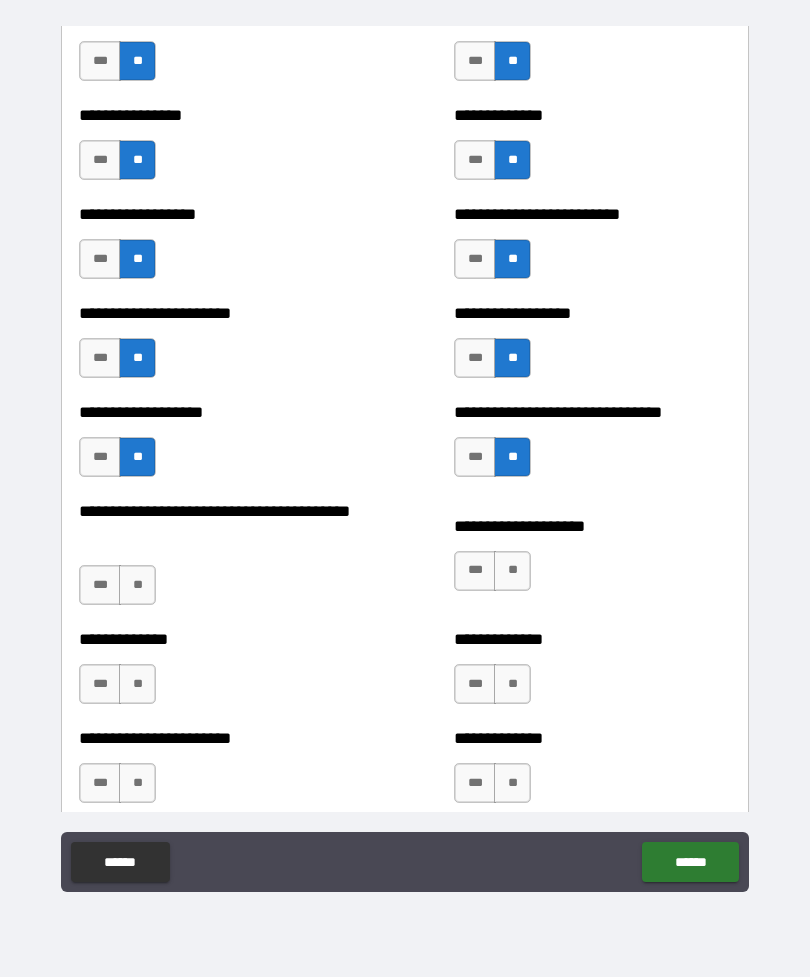 scroll, scrollTop: 2708, scrollLeft: 0, axis: vertical 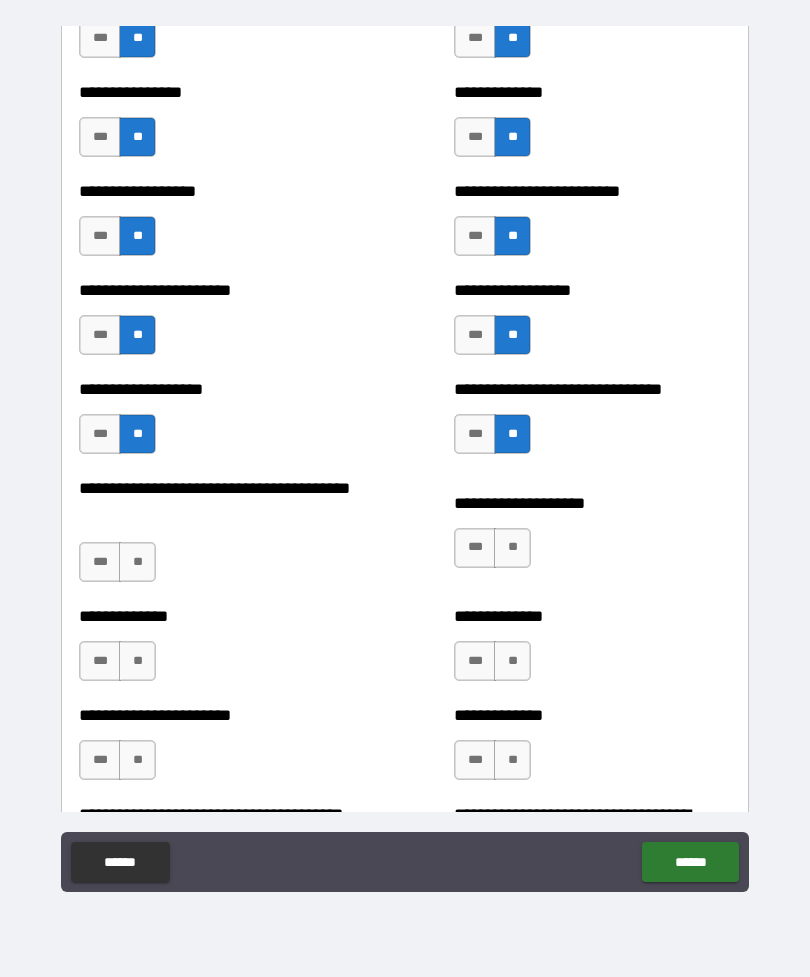 click on "**" at bounding box center [137, 562] 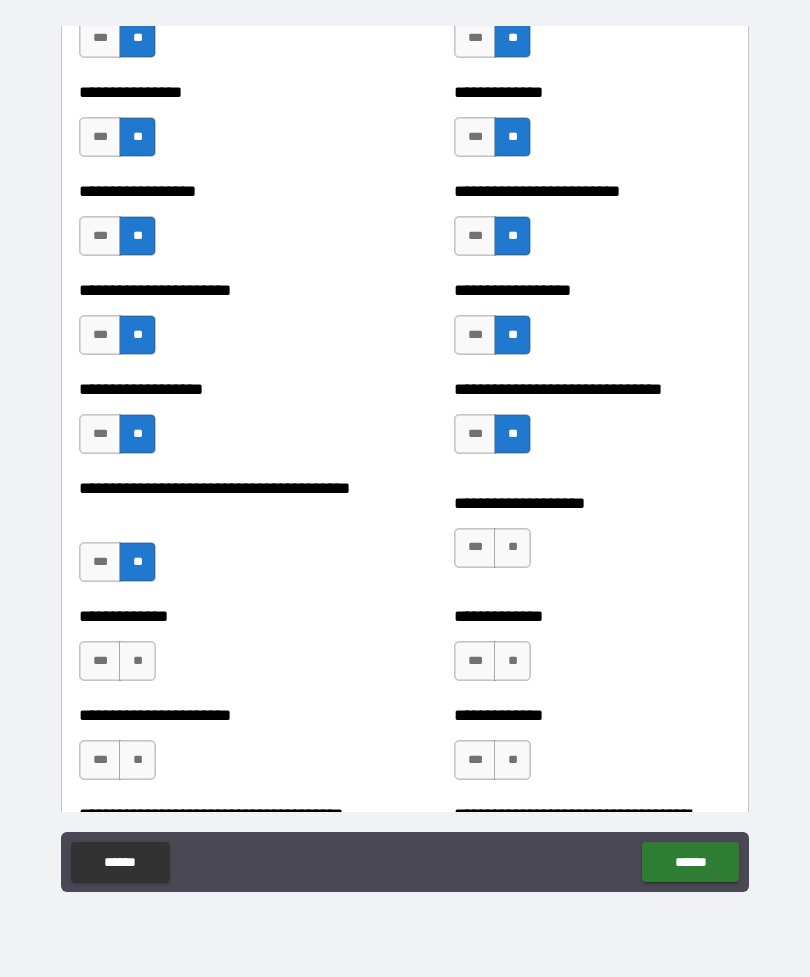 click on "**" at bounding box center [512, 548] 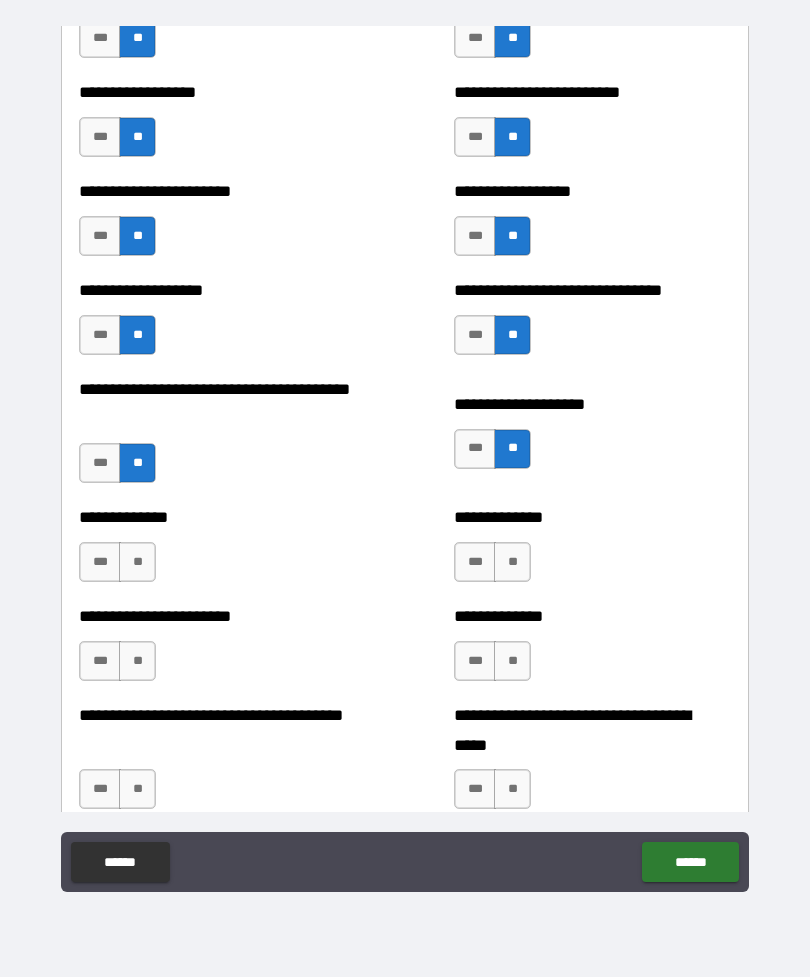 scroll, scrollTop: 2809, scrollLeft: 0, axis: vertical 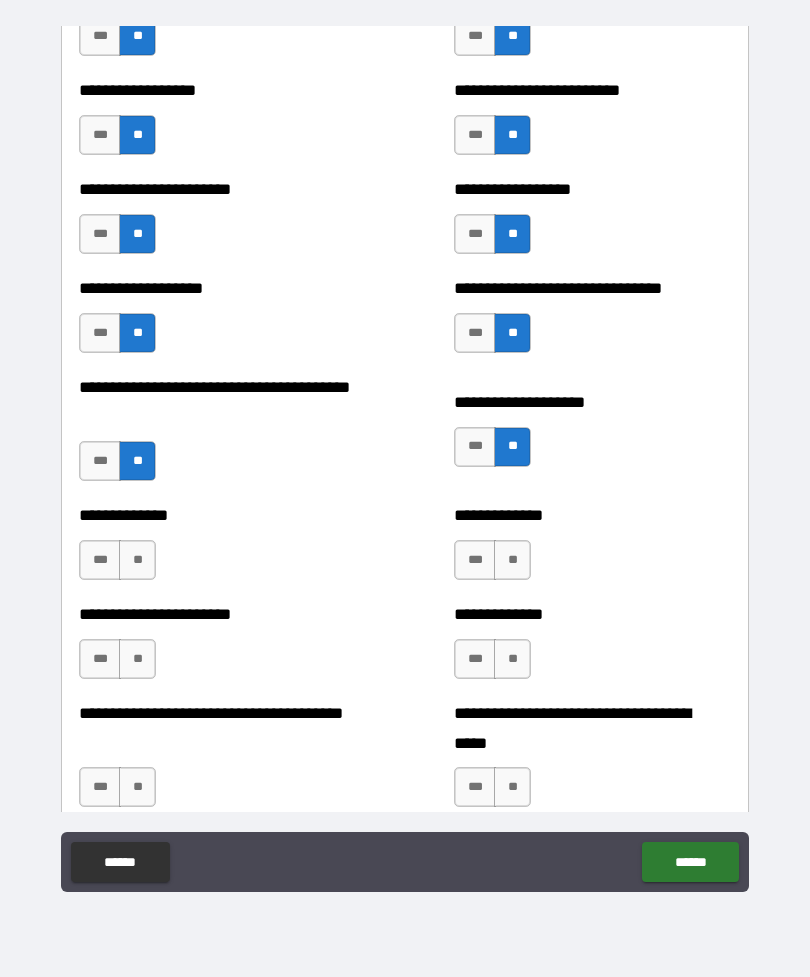 click on "**" at bounding box center (137, 560) 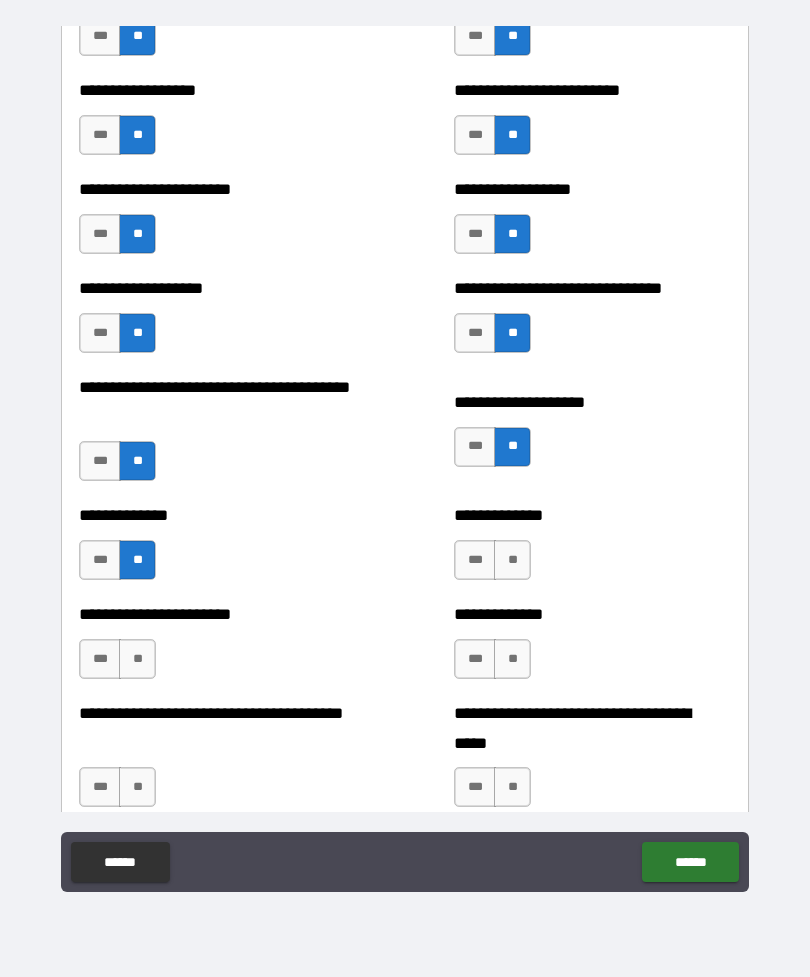 click on "**" at bounding box center [512, 560] 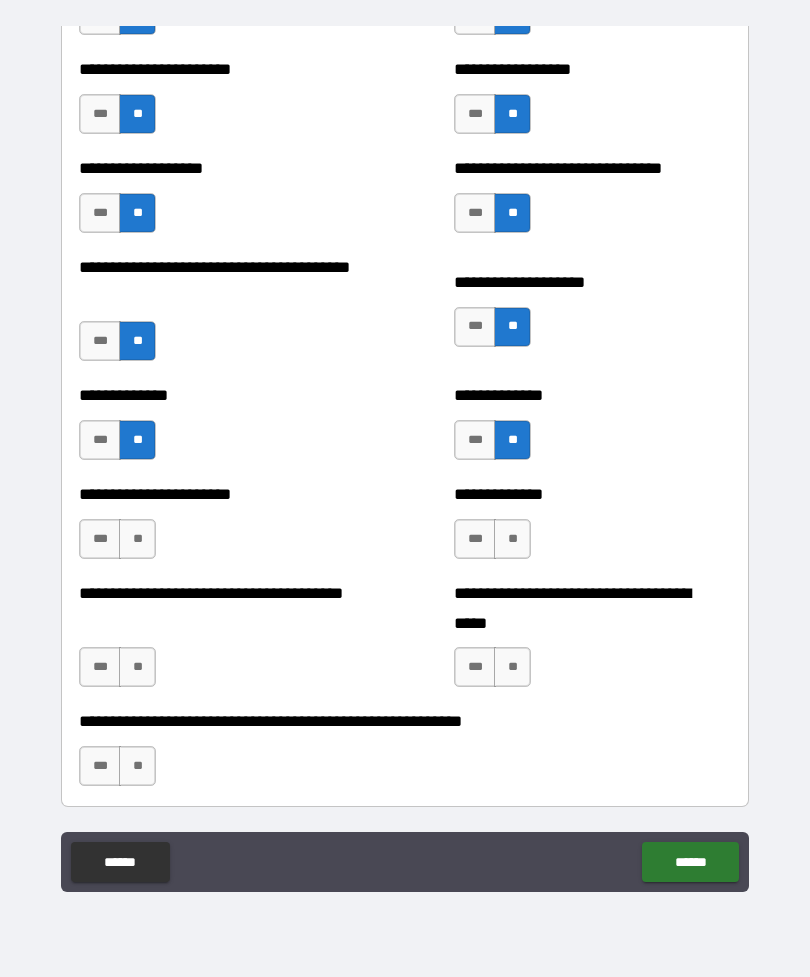 scroll, scrollTop: 2927, scrollLeft: 0, axis: vertical 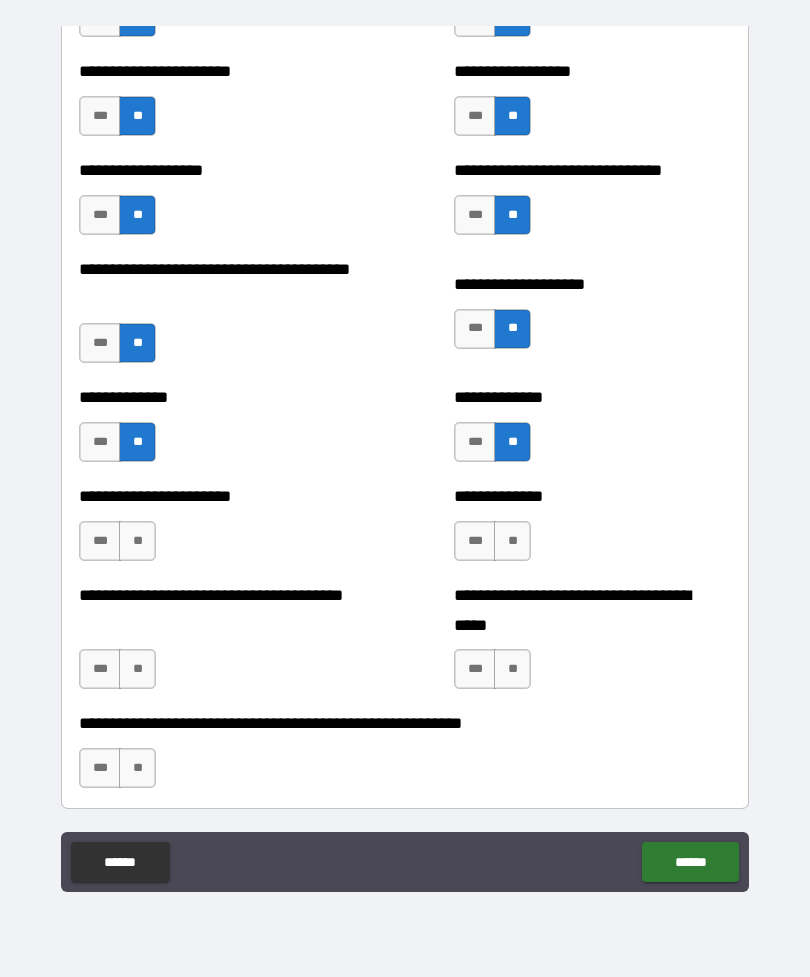 click on "**" at bounding box center (137, 541) 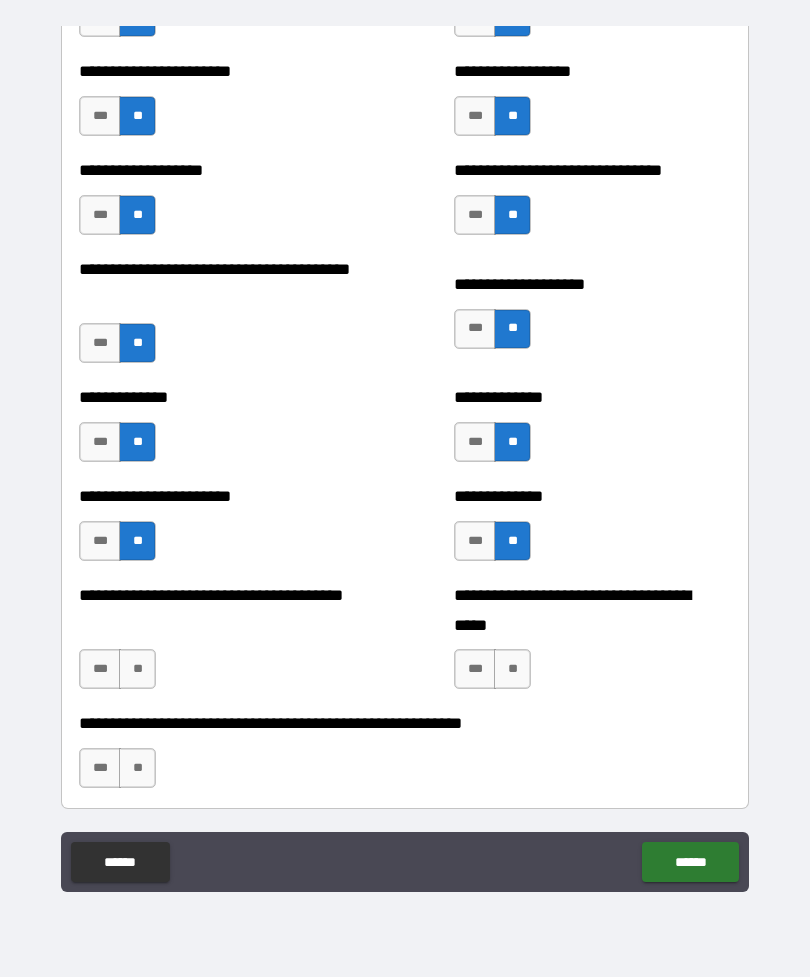 scroll, scrollTop: 2996, scrollLeft: 0, axis: vertical 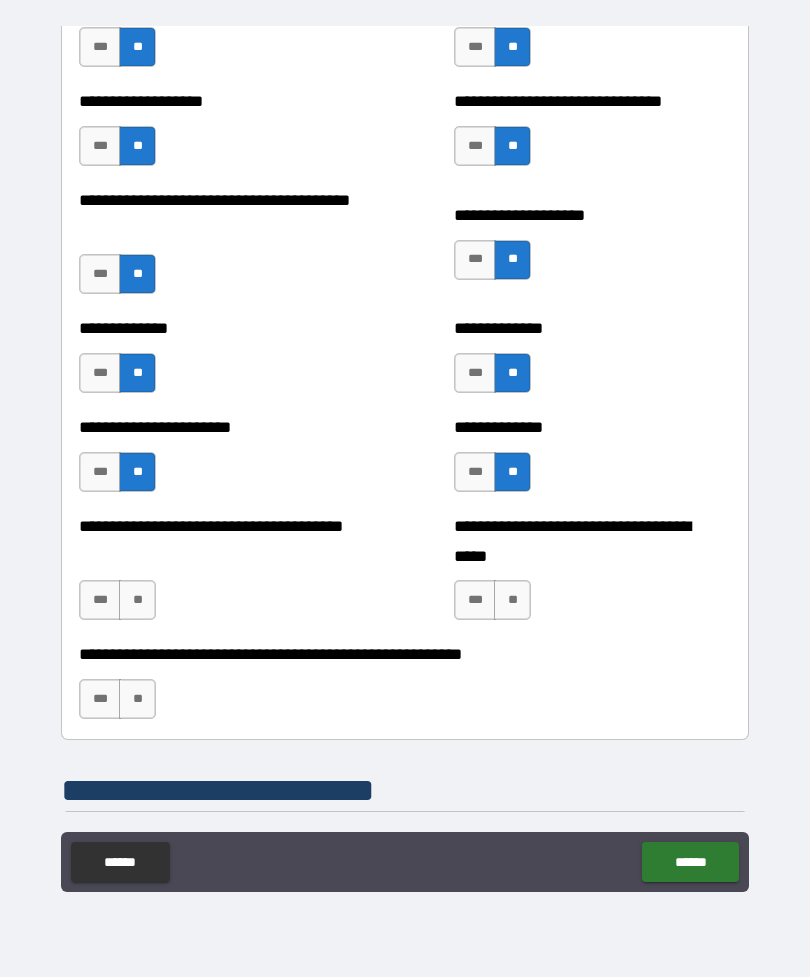 click on "**" at bounding box center [137, 600] 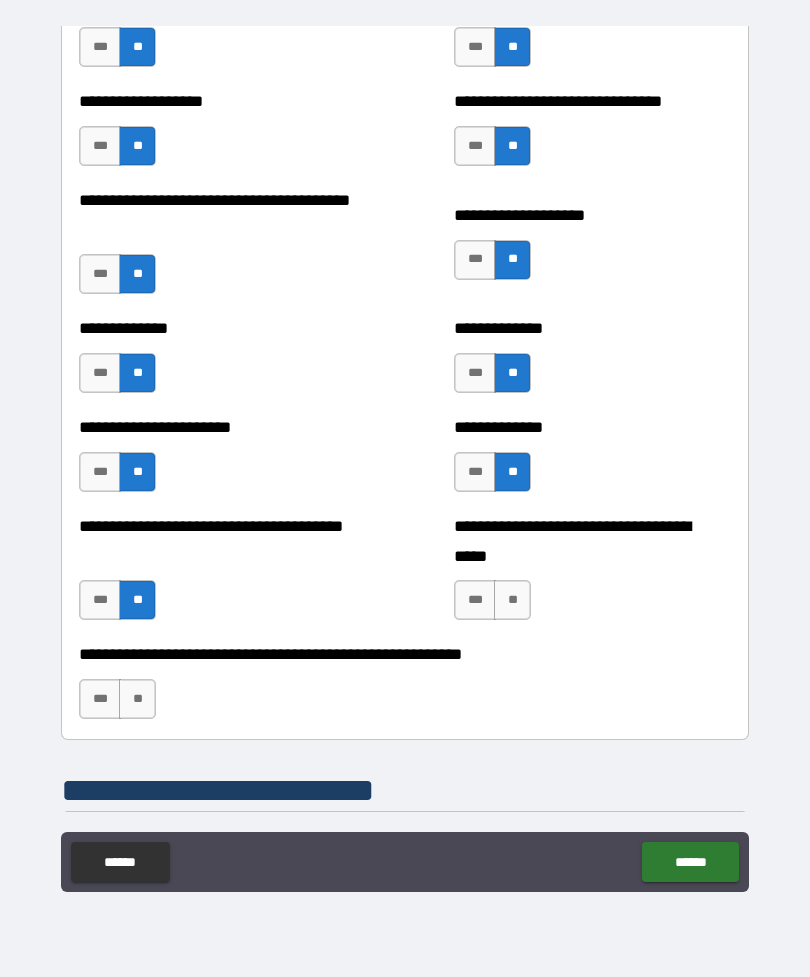 click on "**" at bounding box center [512, 600] 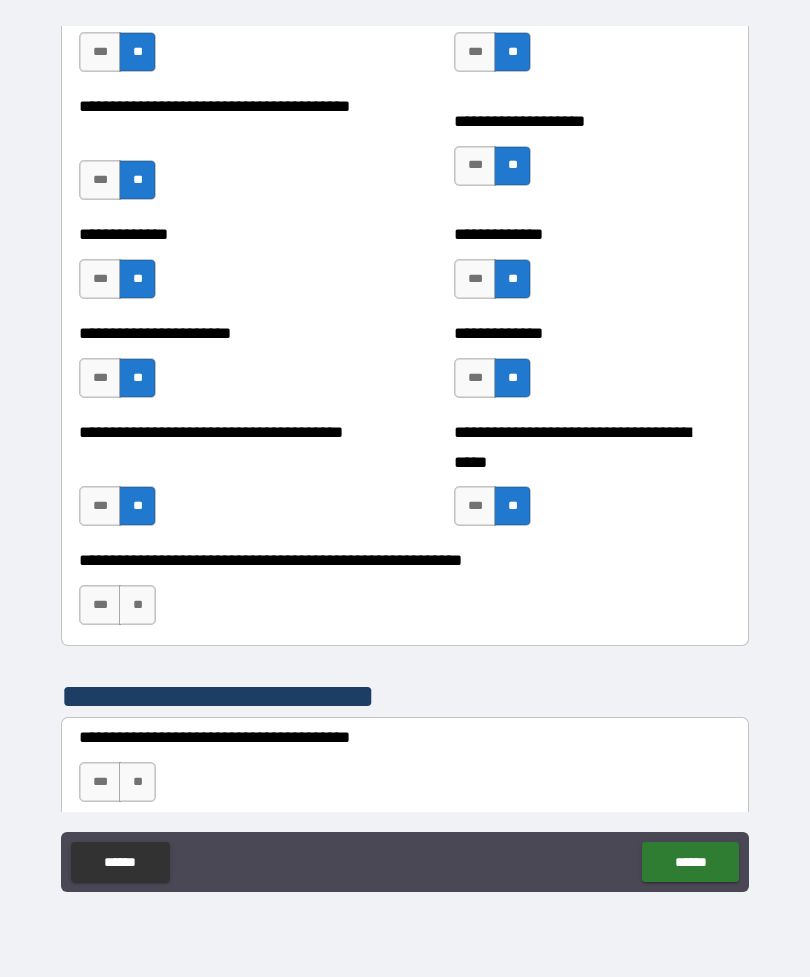 scroll, scrollTop: 3089, scrollLeft: 0, axis: vertical 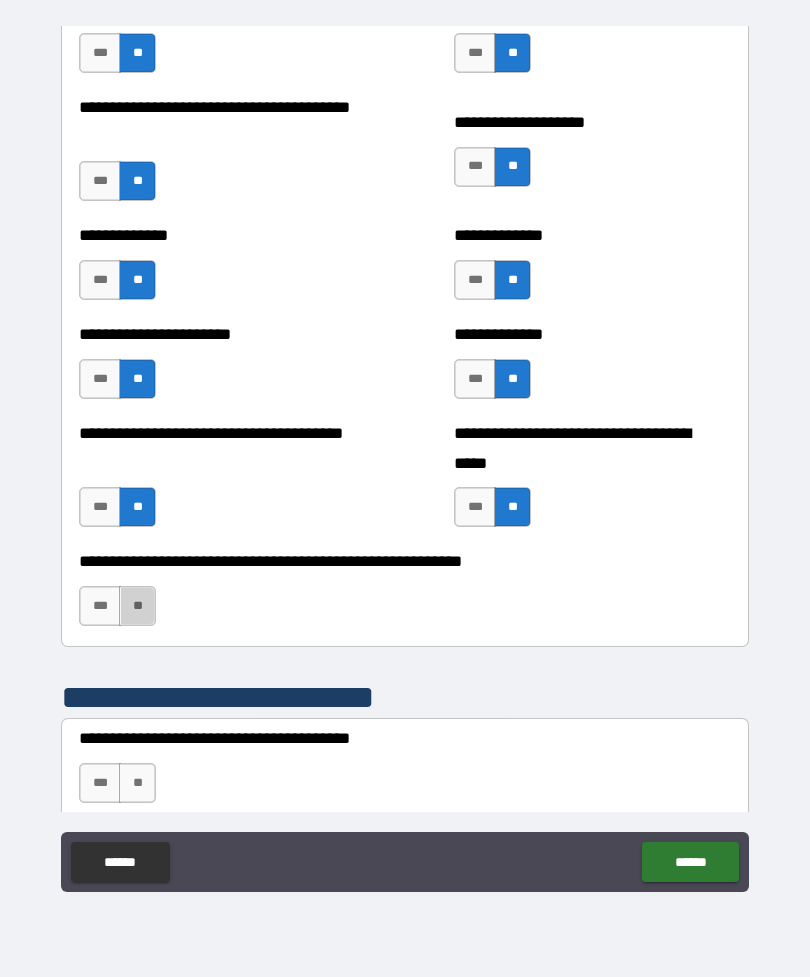 click on "**" at bounding box center [137, 606] 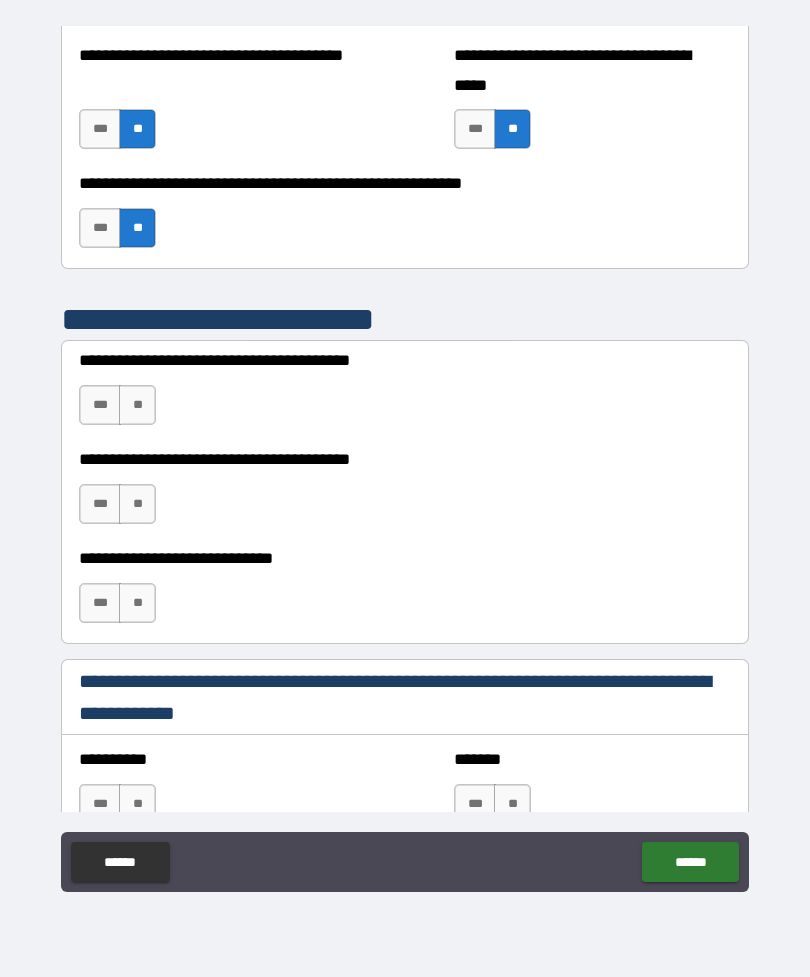 scroll, scrollTop: 3466, scrollLeft: 0, axis: vertical 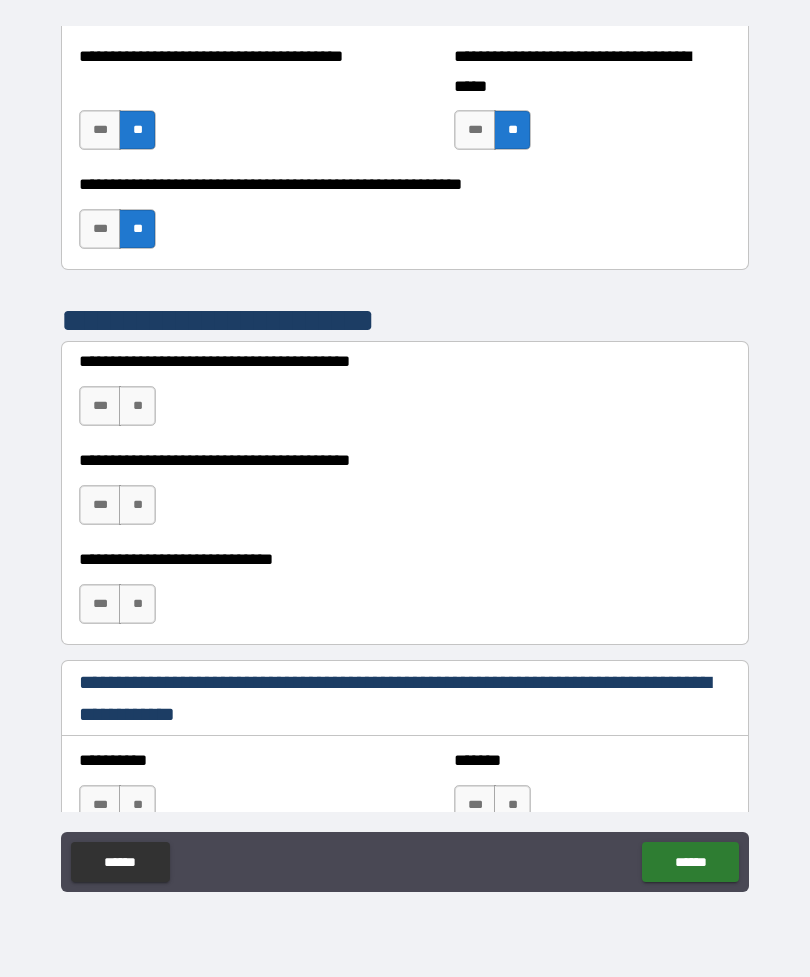 click on "**" at bounding box center [137, 406] 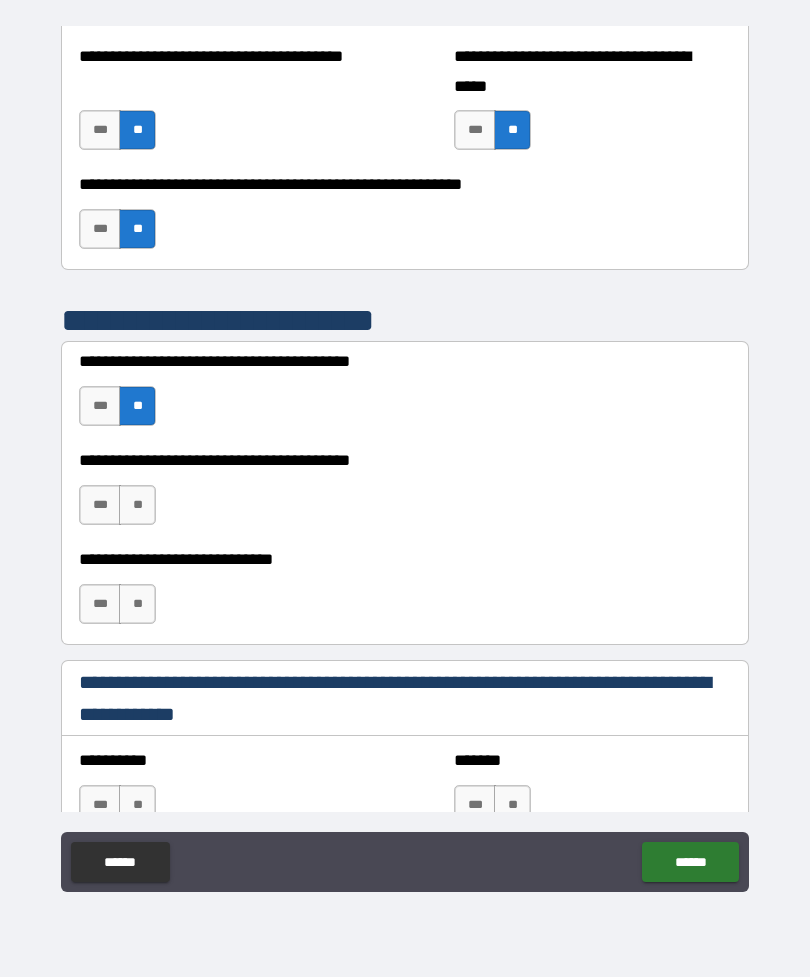 click on "**" at bounding box center [137, 505] 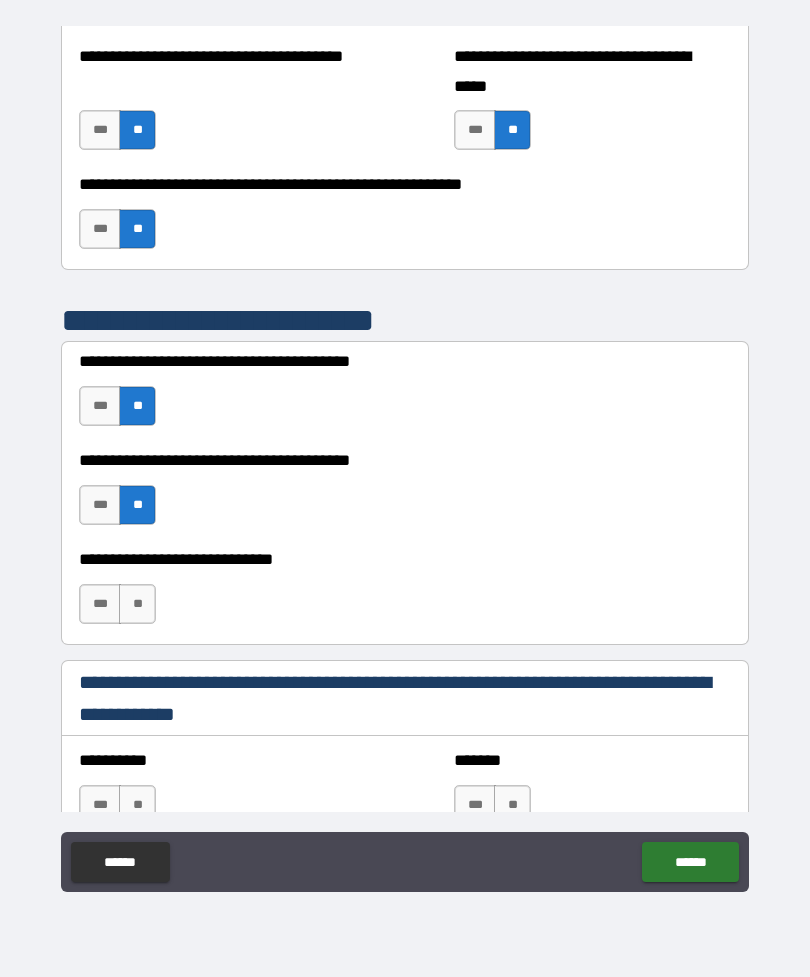 click on "**" at bounding box center [137, 604] 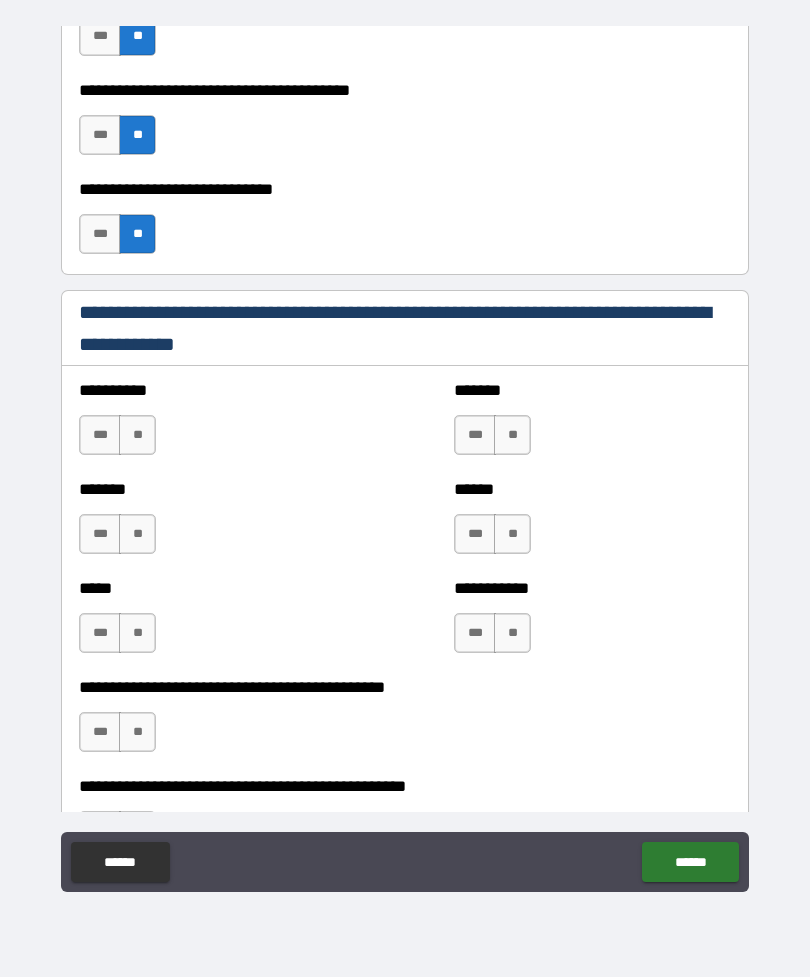 scroll, scrollTop: 3838, scrollLeft: 0, axis: vertical 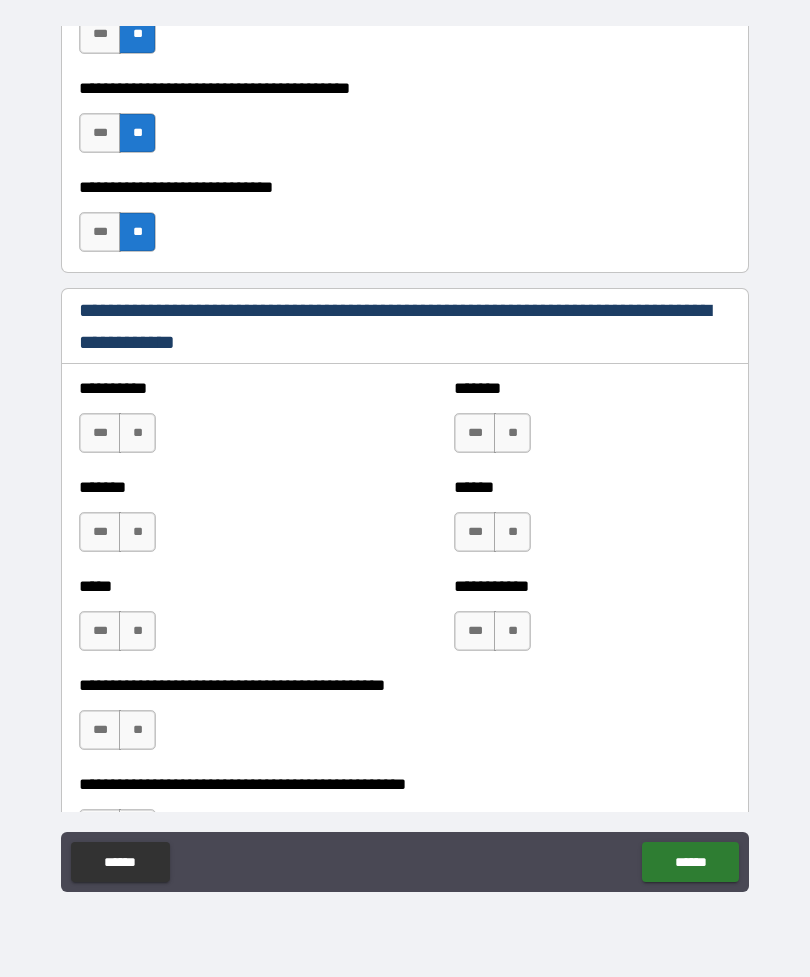 click on "**" at bounding box center [137, 433] 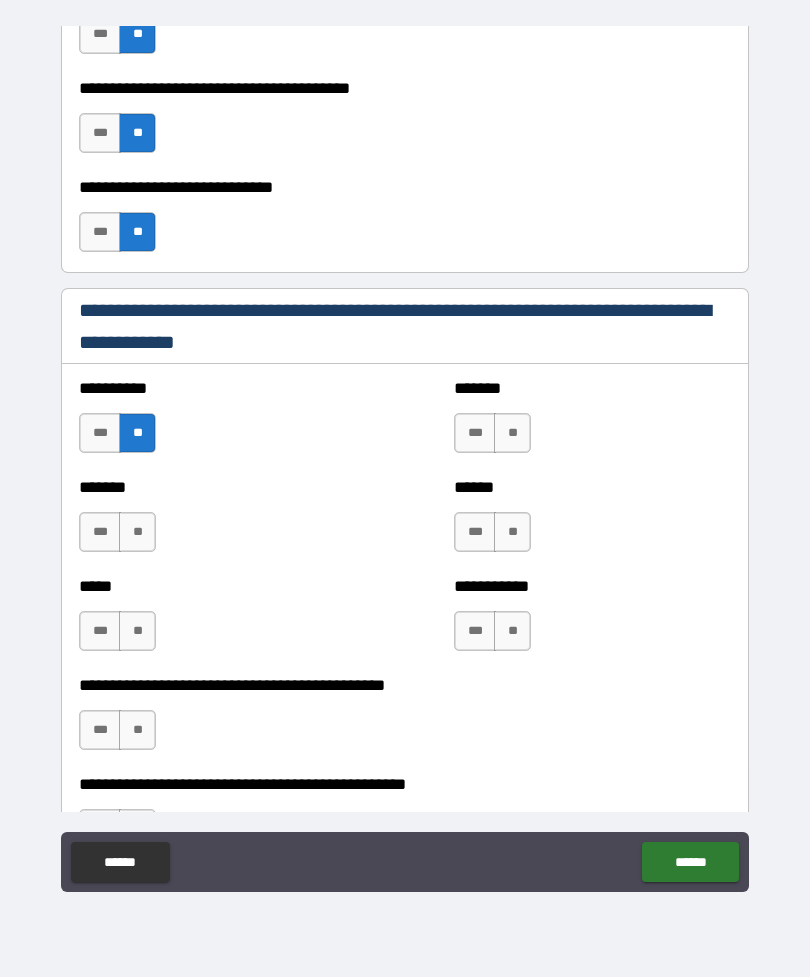 click on "**" at bounding box center (512, 433) 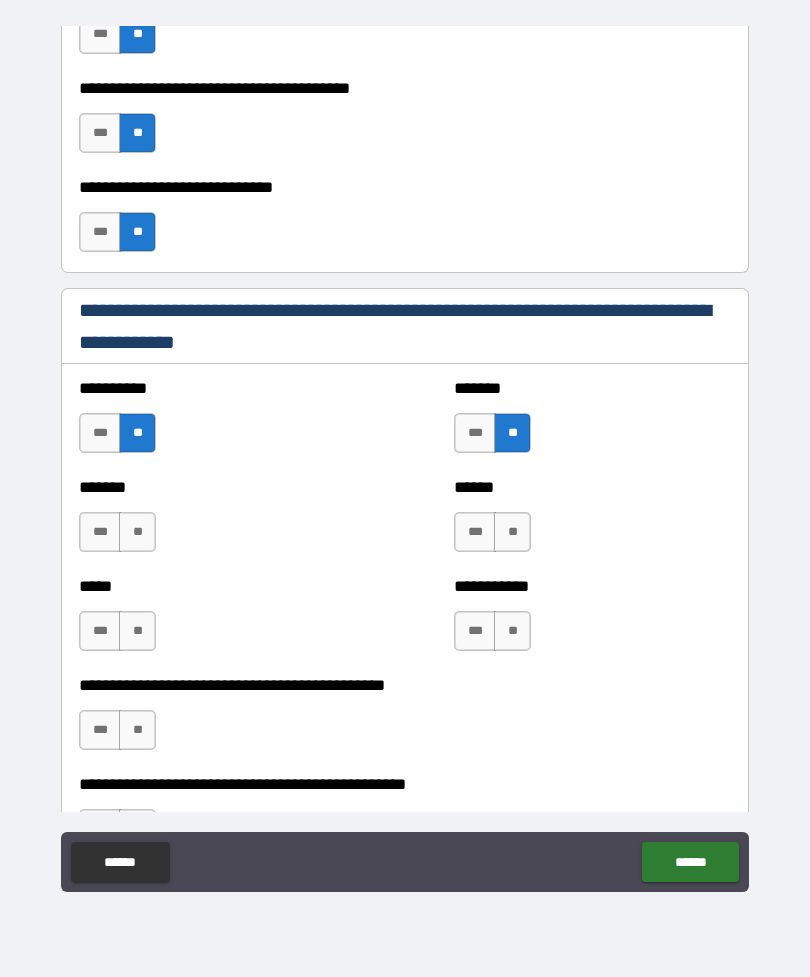 click on "**" at bounding box center [137, 532] 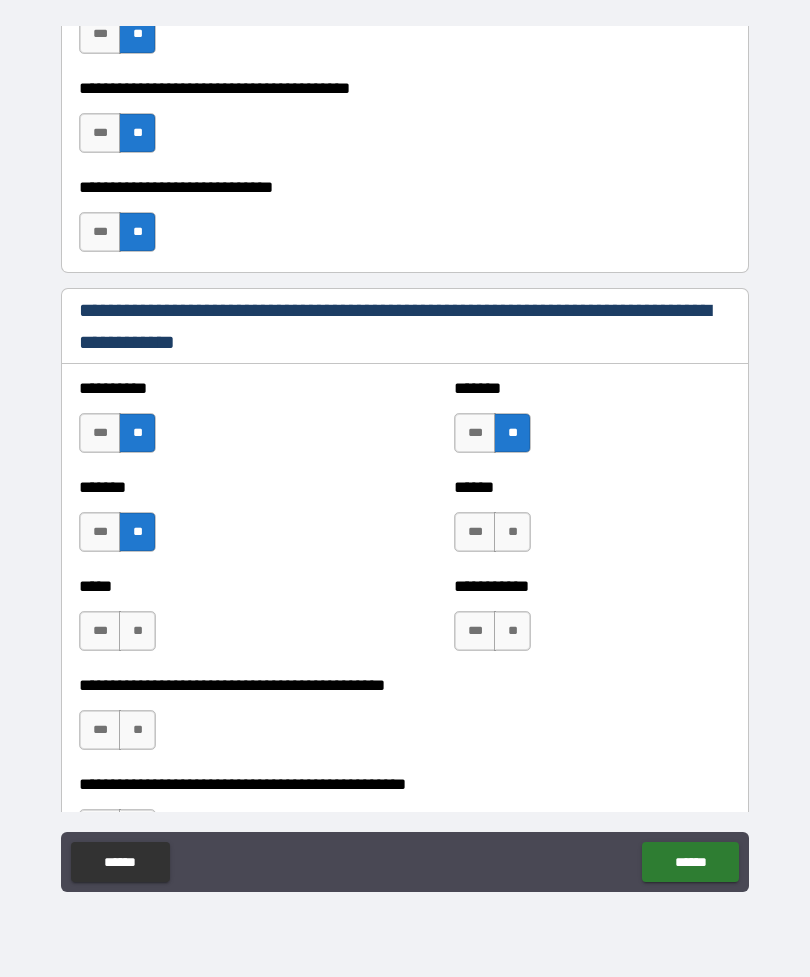 click on "**" at bounding box center (512, 532) 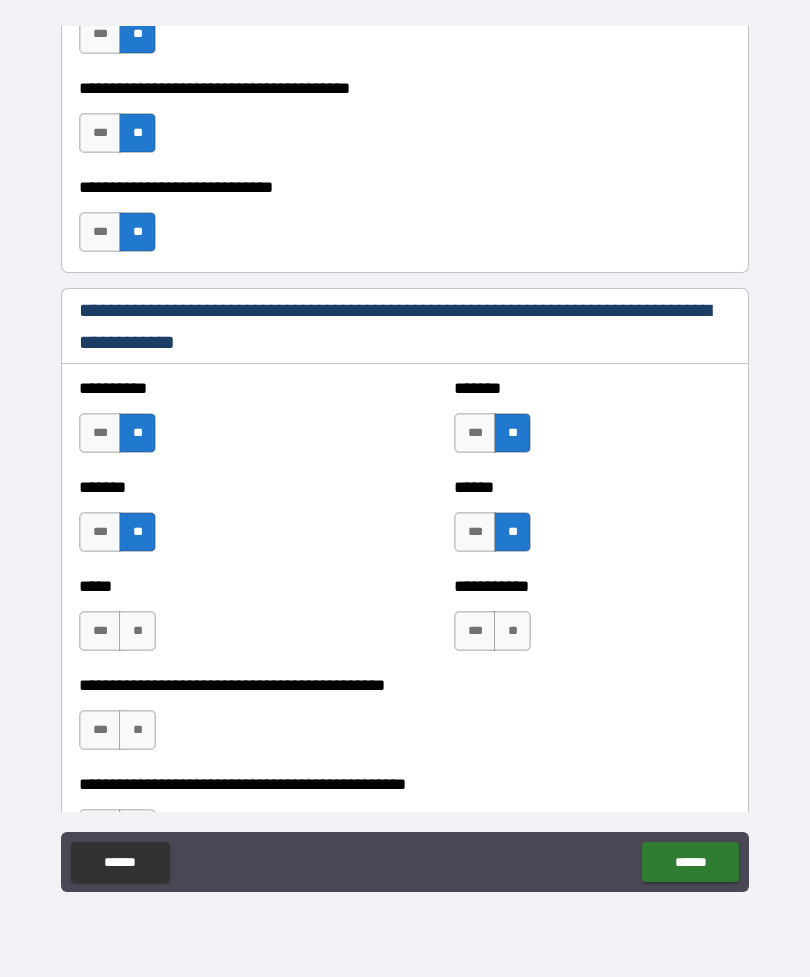 click on "**" at bounding box center (137, 631) 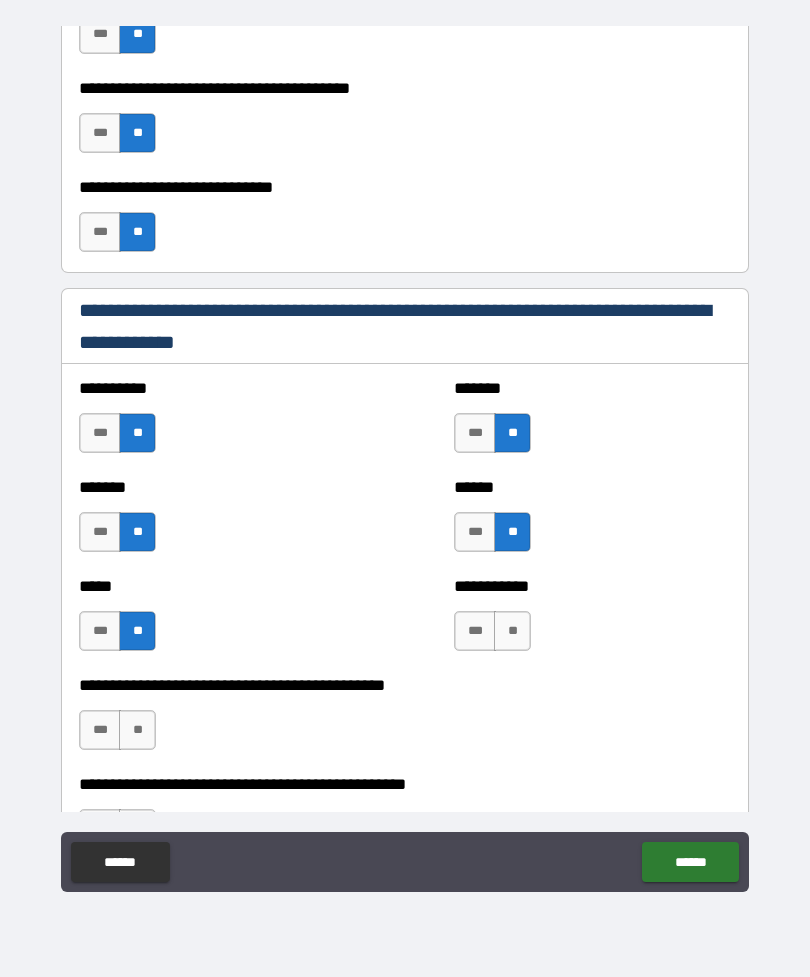 click on "**" at bounding box center [512, 631] 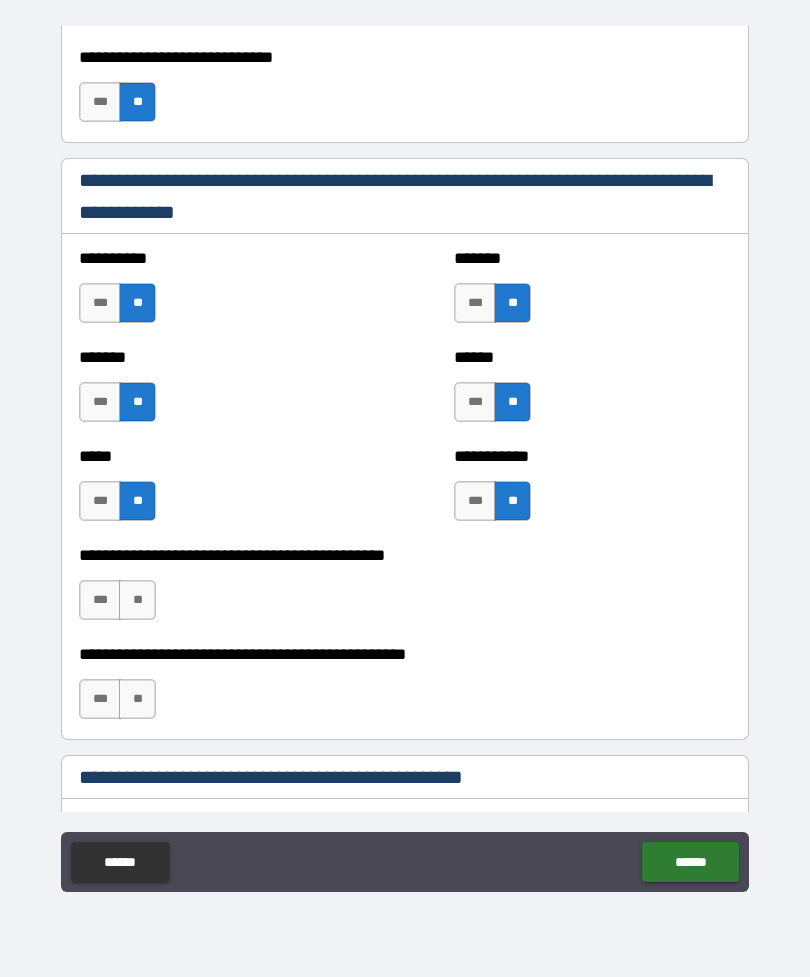 scroll, scrollTop: 4052, scrollLeft: 0, axis: vertical 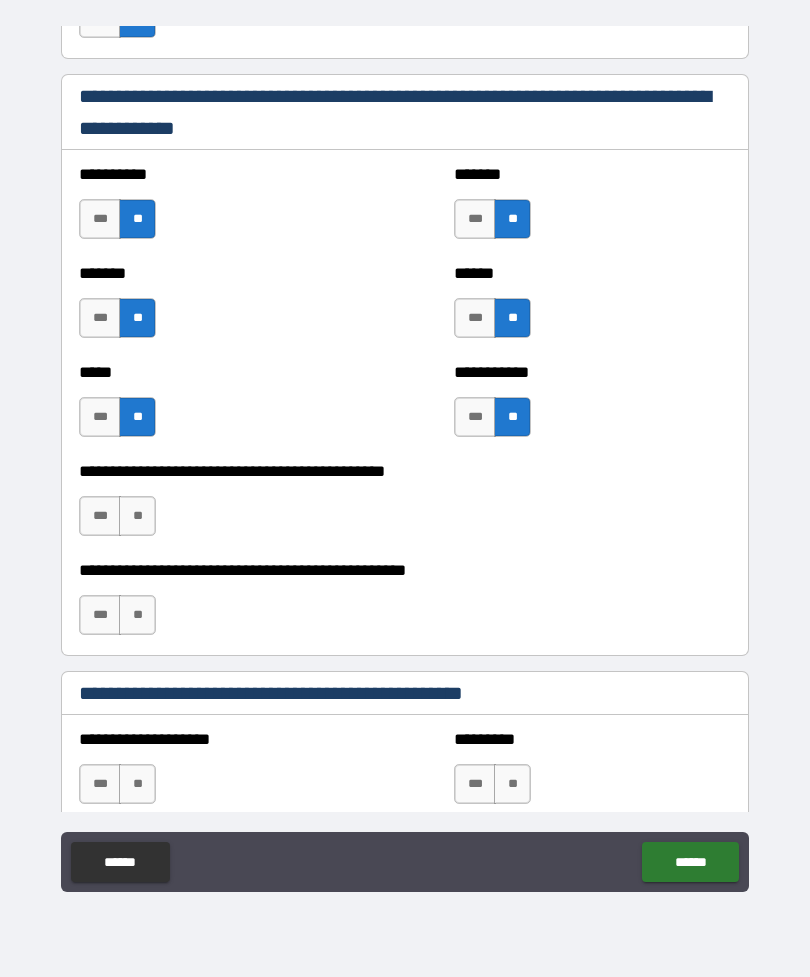 click on "**" at bounding box center (137, 516) 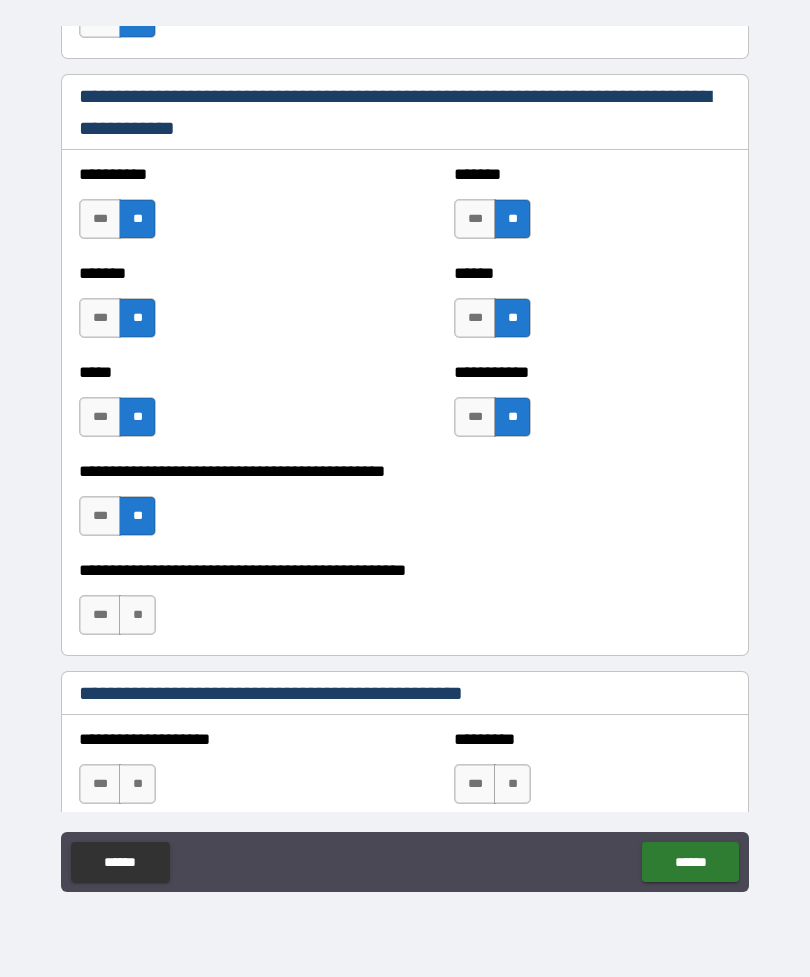 click on "**" at bounding box center (137, 615) 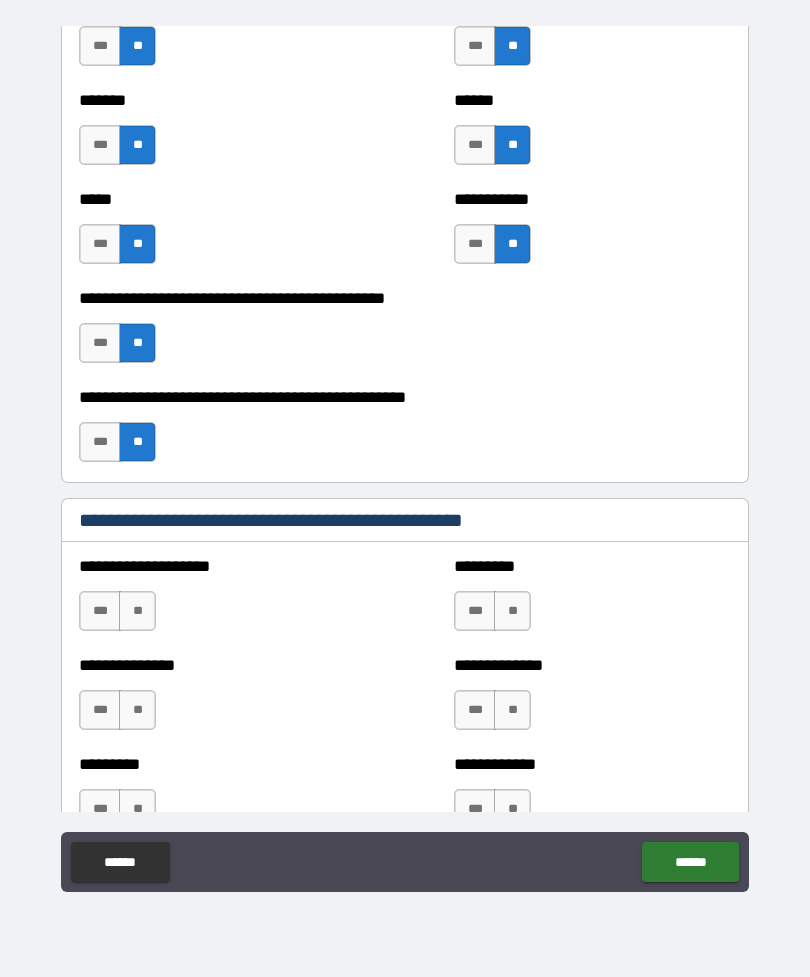 scroll, scrollTop: 4222, scrollLeft: 0, axis: vertical 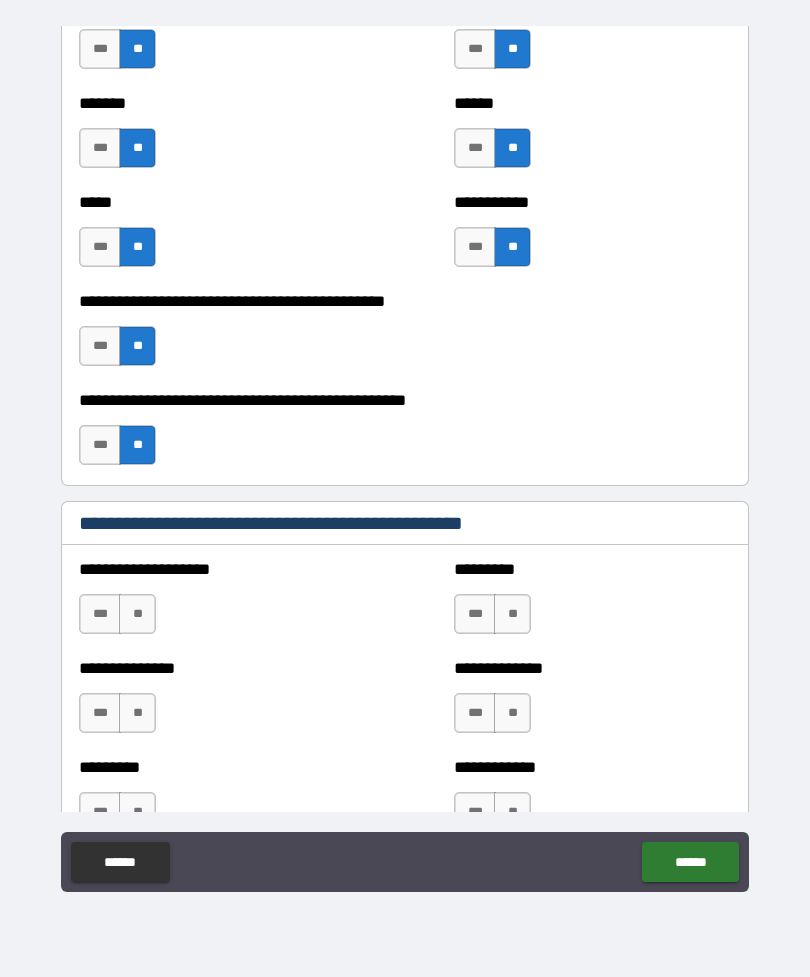 click on "***" at bounding box center [100, 445] 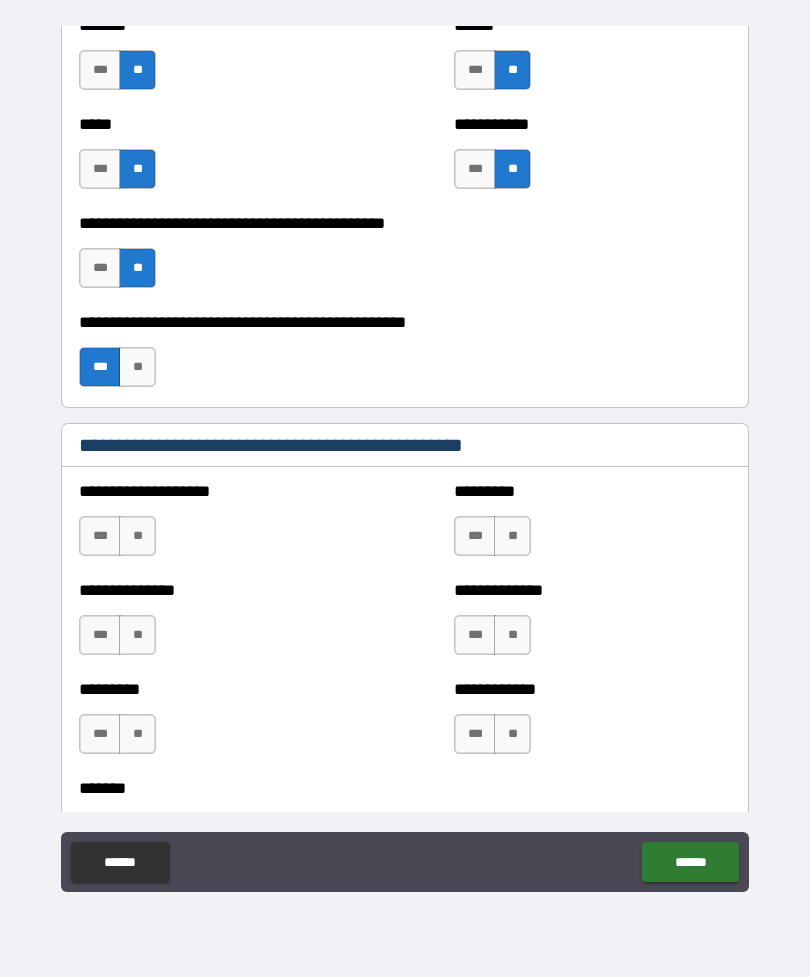 scroll, scrollTop: 4392, scrollLeft: 0, axis: vertical 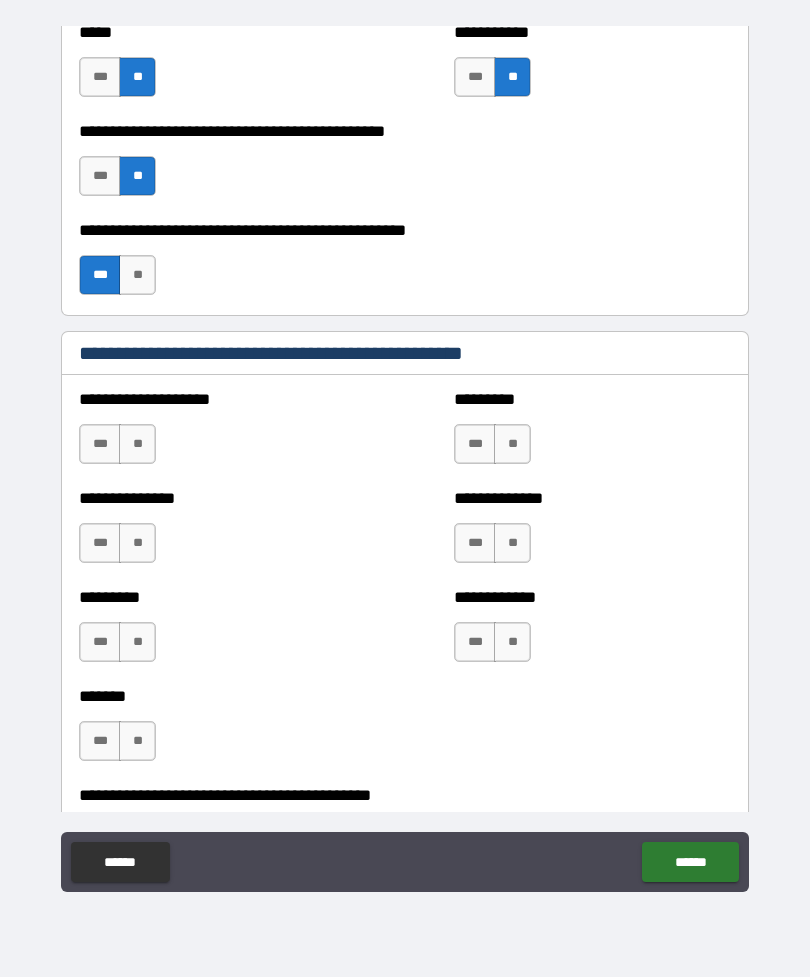 click on "**" at bounding box center [137, 444] 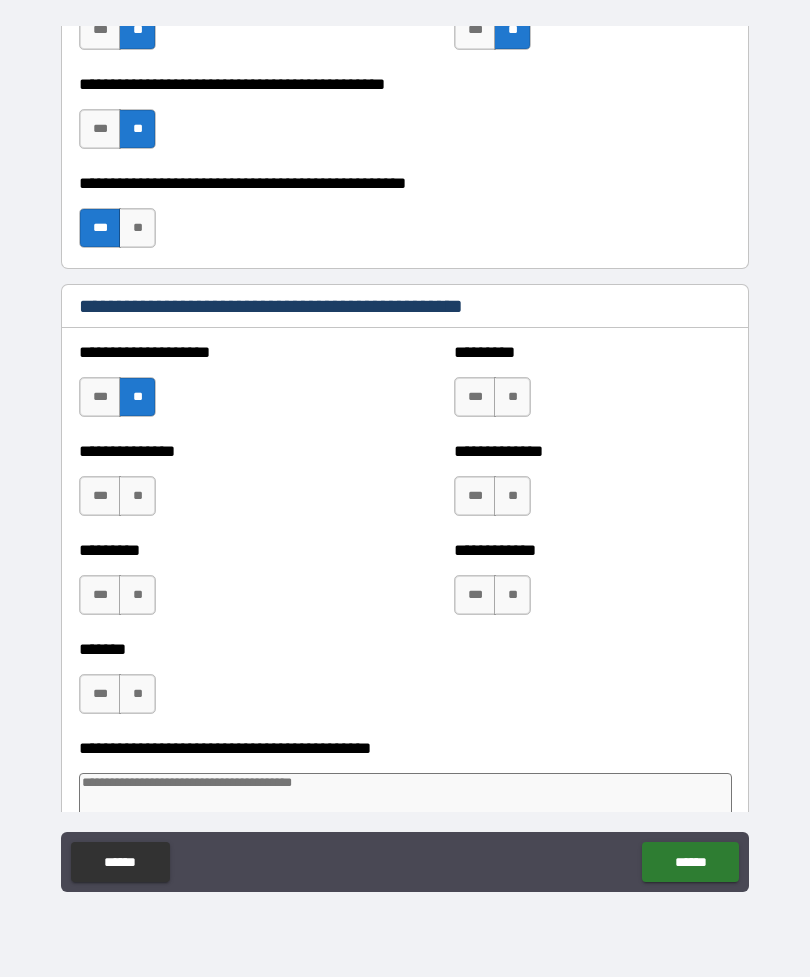 scroll, scrollTop: 4437, scrollLeft: 0, axis: vertical 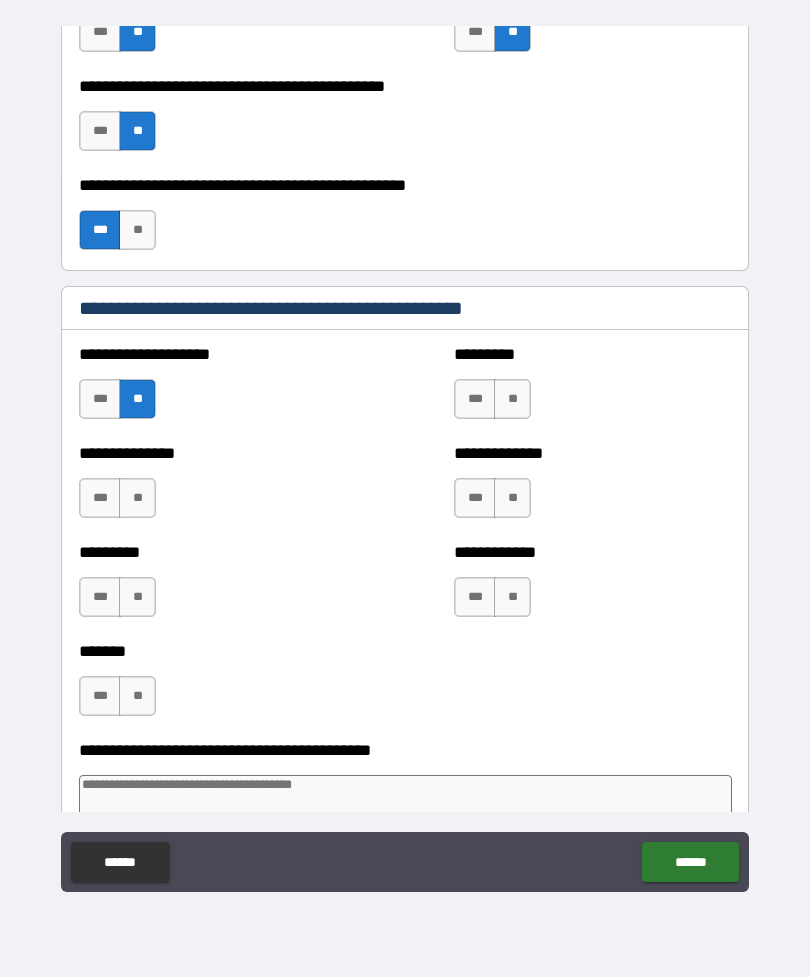 click on "**" at bounding box center [137, 399] 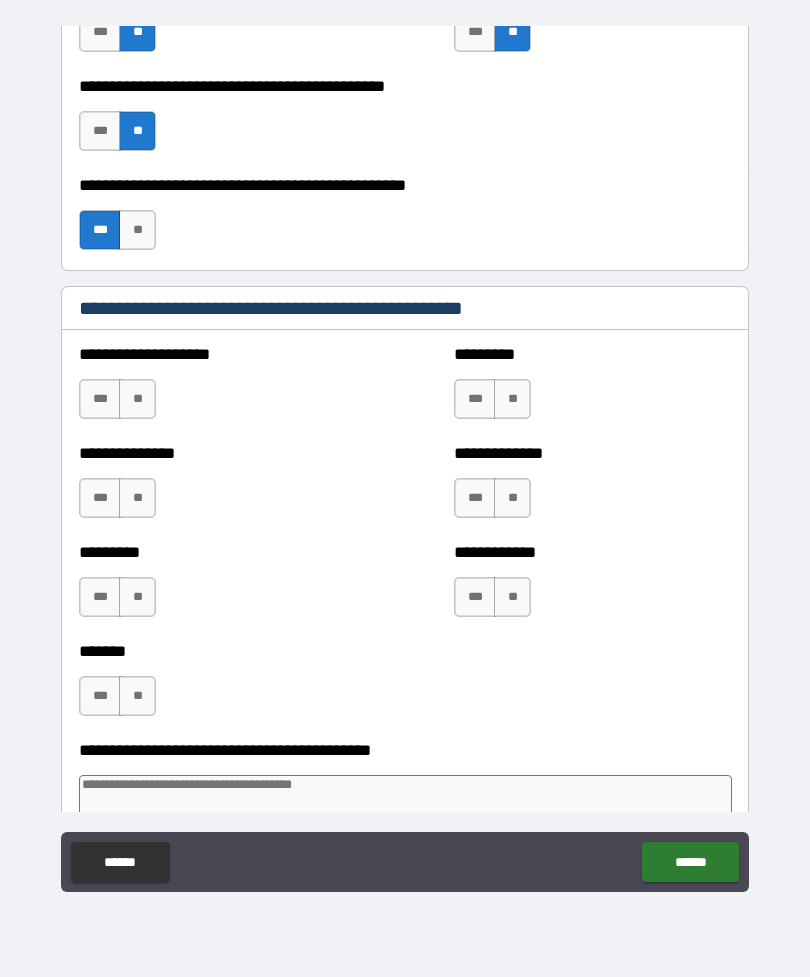 click on "**" at bounding box center [137, 230] 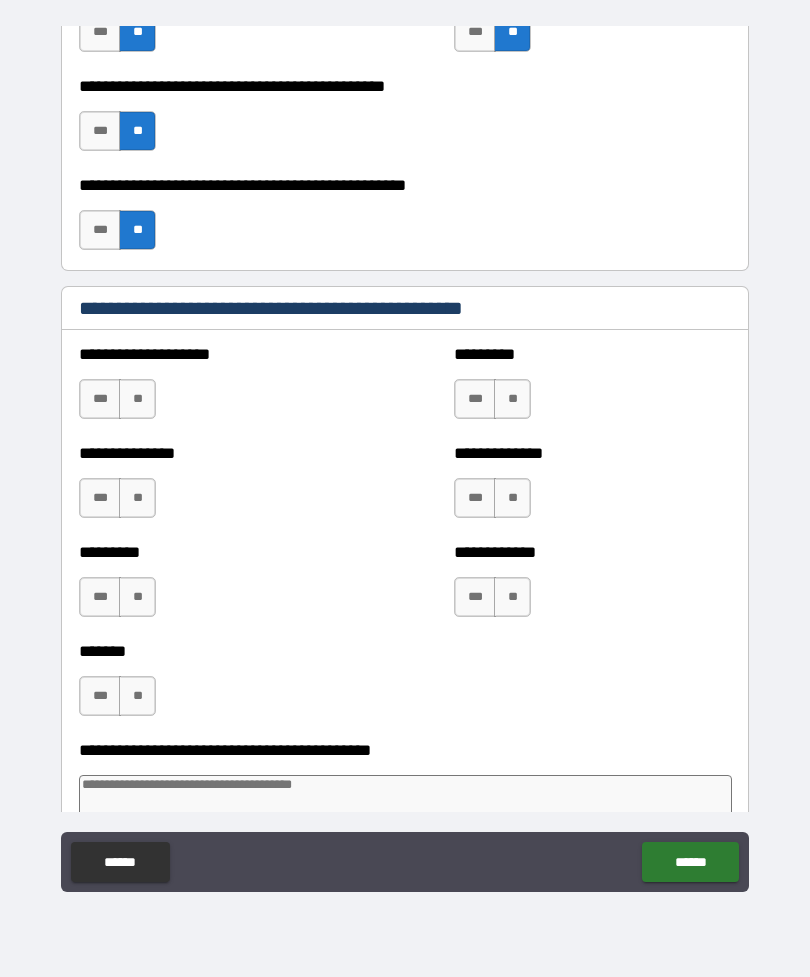 click on "**" at bounding box center (137, 399) 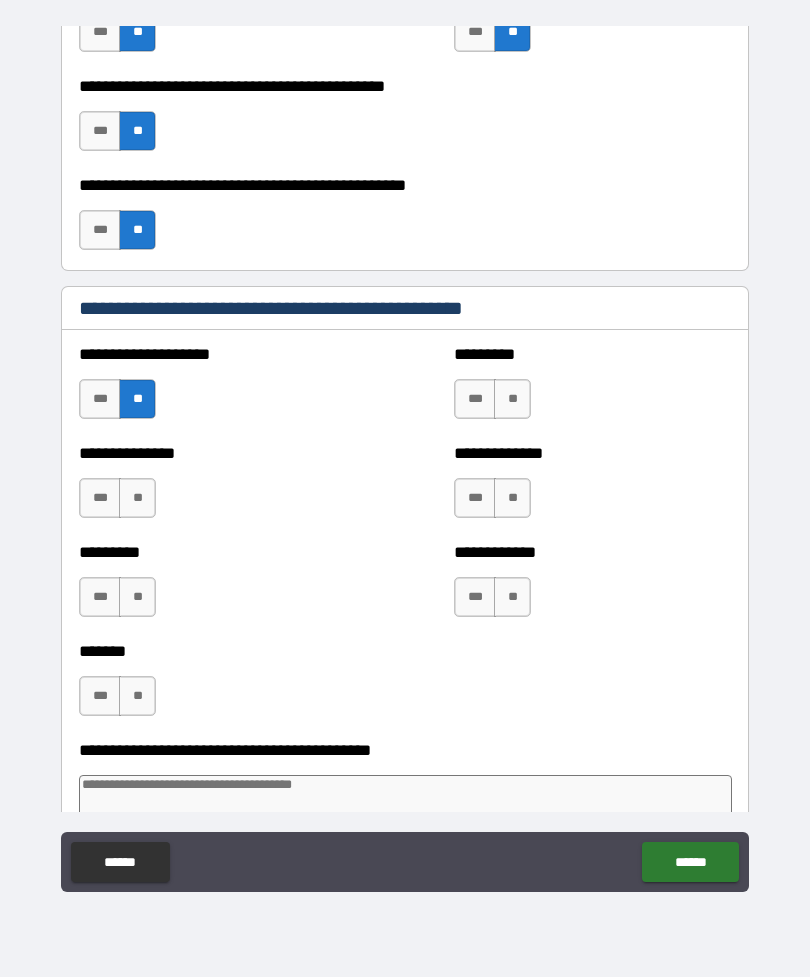 click on "**" at bounding box center [512, 399] 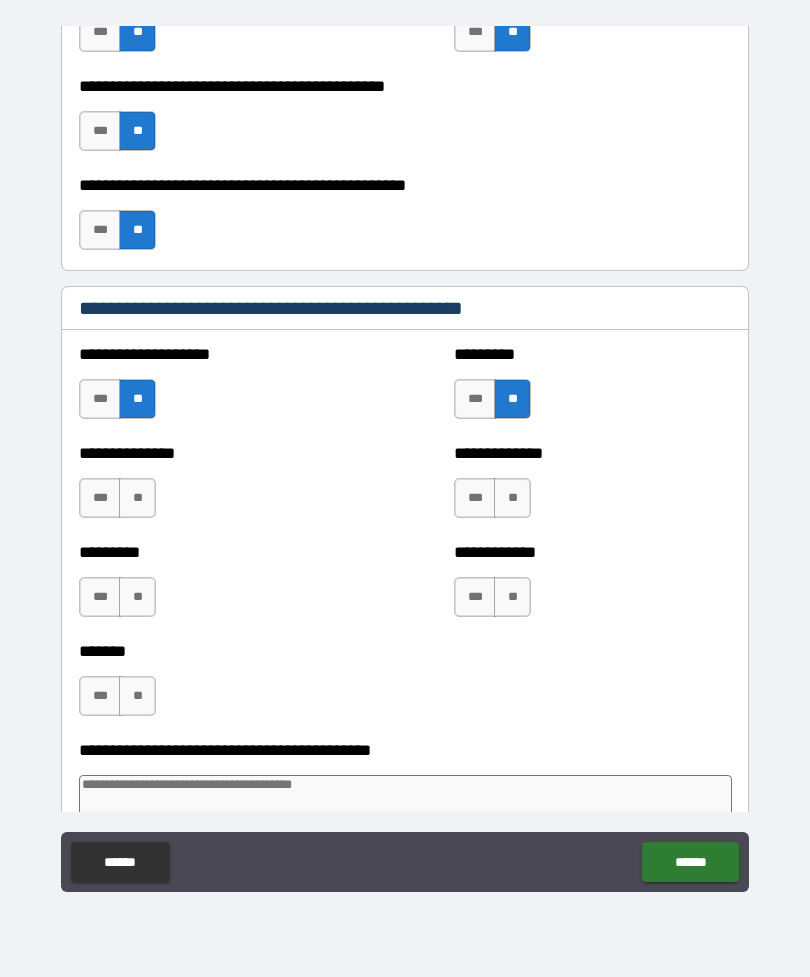 click on "**" at bounding box center (137, 498) 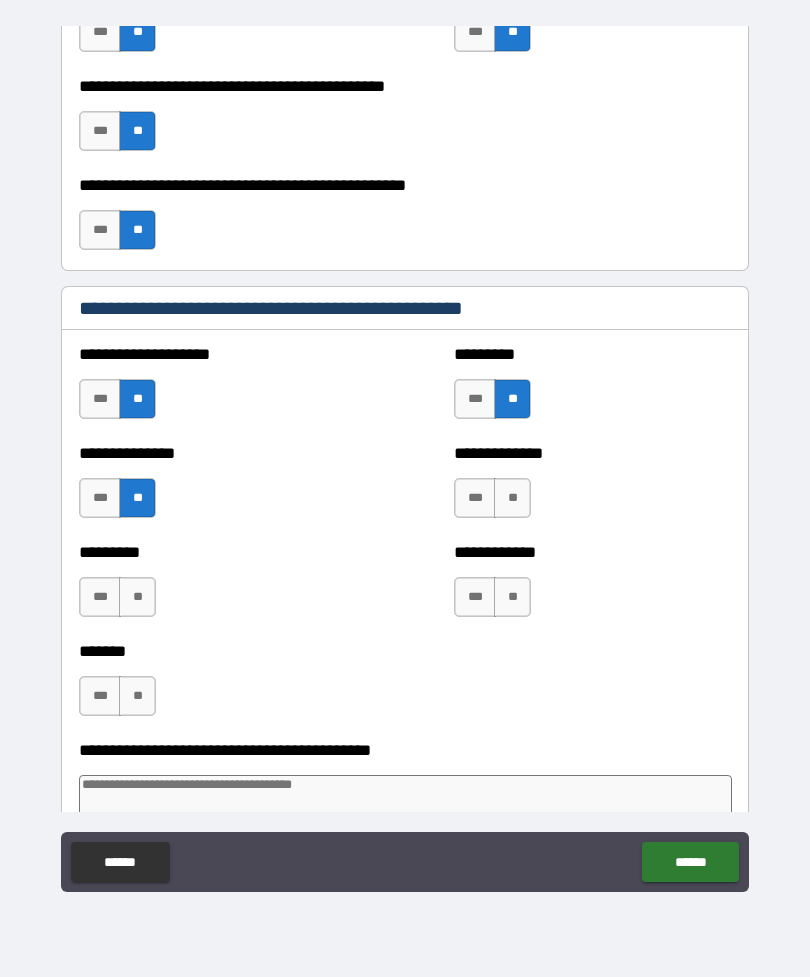 click on "**" at bounding box center [512, 498] 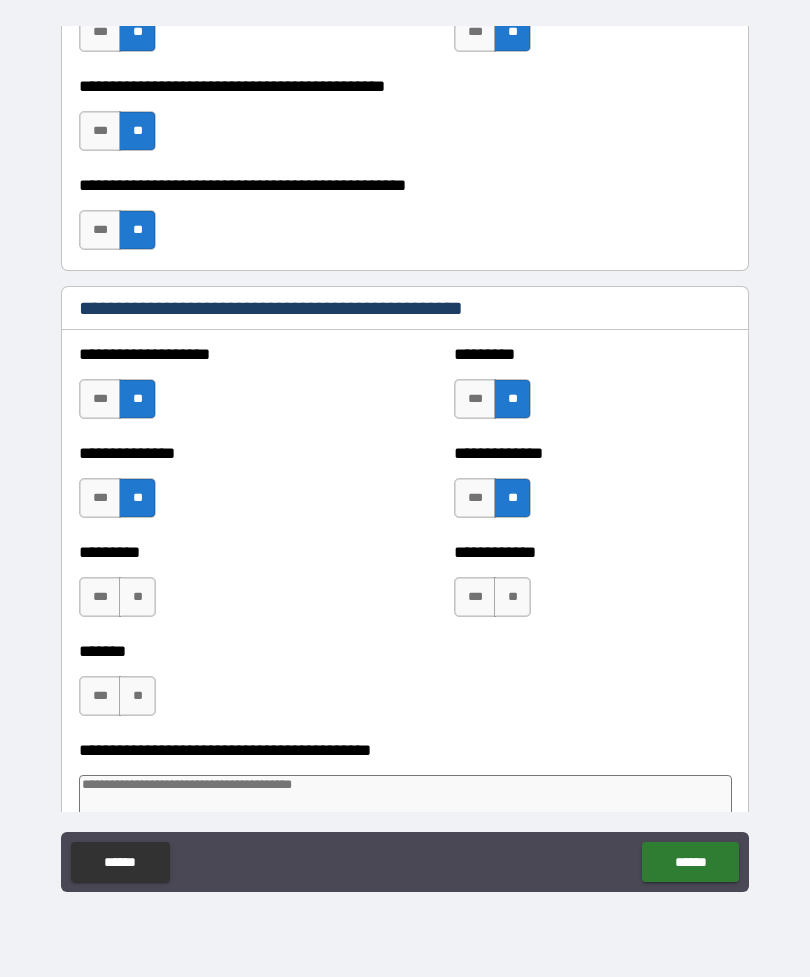 click on "**" at bounding box center (137, 597) 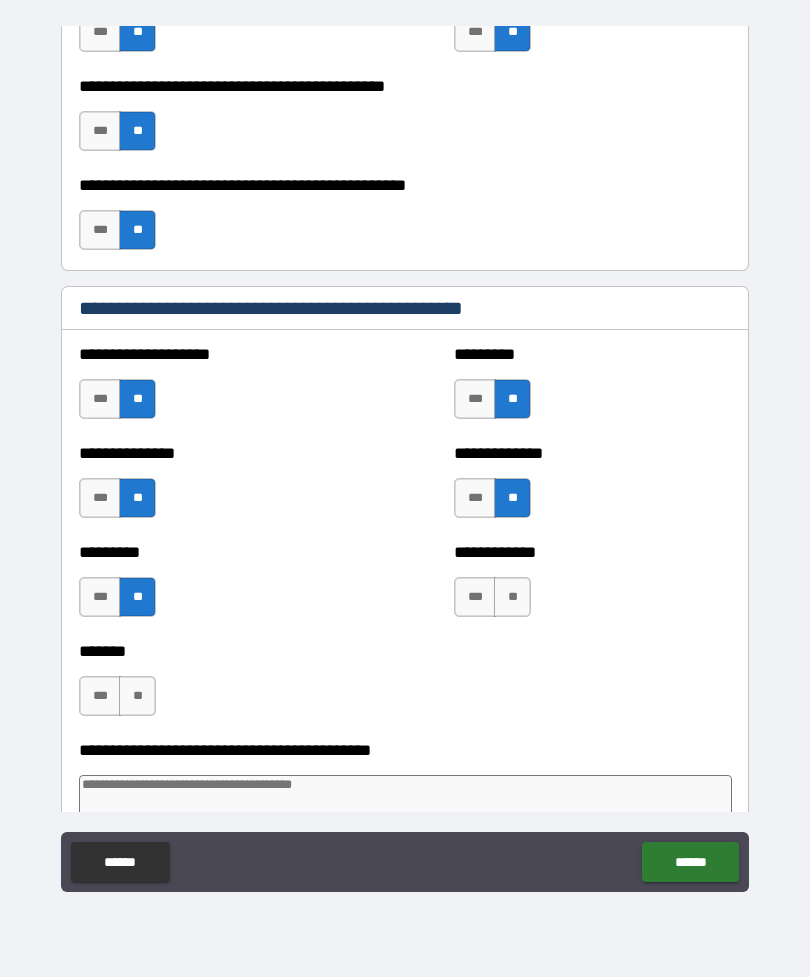 click on "**" at bounding box center (512, 597) 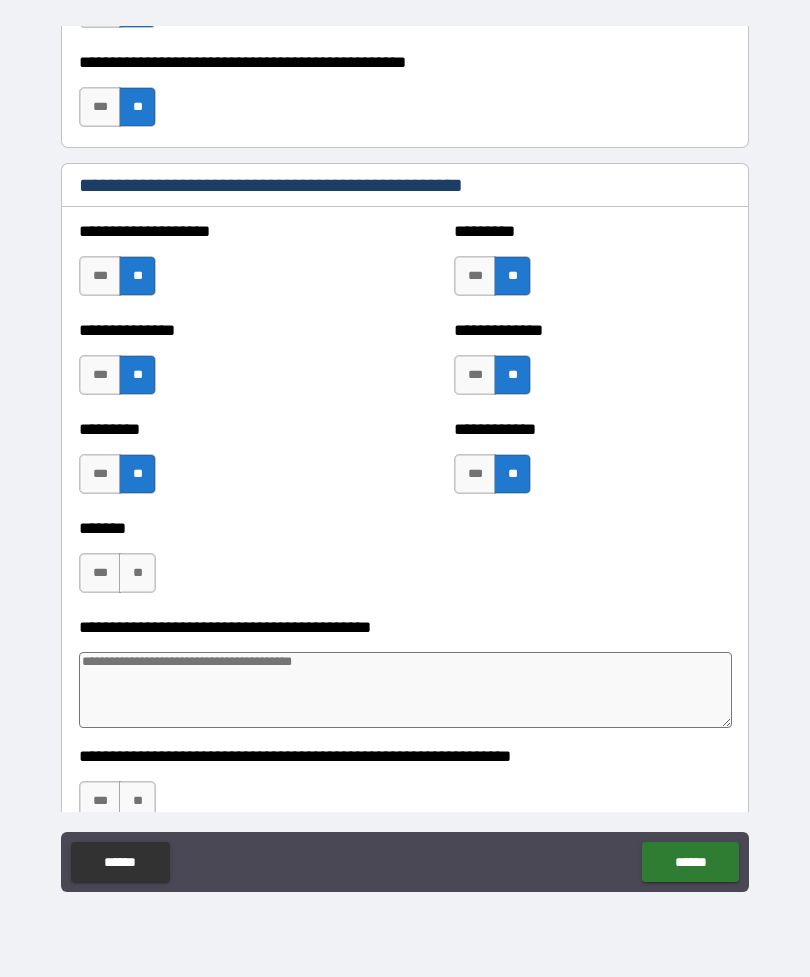 click on "**" at bounding box center (137, 573) 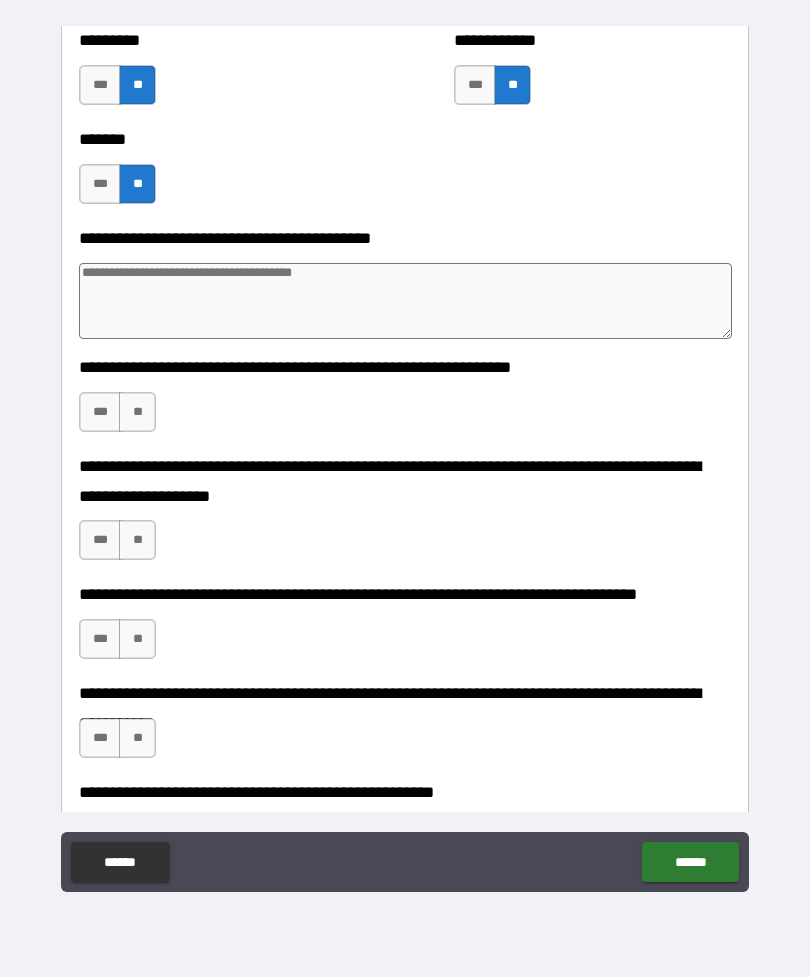 scroll, scrollTop: 4960, scrollLeft: 0, axis: vertical 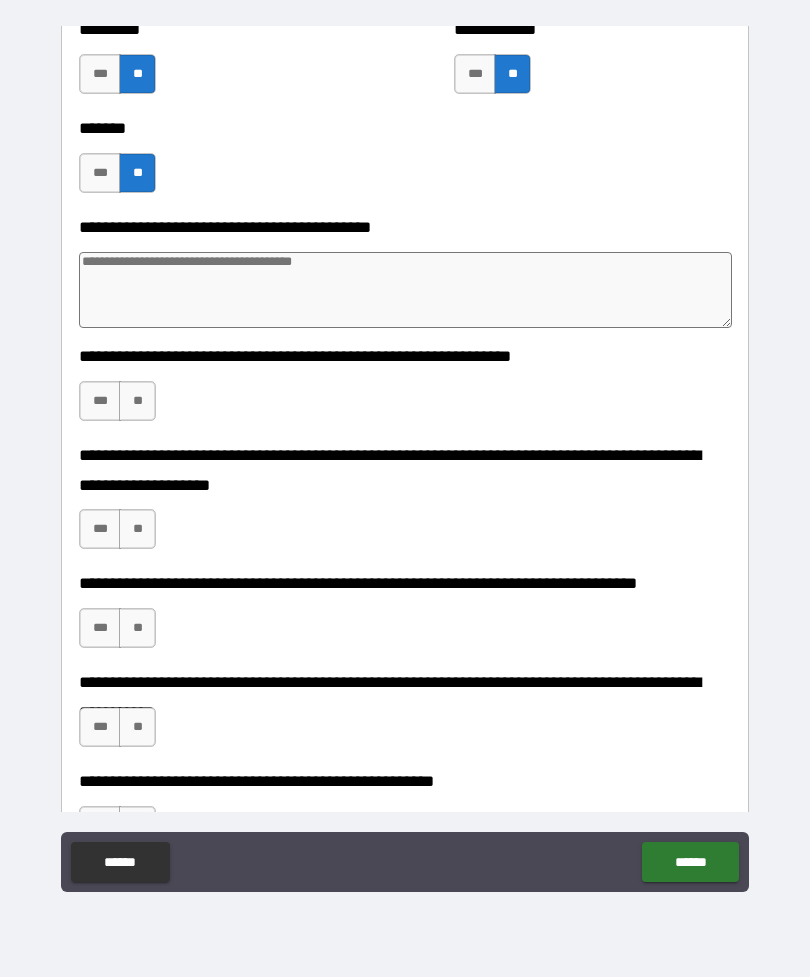 click on "**" at bounding box center (137, 401) 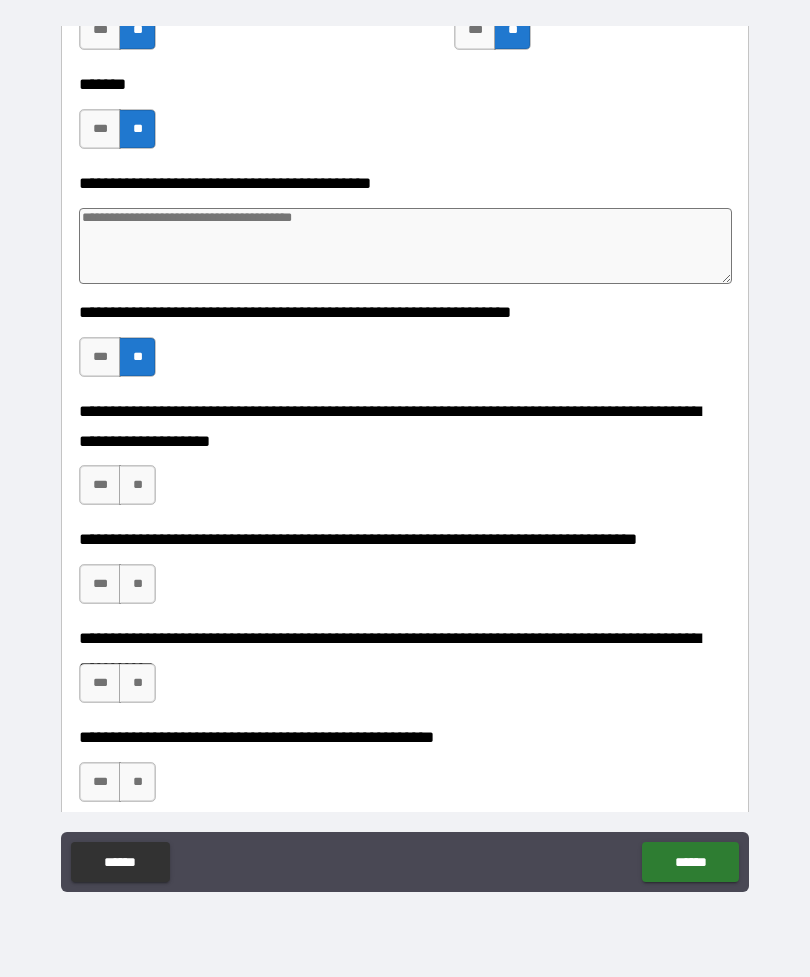 scroll, scrollTop: 5022, scrollLeft: 0, axis: vertical 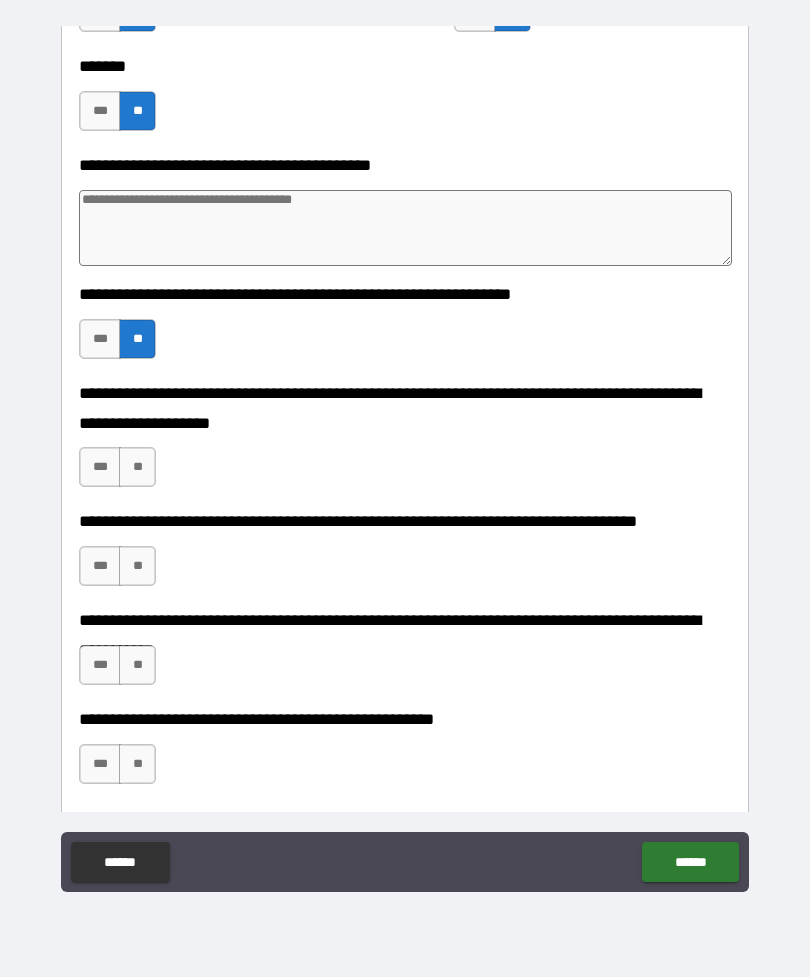 click on "**" at bounding box center [137, 467] 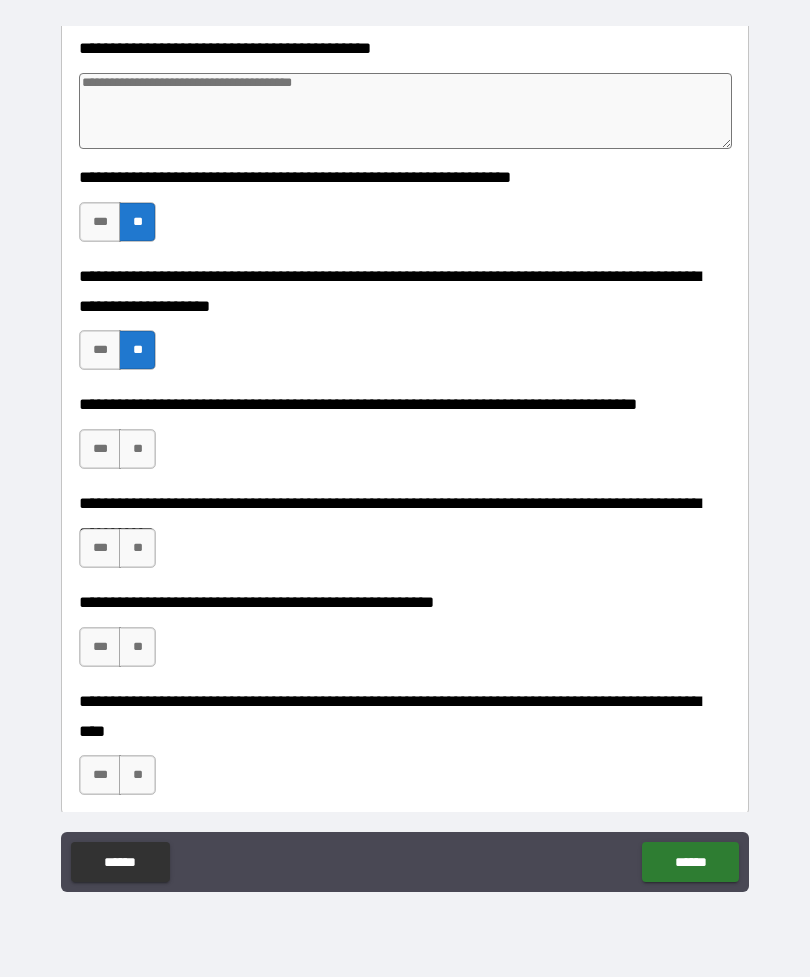 scroll, scrollTop: 5150, scrollLeft: 0, axis: vertical 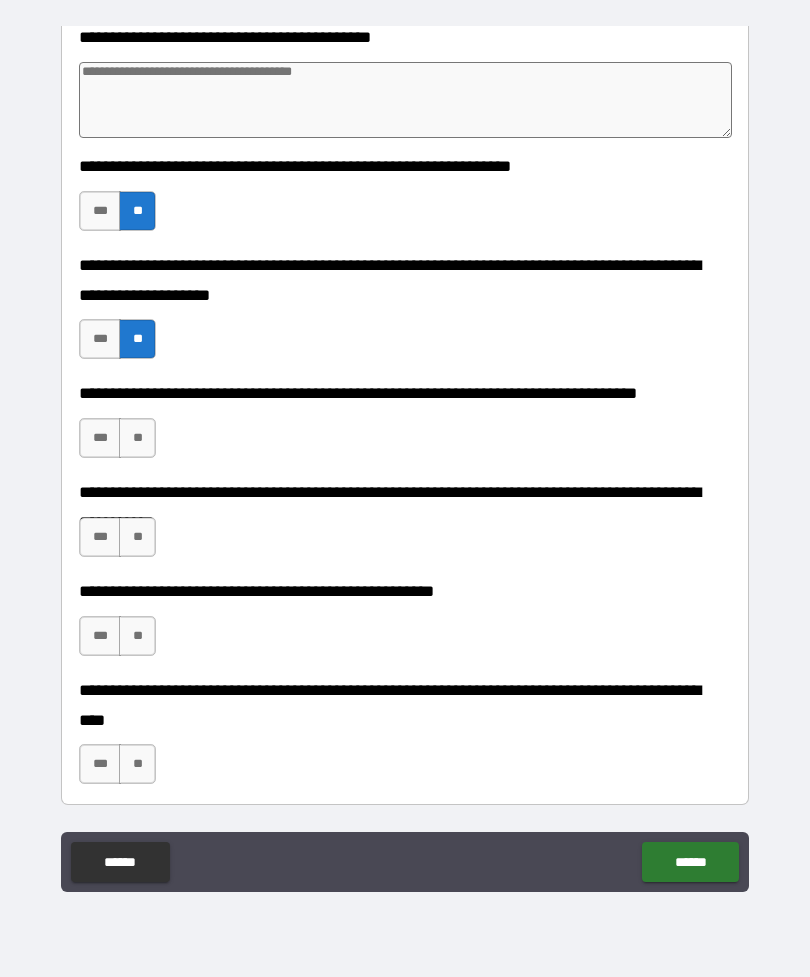 click on "***" at bounding box center (100, 438) 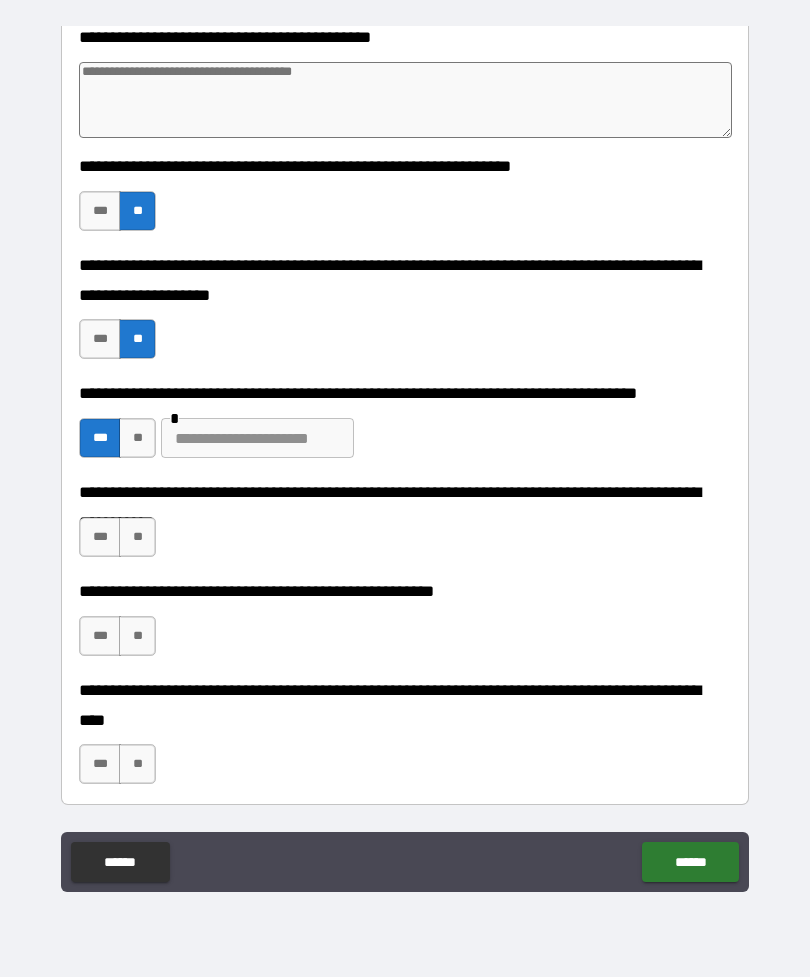 click on "***" at bounding box center [100, 438] 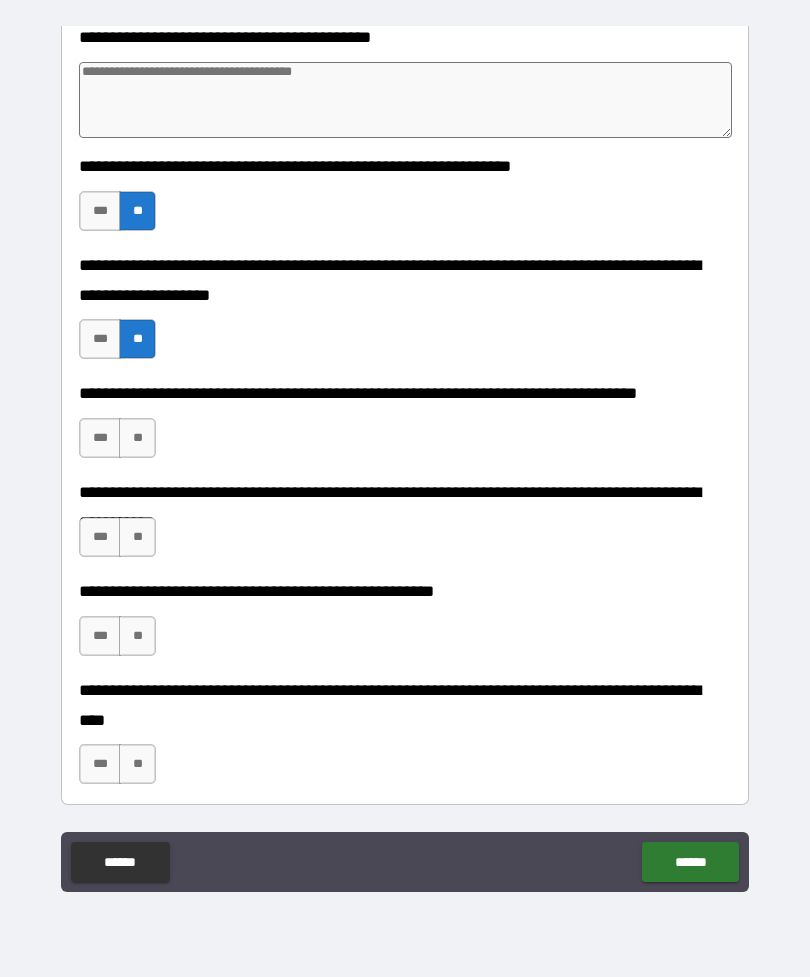 click on "**" at bounding box center [137, 438] 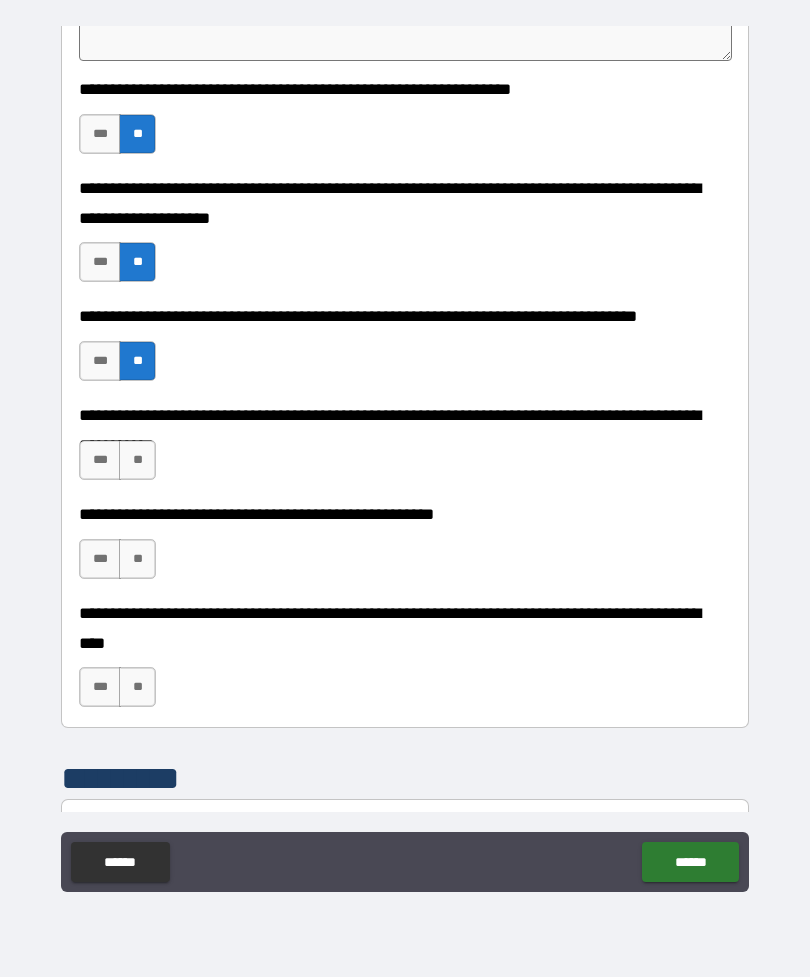 scroll, scrollTop: 5230, scrollLeft: 0, axis: vertical 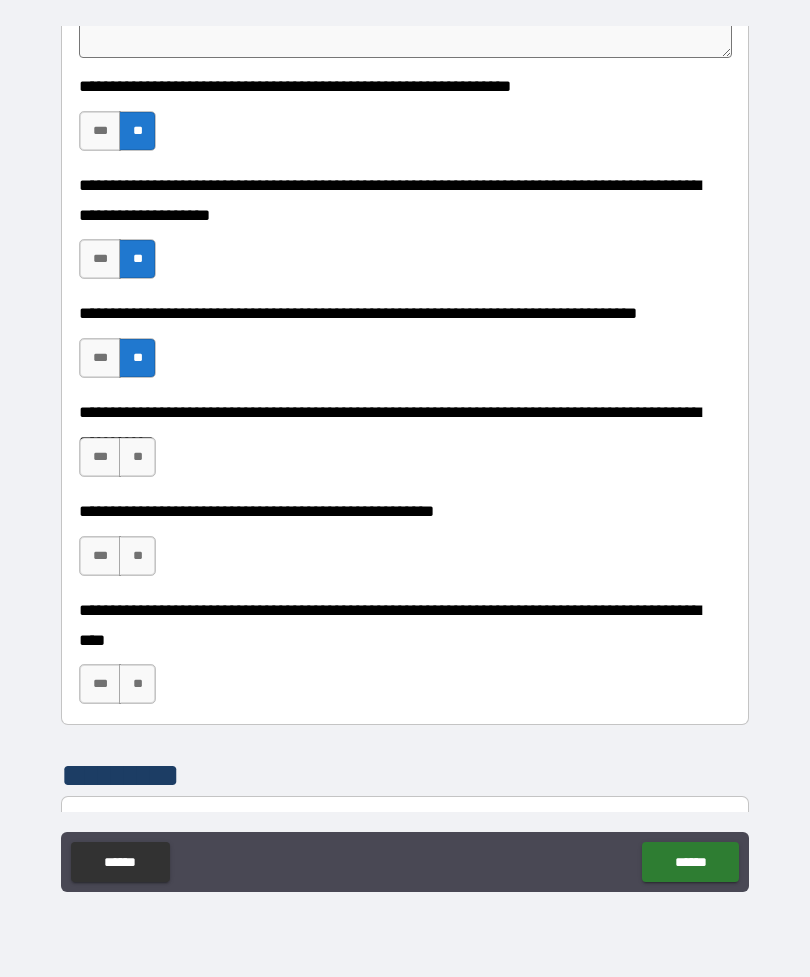 click on "**" at bounding box center (137, 457) 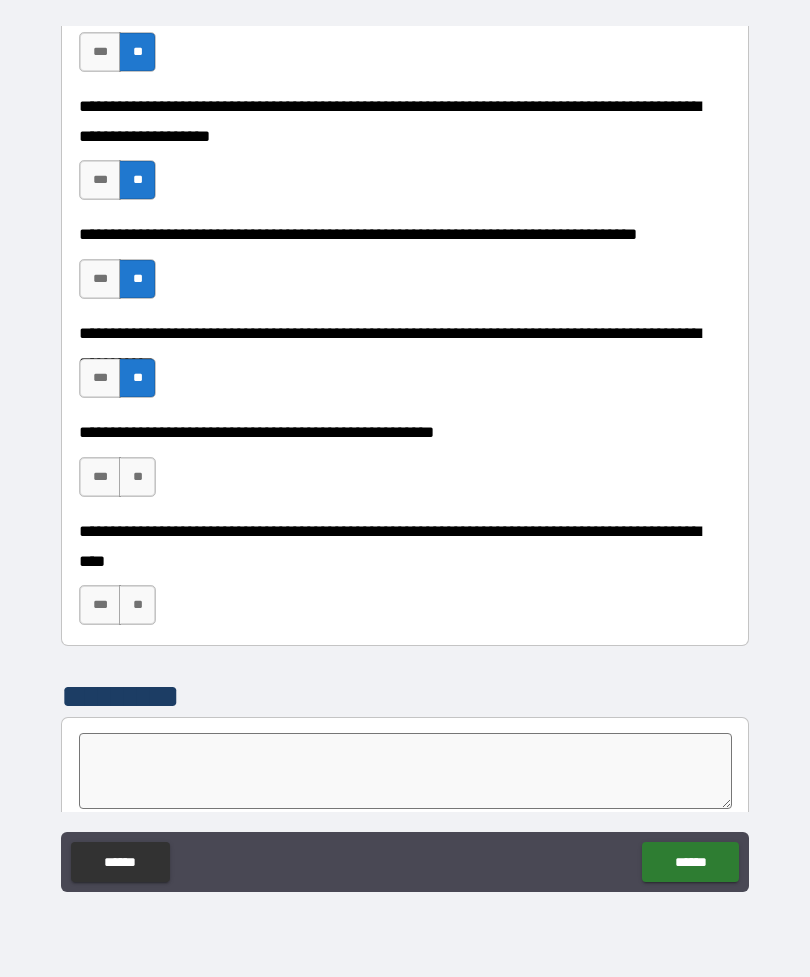 scroll, scrollTop: 5314, scrollLeft: 0, axis: vertical 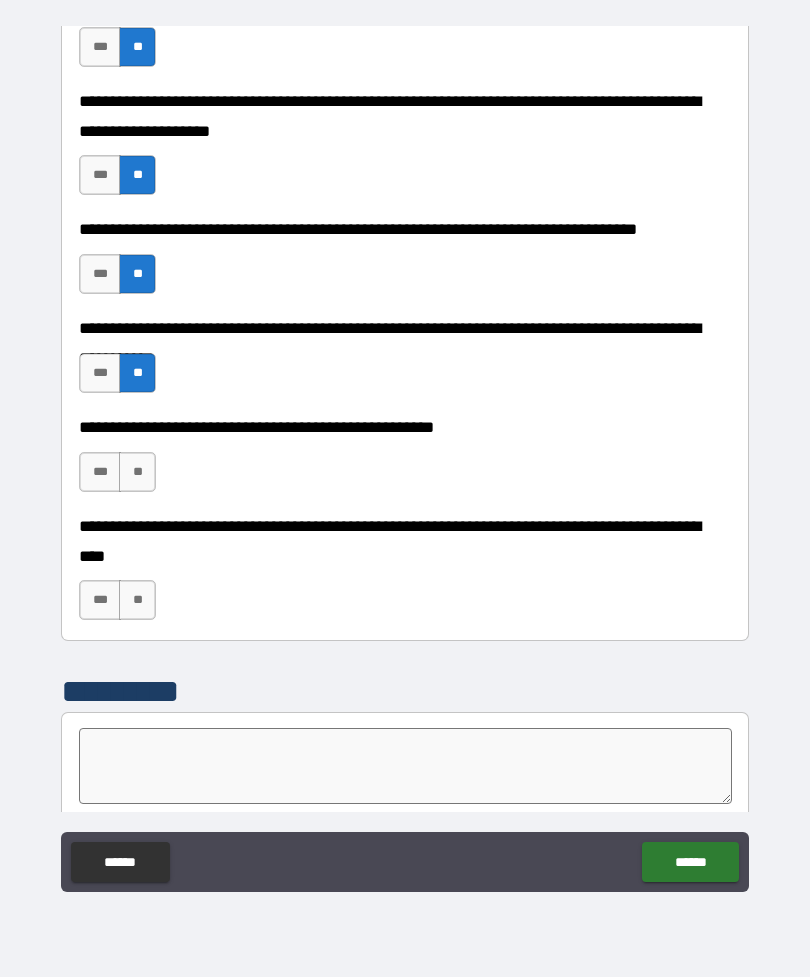 click on "**" at bounding box center [137, 472] 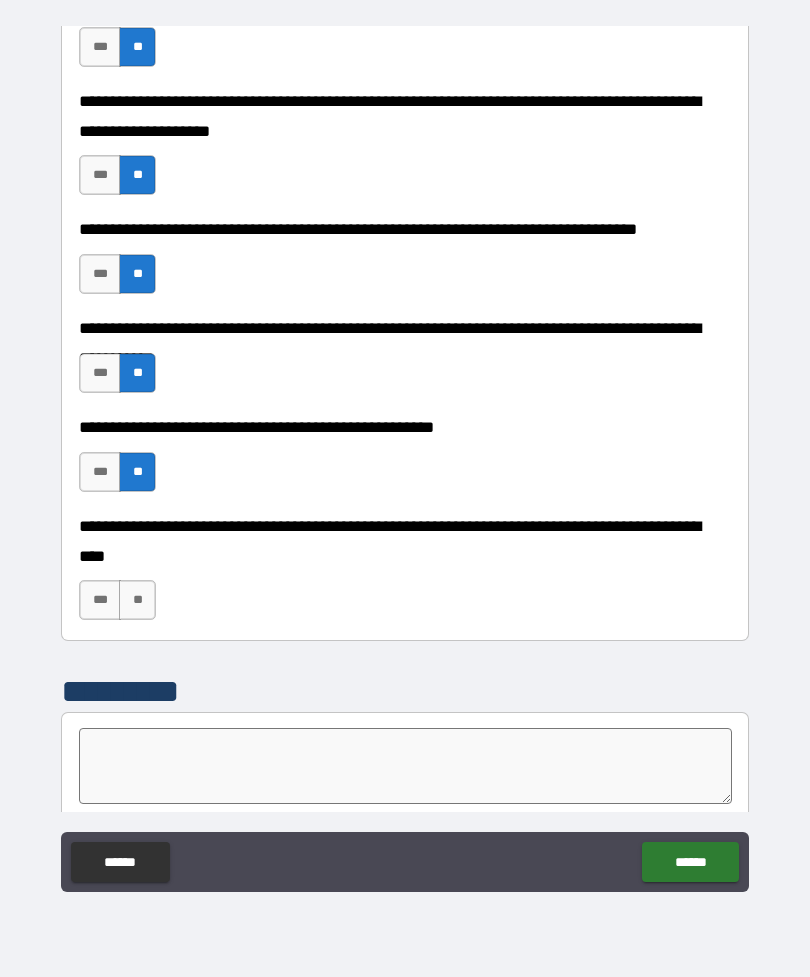 click on "***" at bounding box center (100, 472) 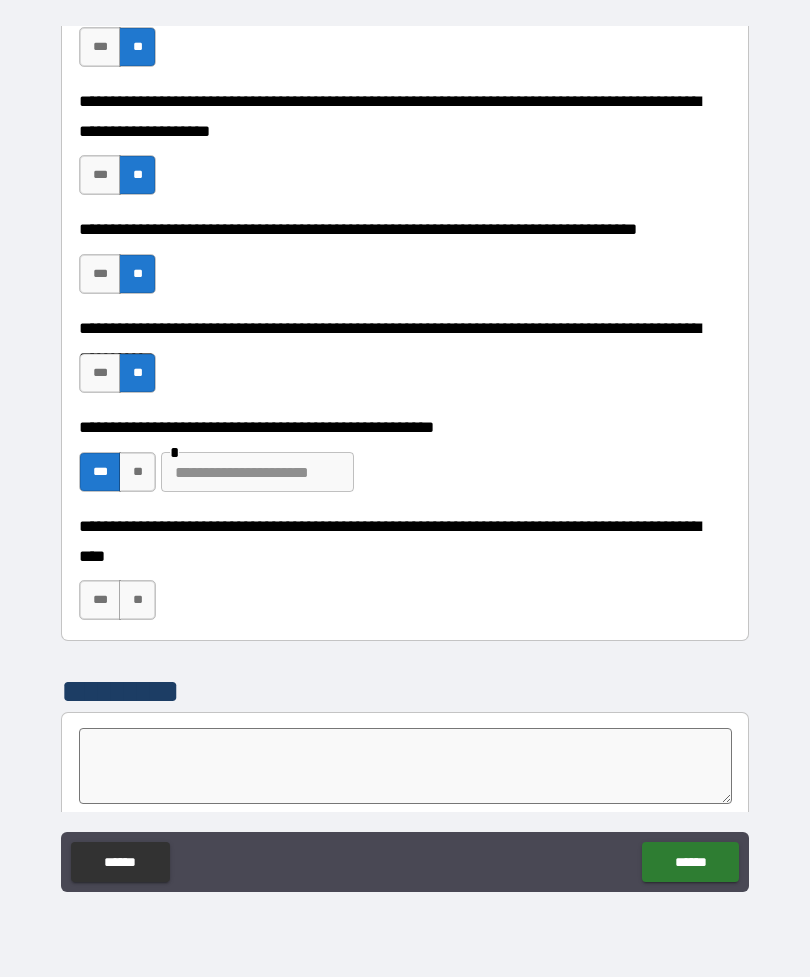 type on "*" 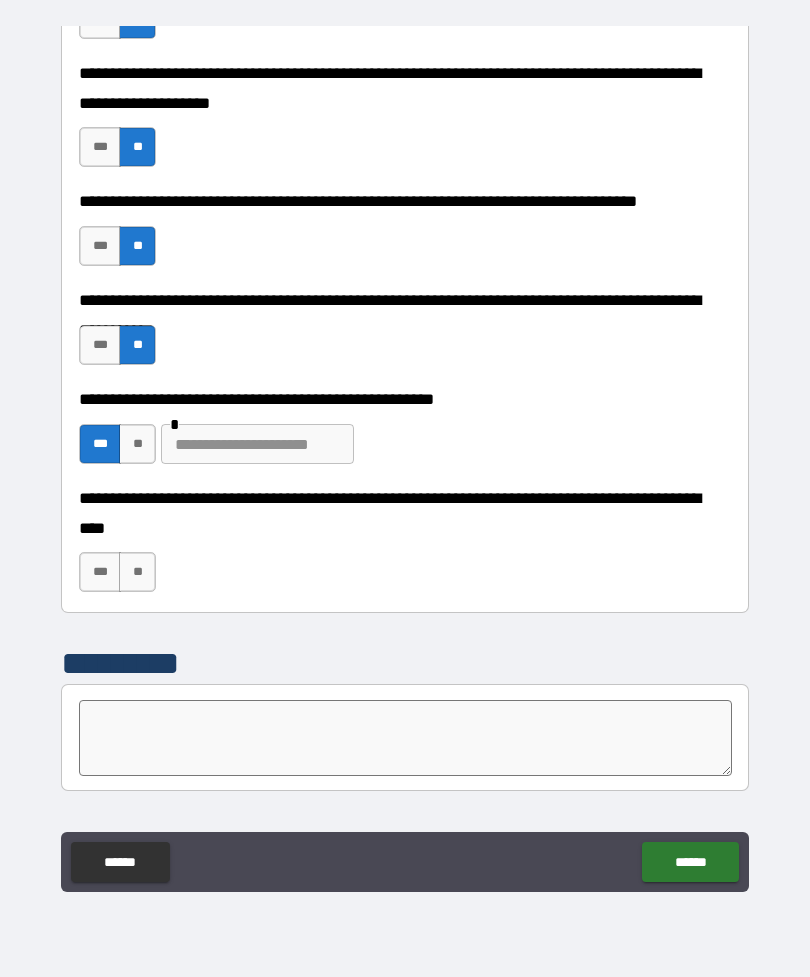 scroll, scrollTop: 5342, scrollLeft: 0, axis: vertical 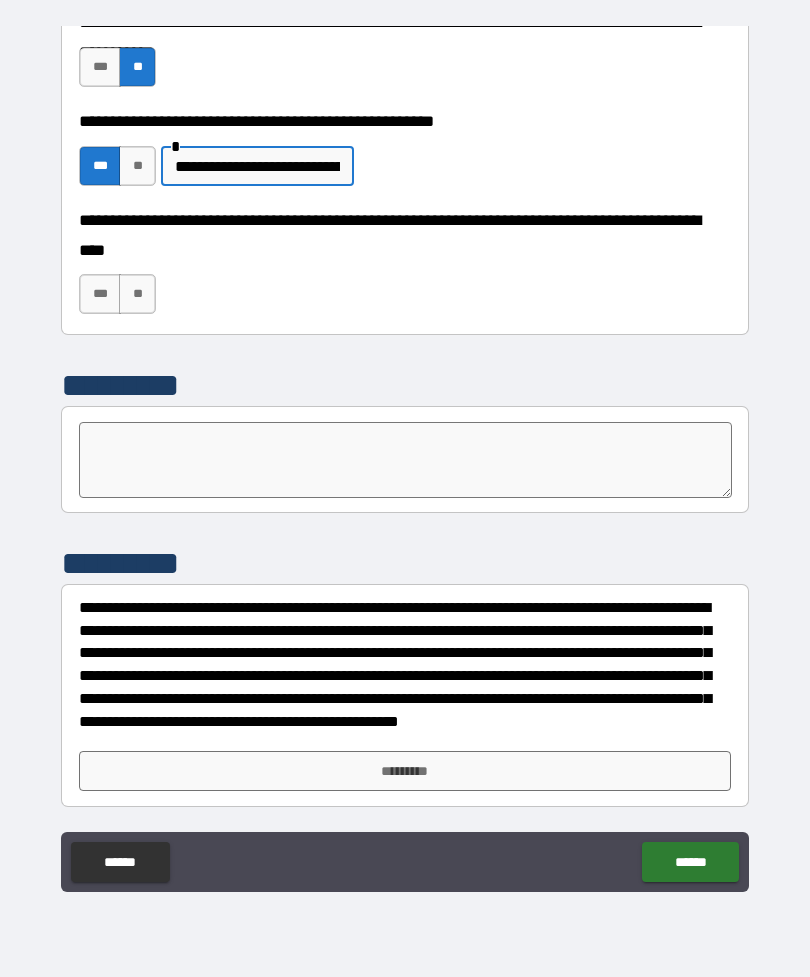 type on "**********" 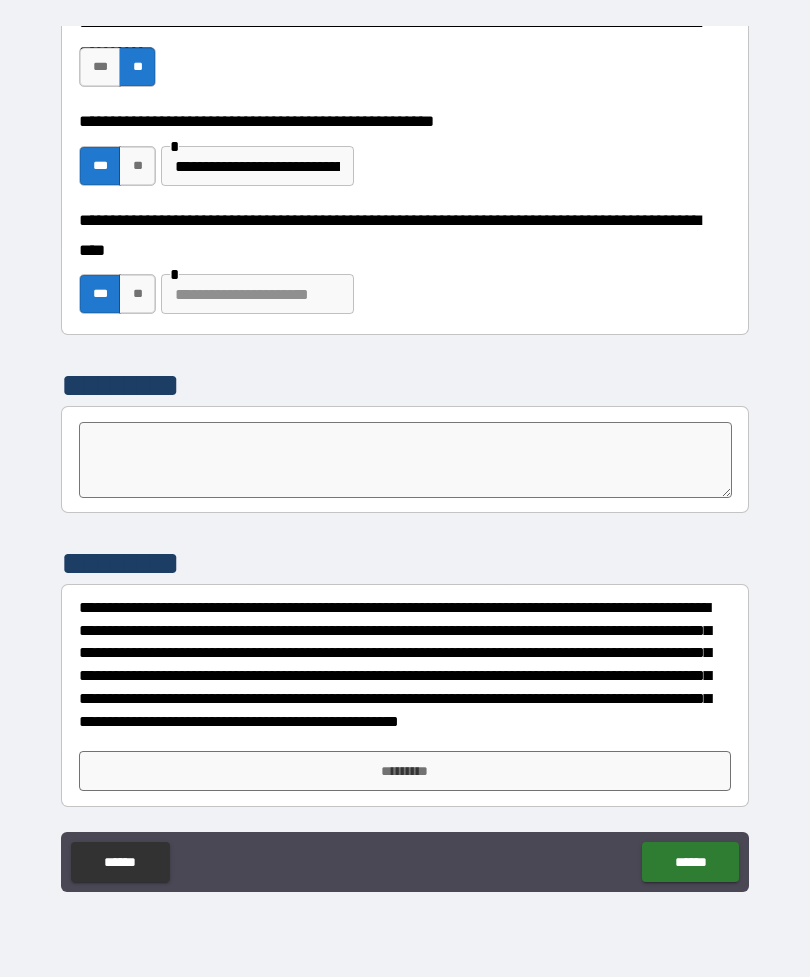 type on "*" 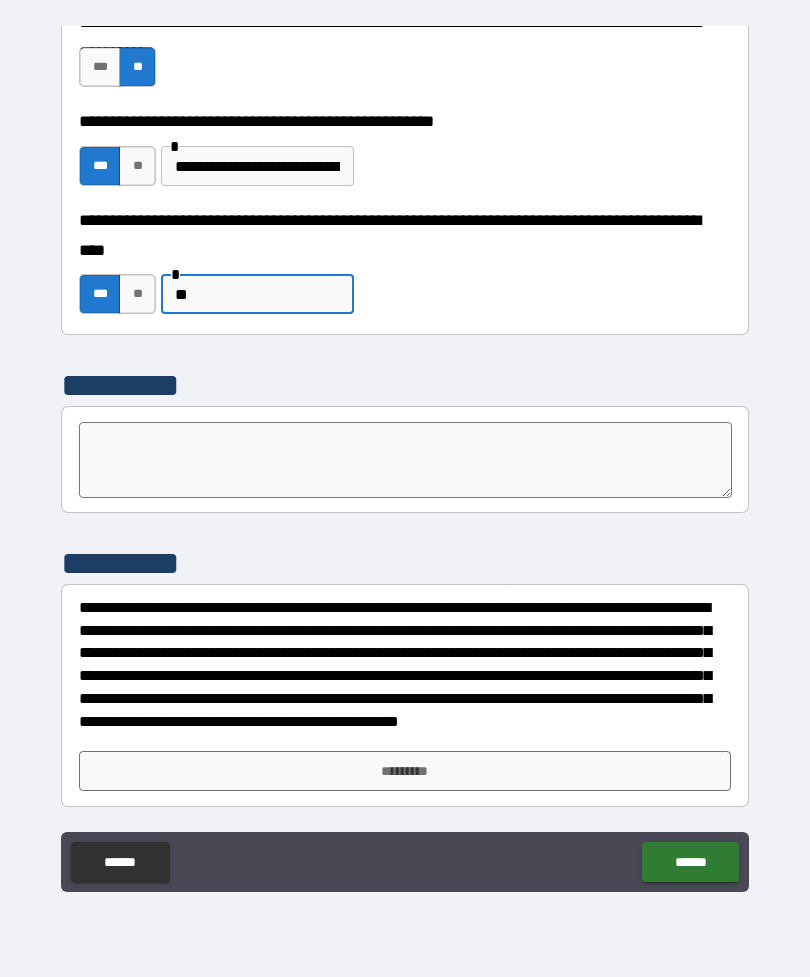 type on "*" 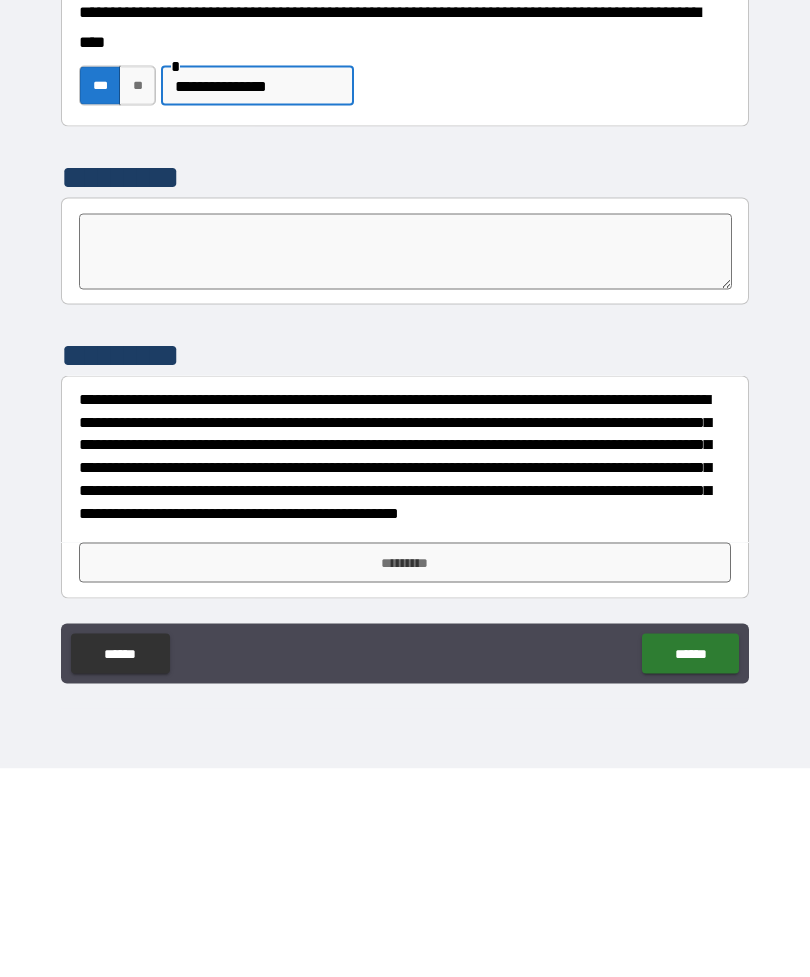 type on "**********" 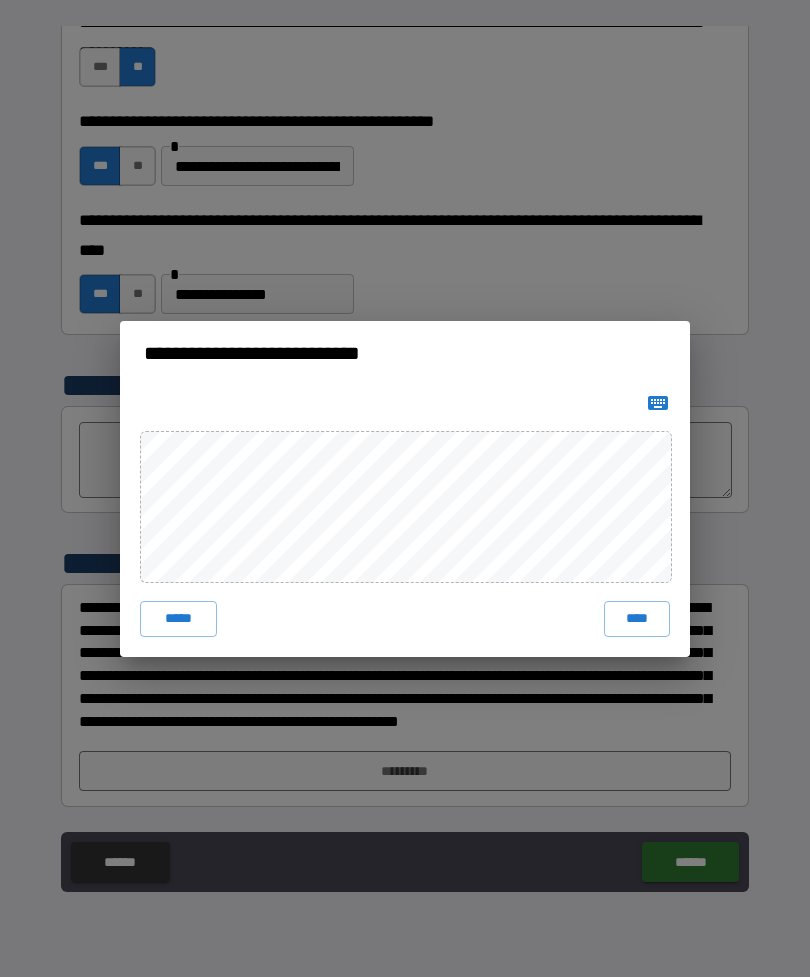 click on "****" at bounding box center [637, 619] 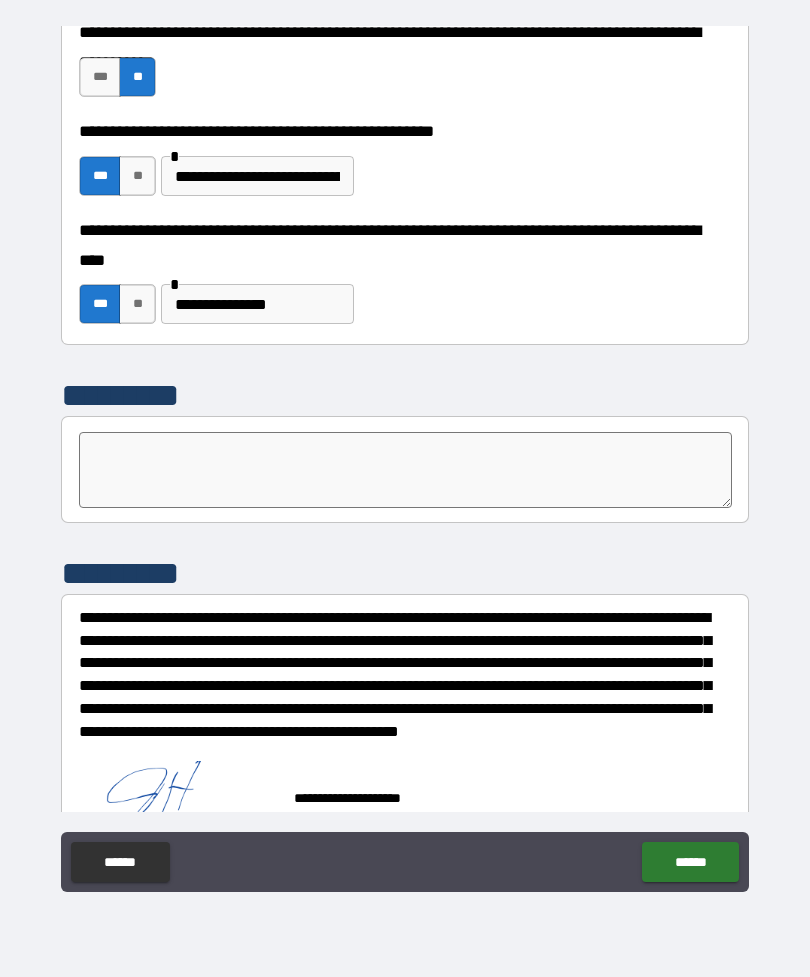 type on "*" 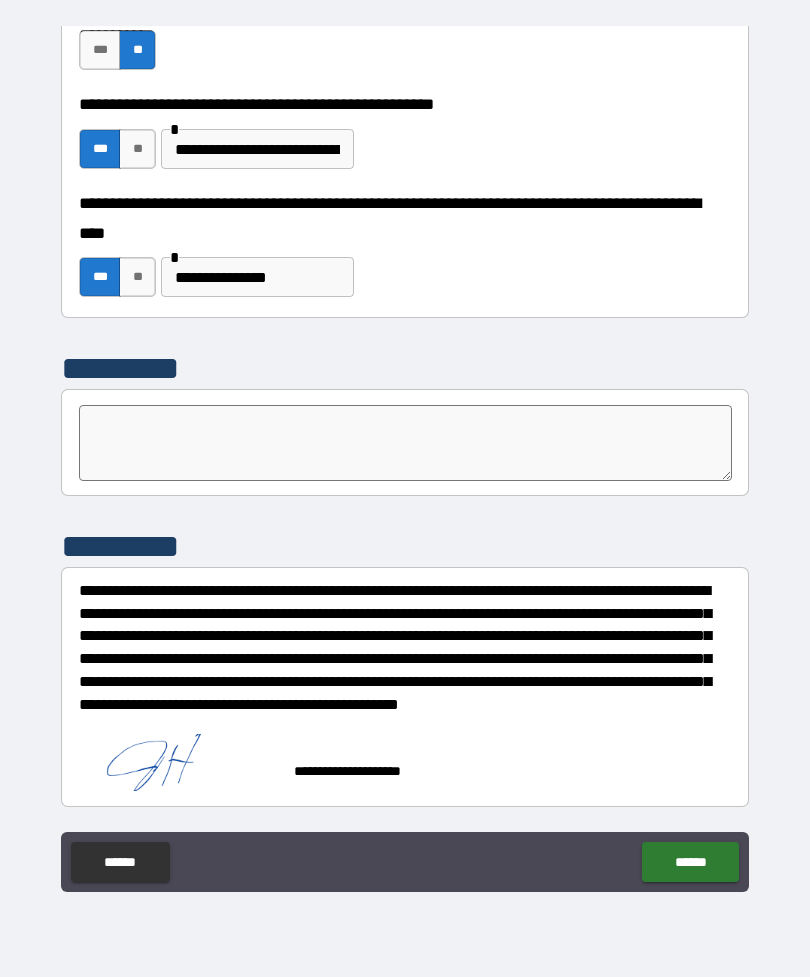 scroll, scrollTop: 5637, scrollLeft: 0, axis: vertical 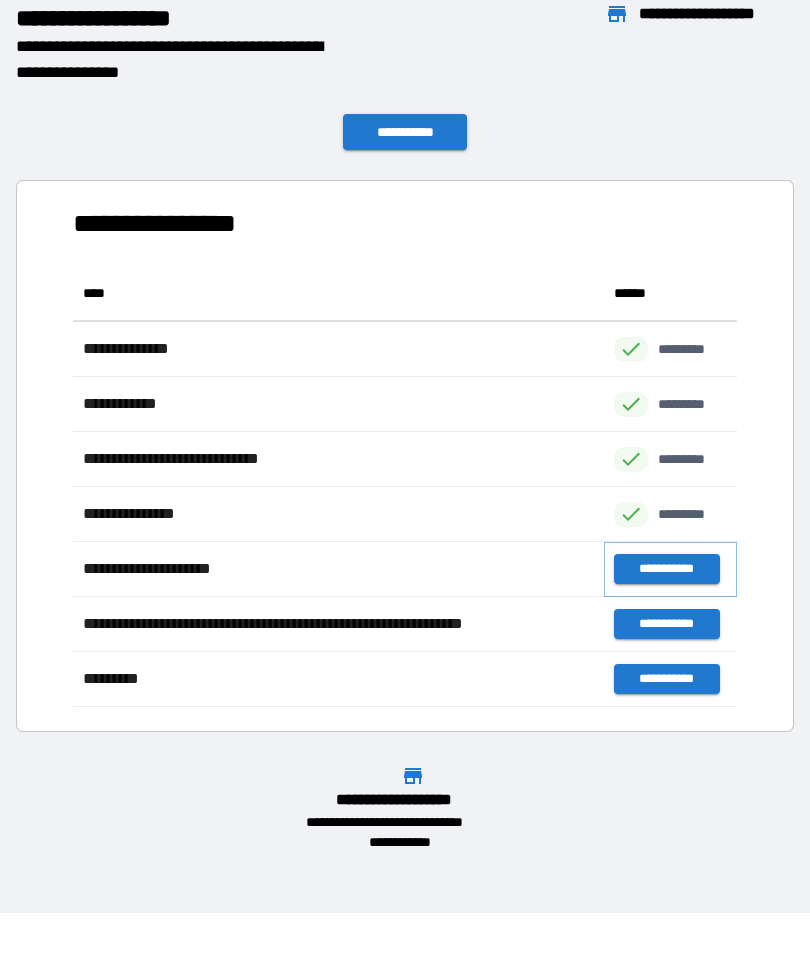 click on "**********" at bounding box center [666, 569] 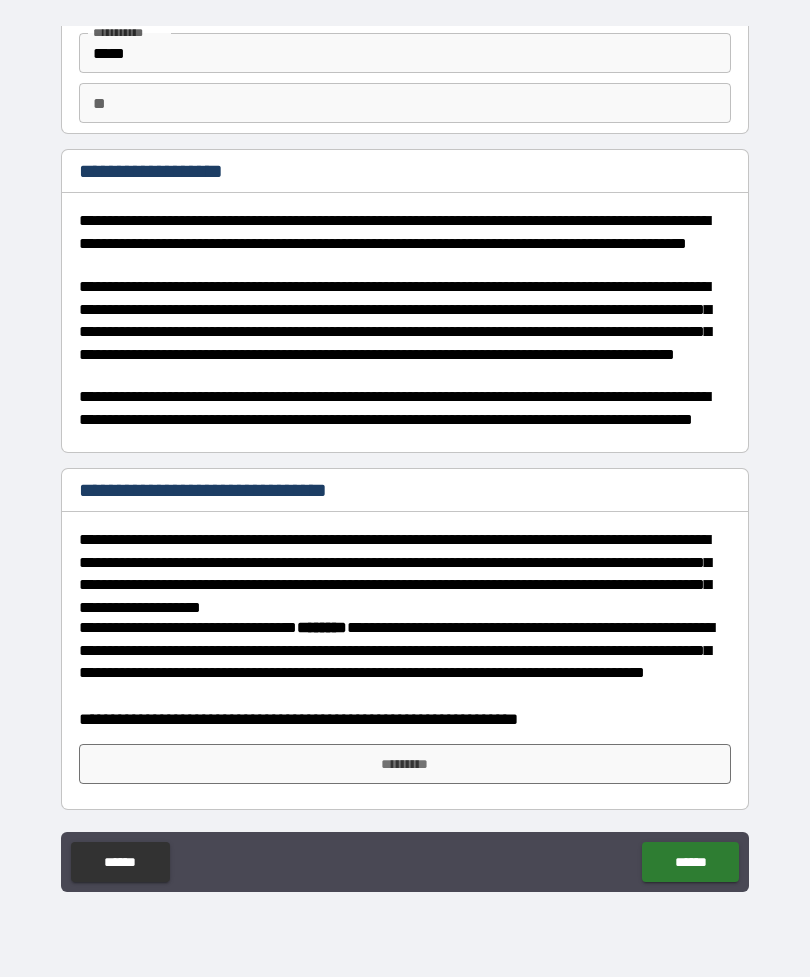 scroll, scrollTop: 138, scrollLeft: 0, axis: vertical 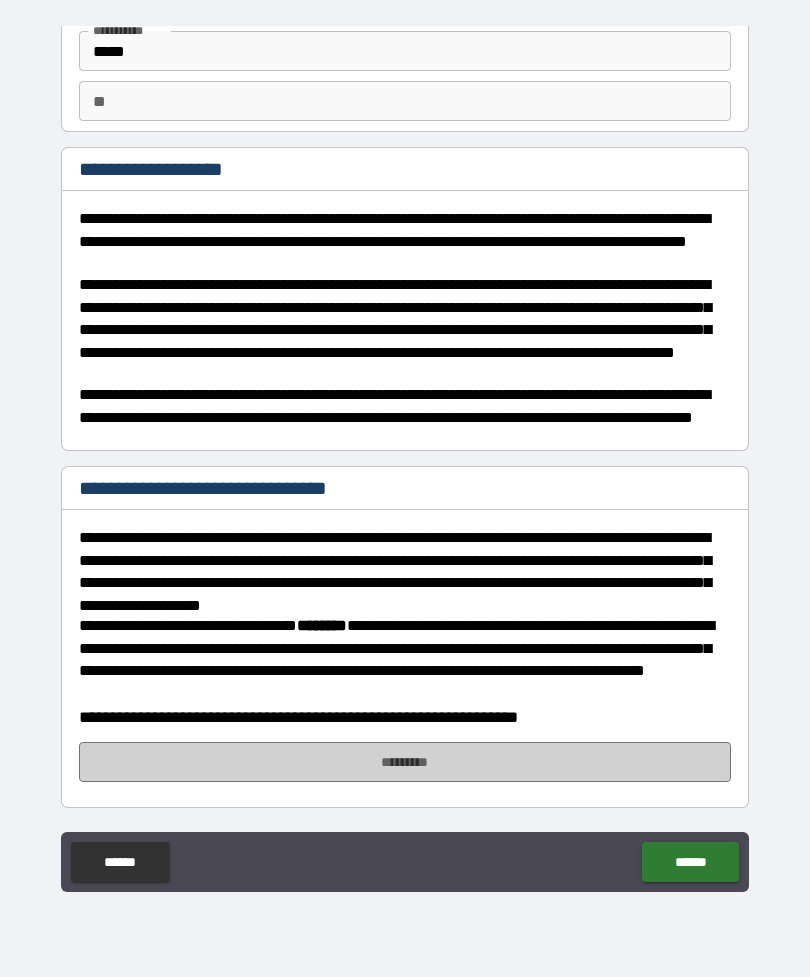 click on "*********" at bounding box center [405, 762] 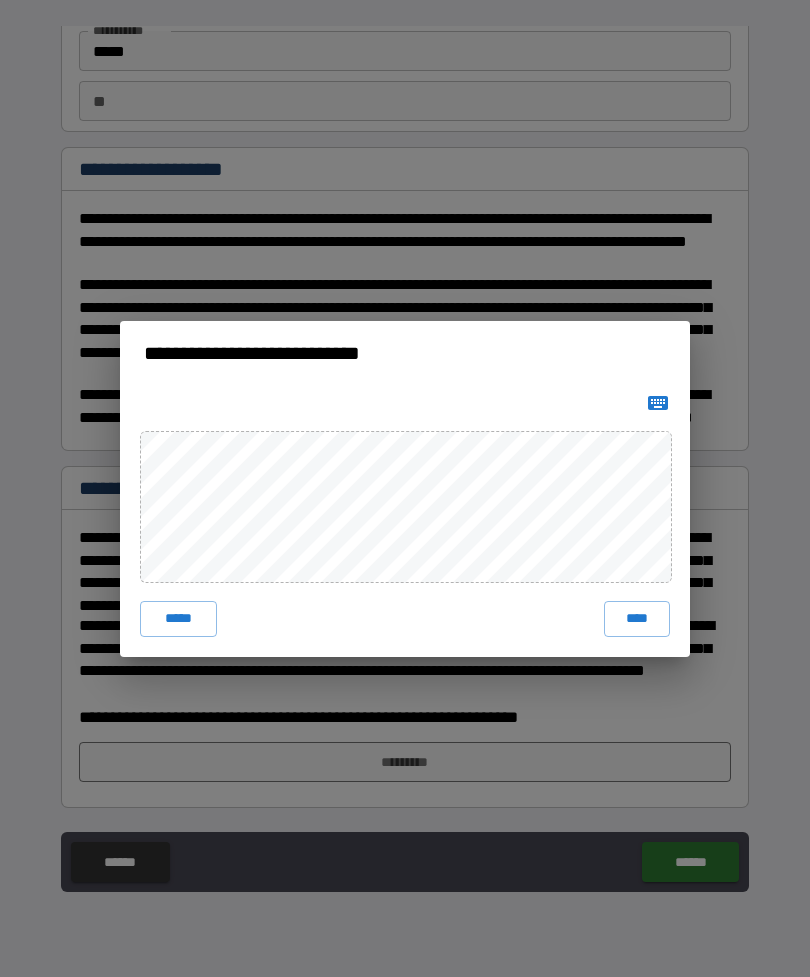 click on "****" at bounding box center (637, 619) 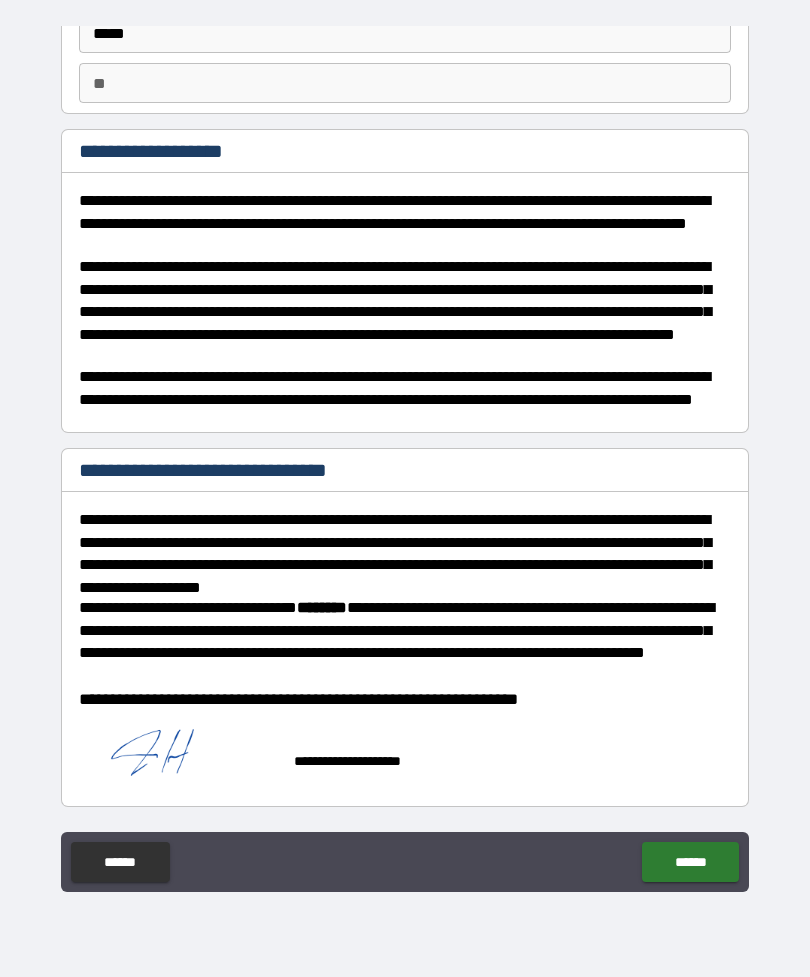 scroll, scrollTop: 168, scrollLeft: 0, axis: vertical 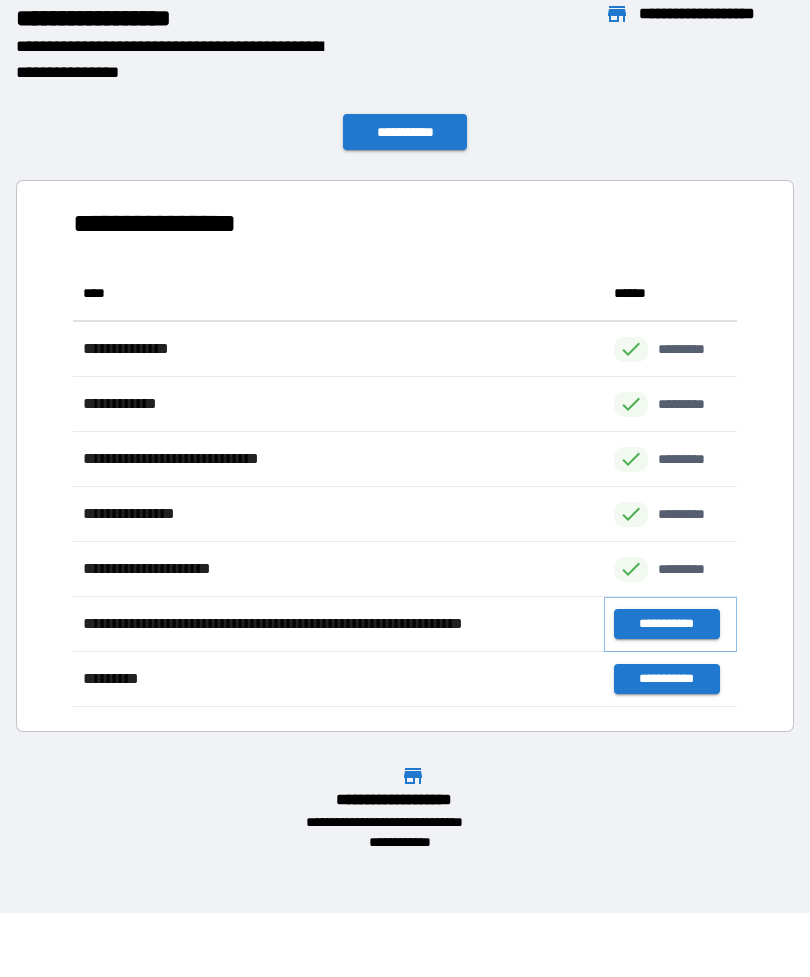 click on "**********" at bounding box center (666, 624) 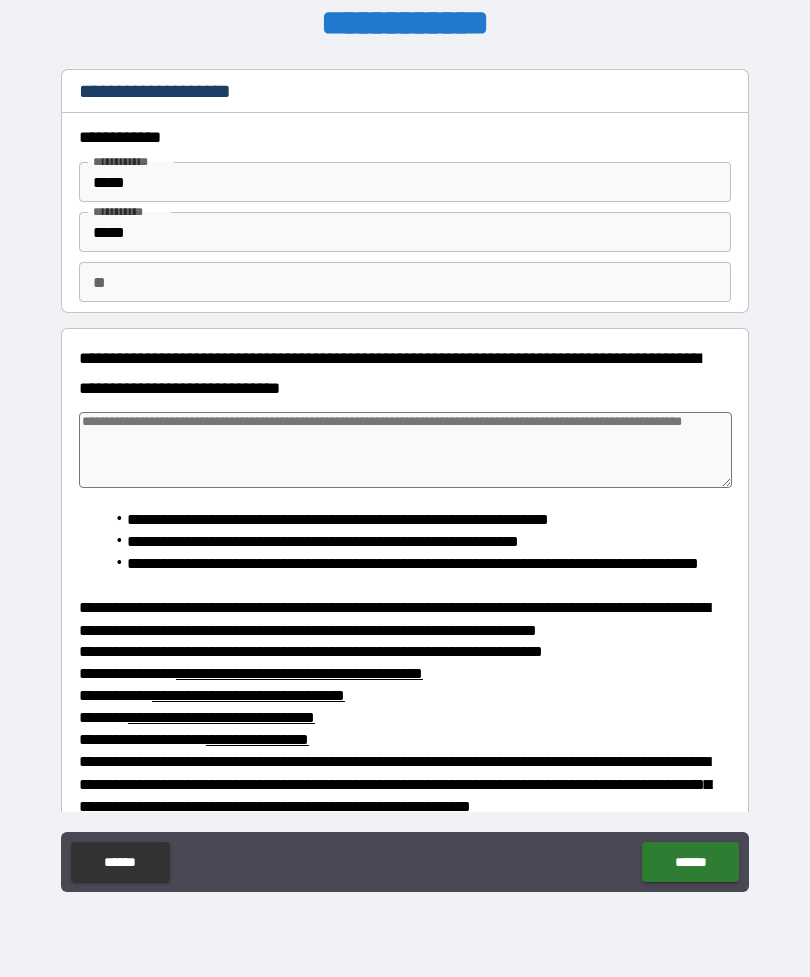 type on "*" 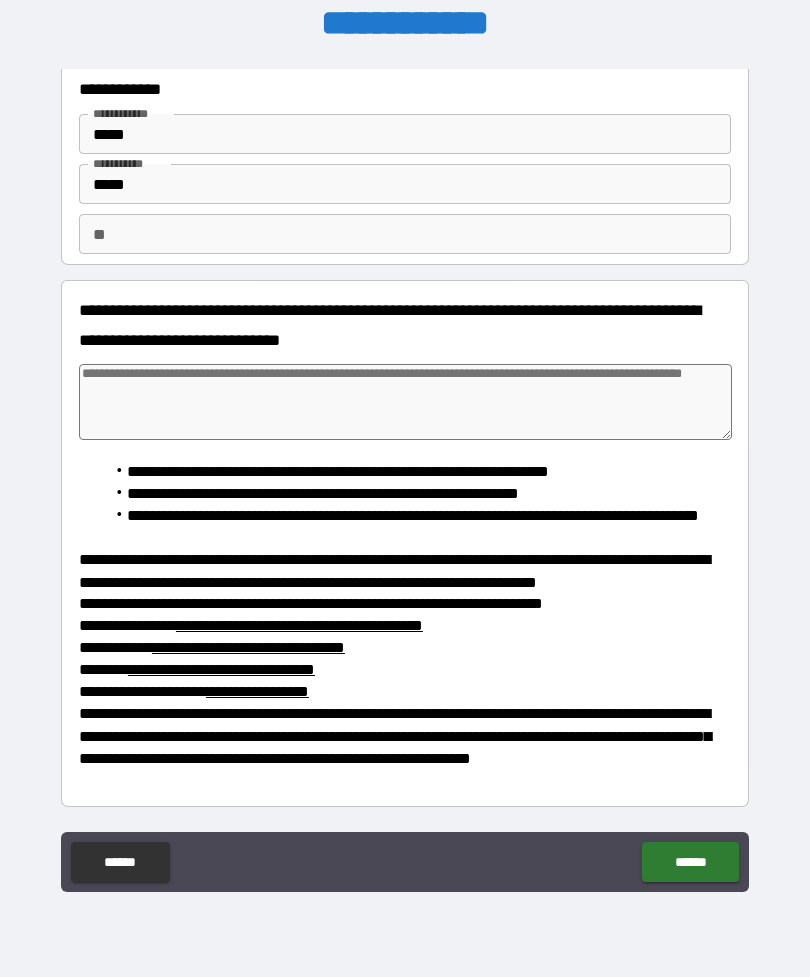 scroll, scrollTop: 48, scrollLeft: 0, axis: vertical 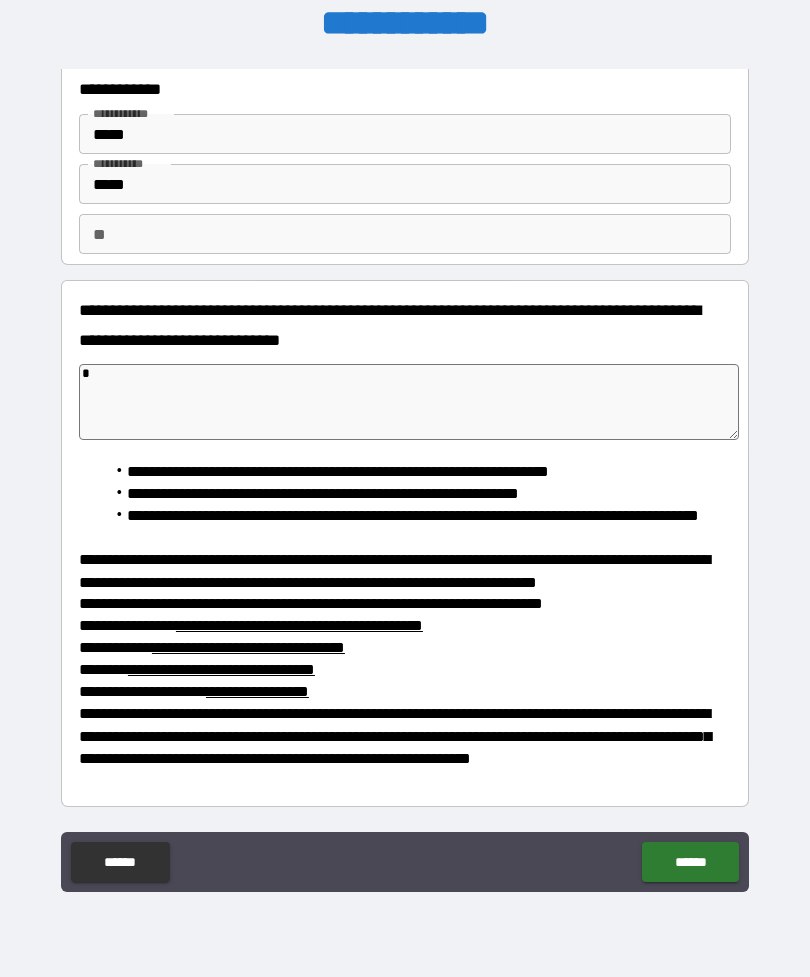 type on "*" 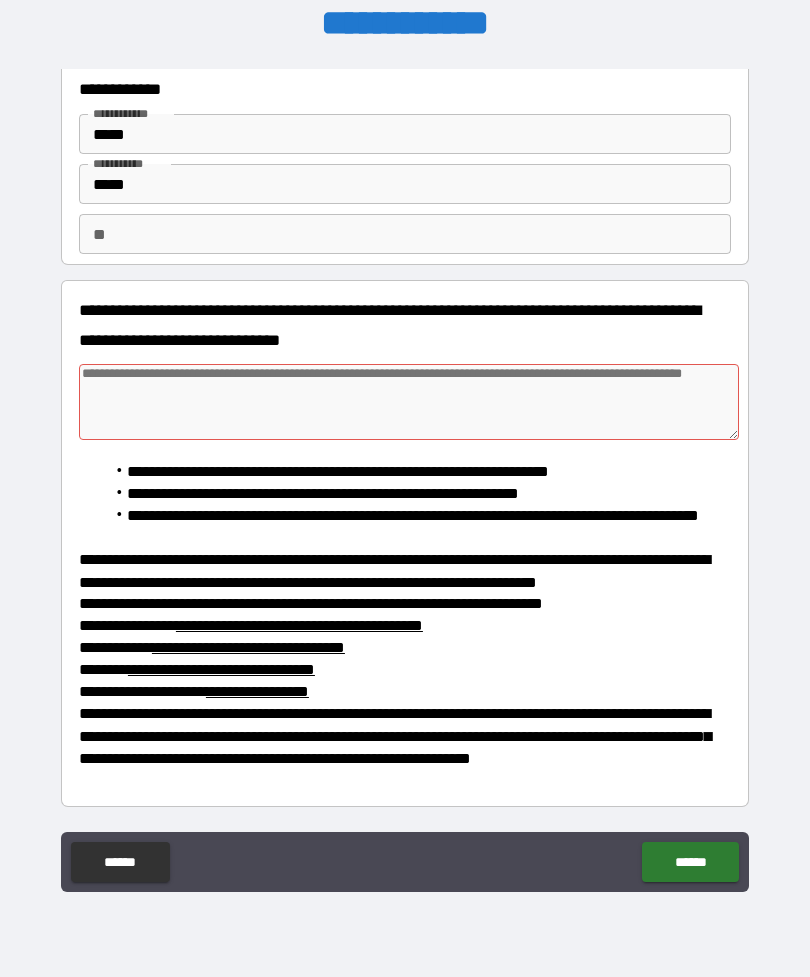 type on "*" 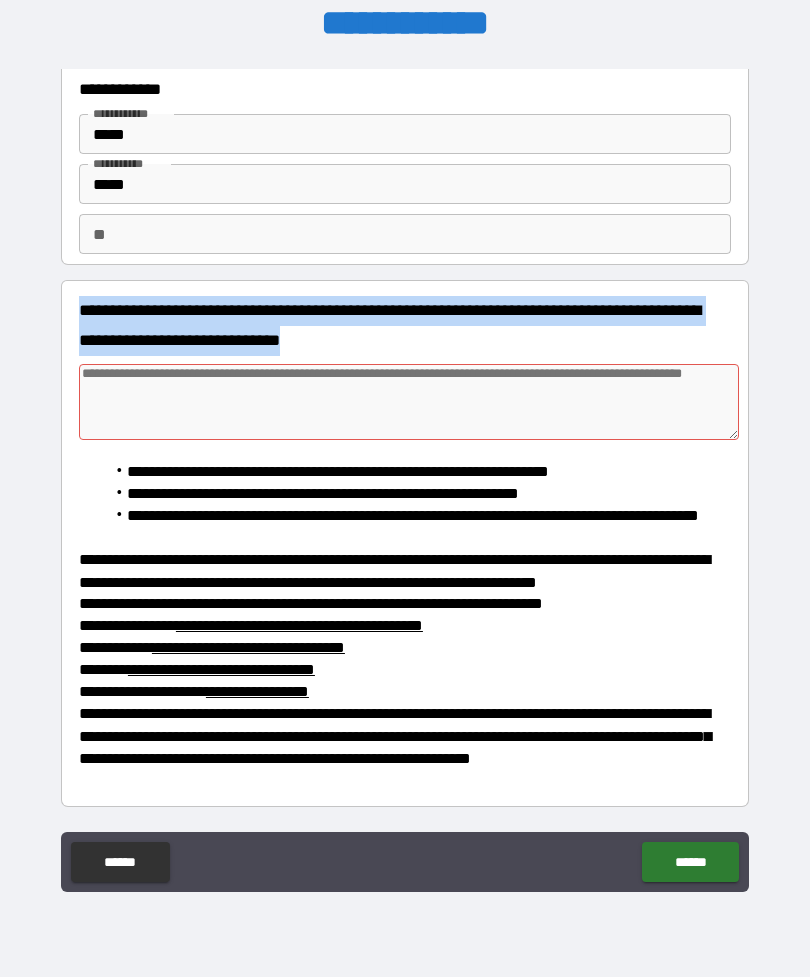 copy on "**********" 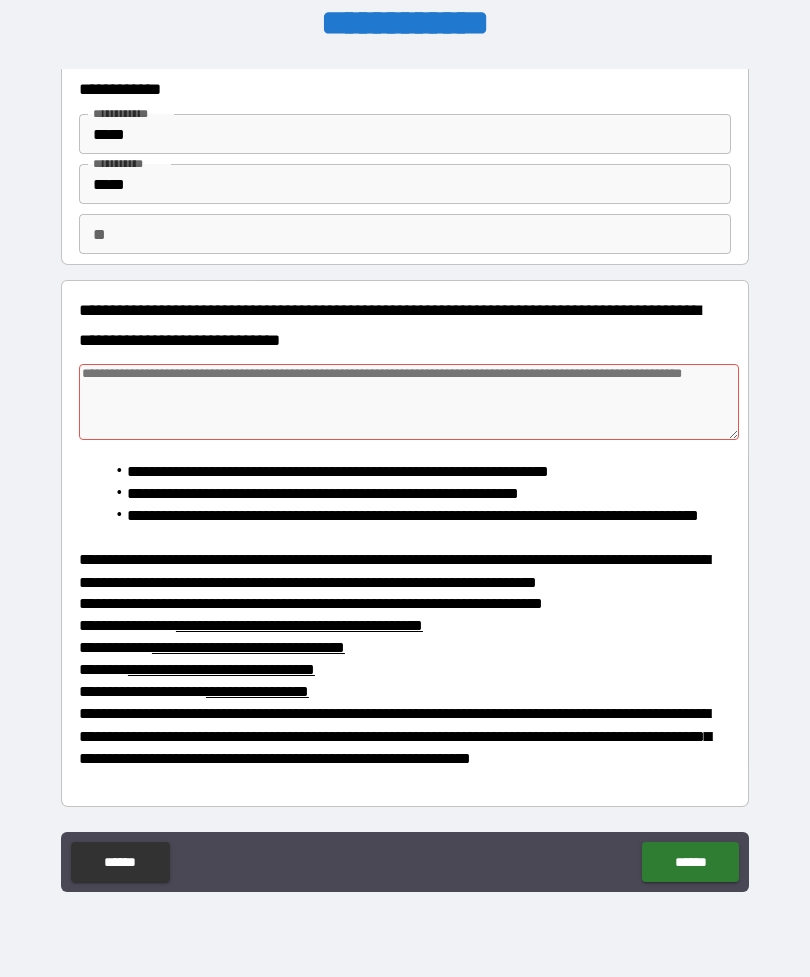 click at bounding box center (409, 402) 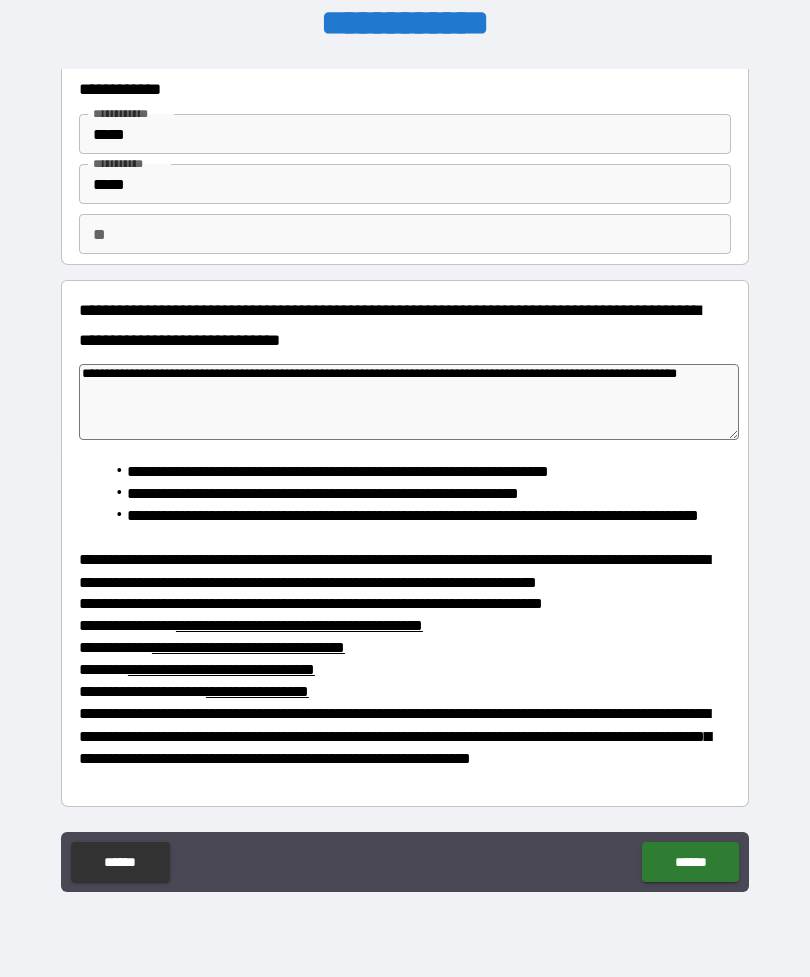 type on "*" 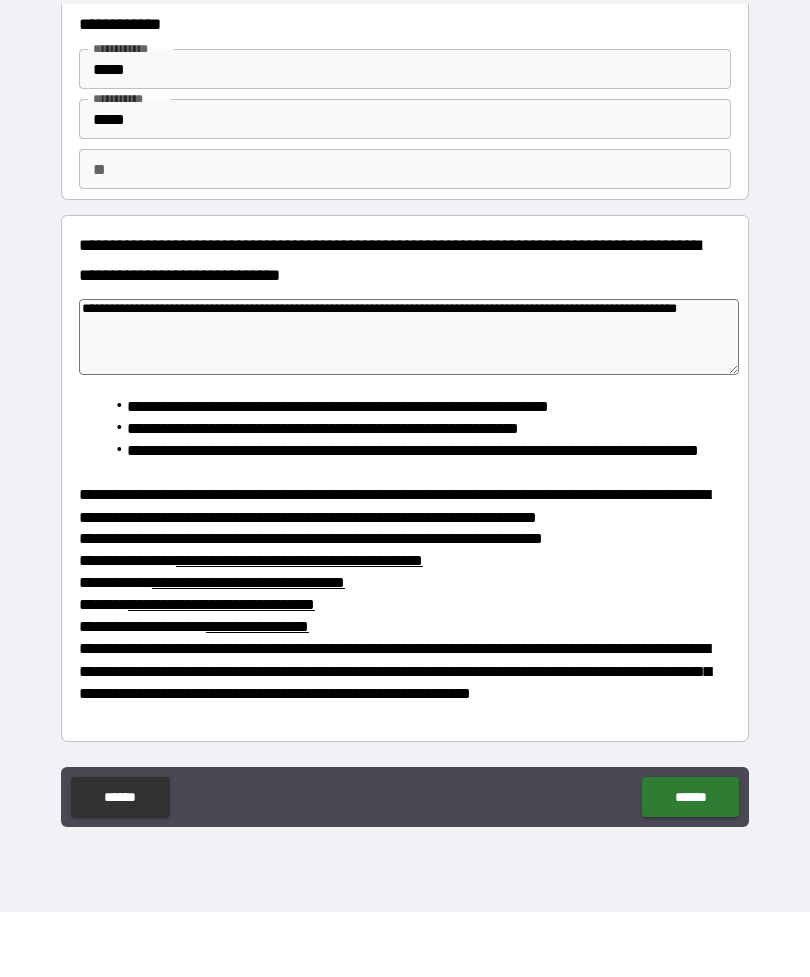 click on "**********" at bounding box center (417, 472) 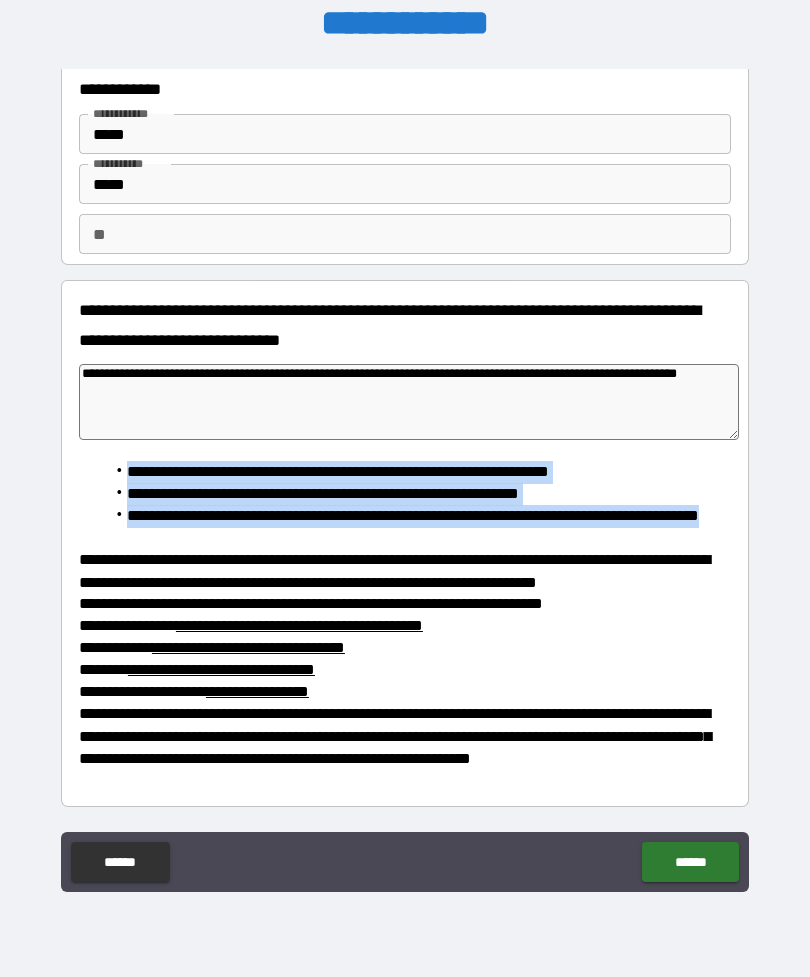scroll, scrollTop: 48, scrollLeft: 0, axis: vertical 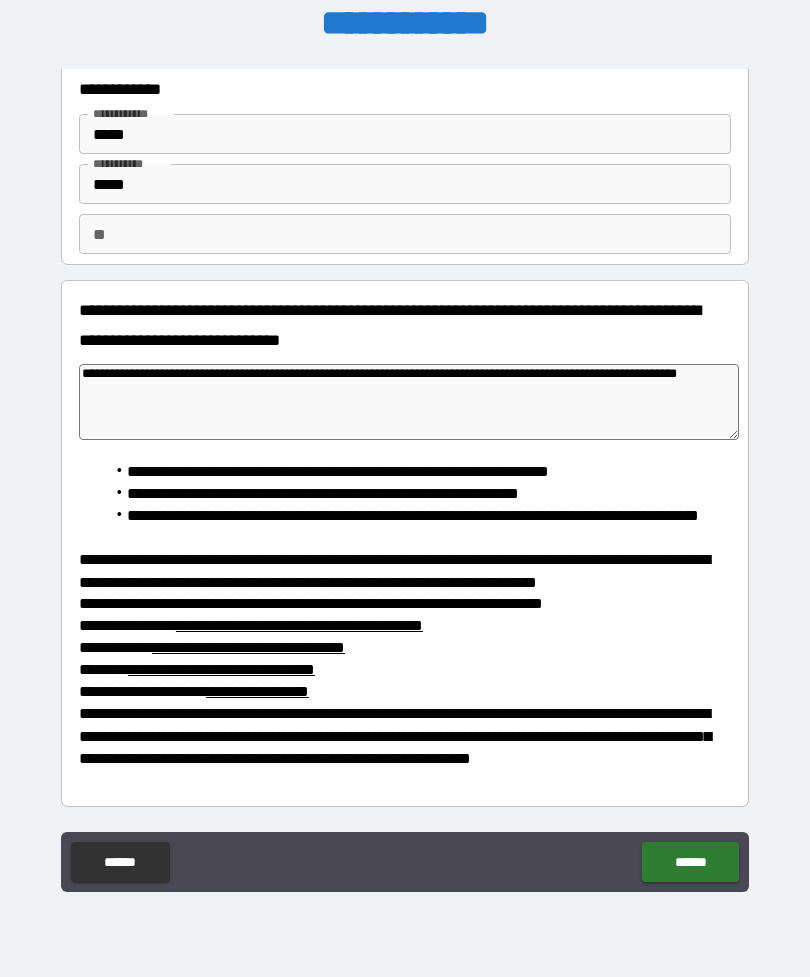 type on "**********" 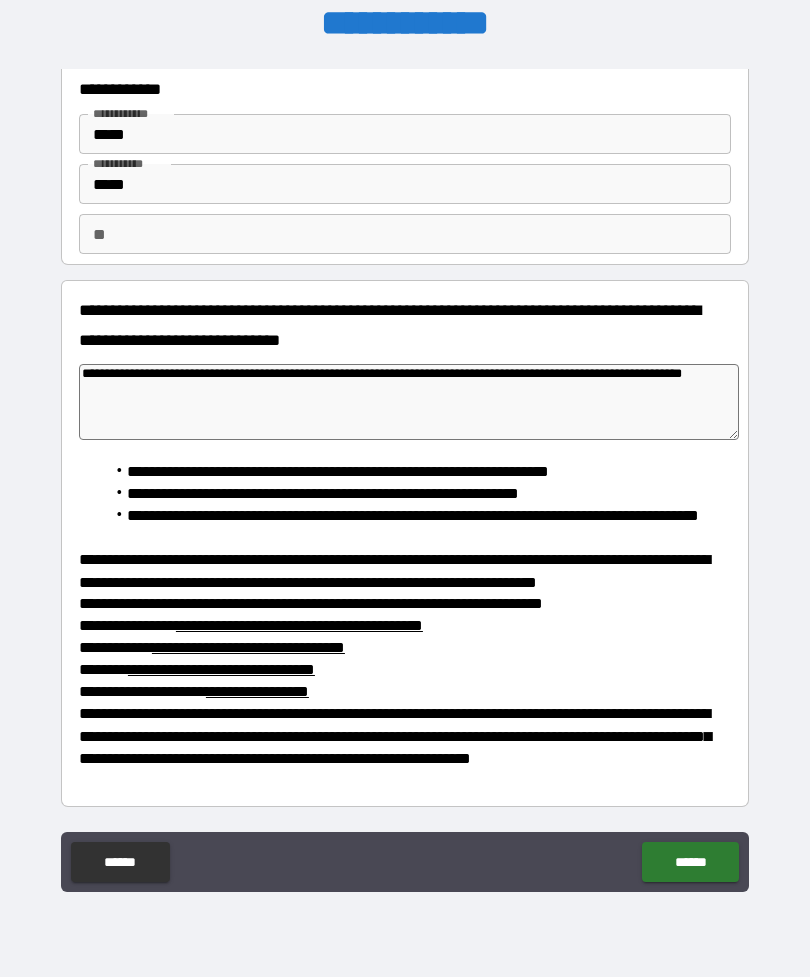 type on "*" 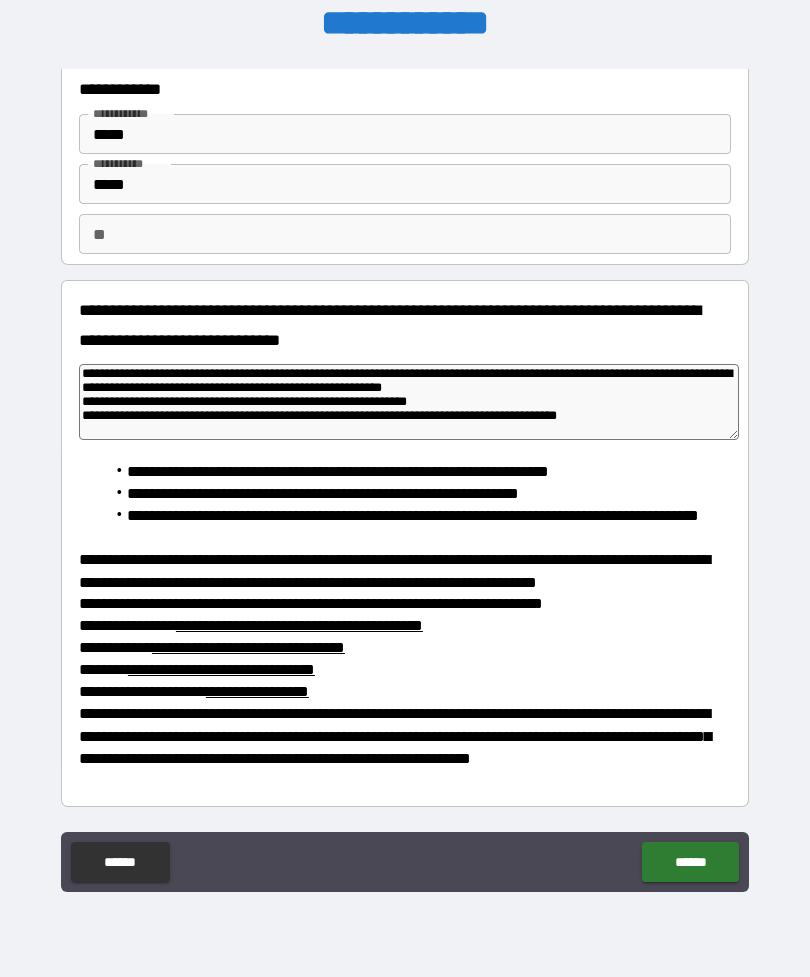 type on "*" 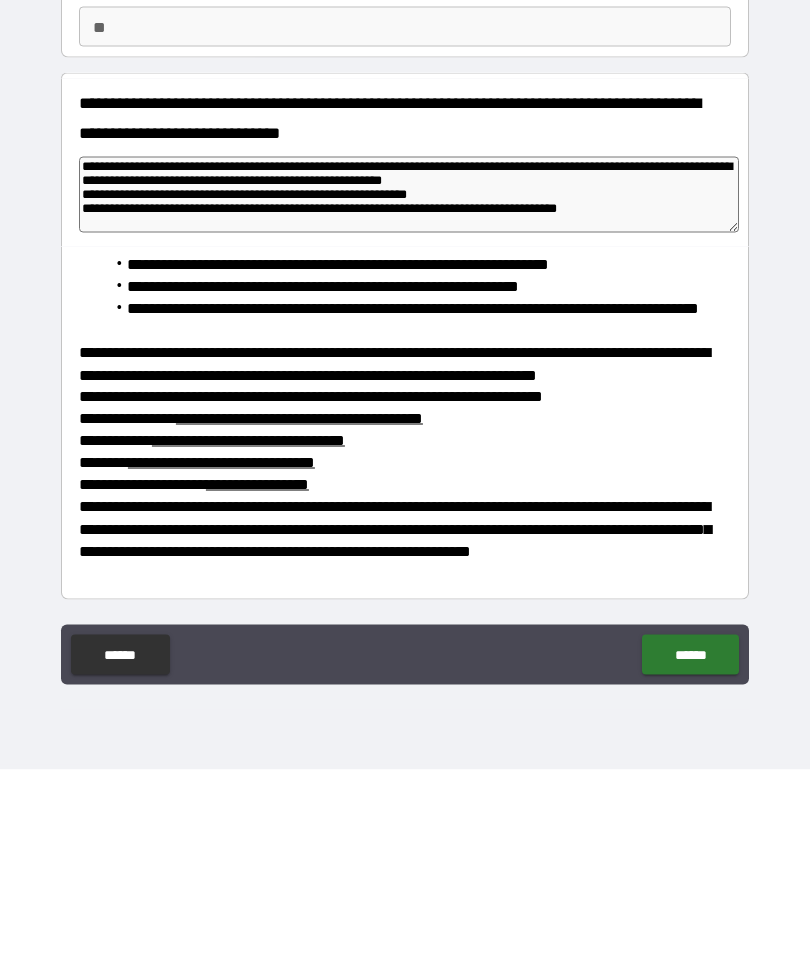 click on "******" at bounding box center [690, 862] 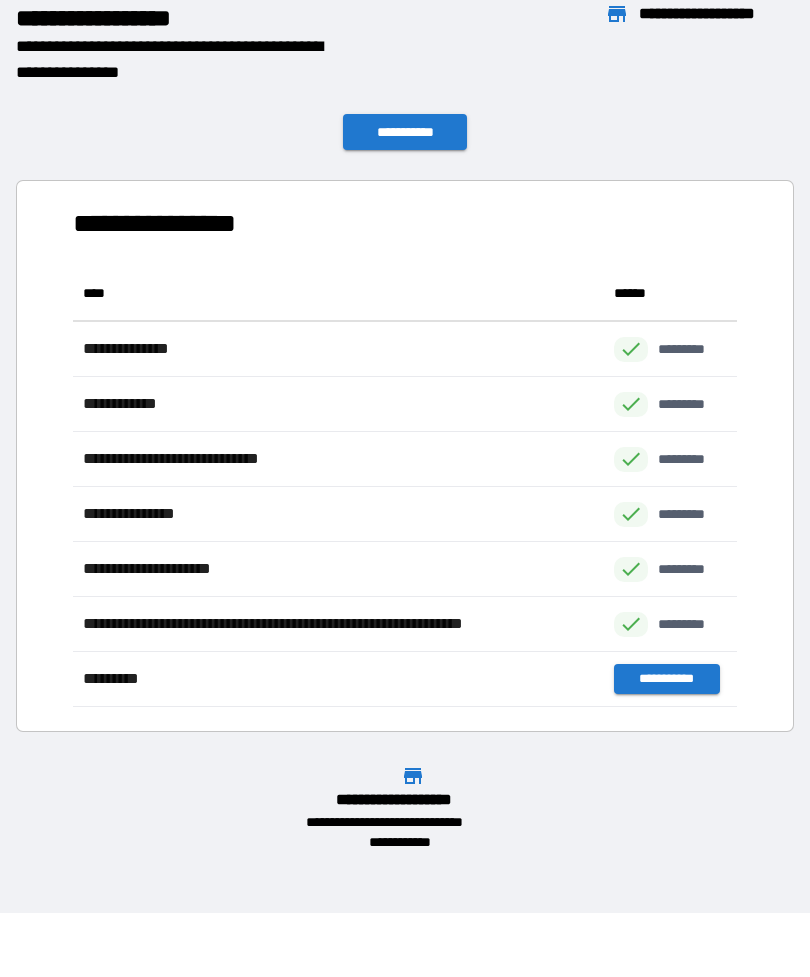 scroll, scrollTop: 1, scrollLeft: 1, axis: both 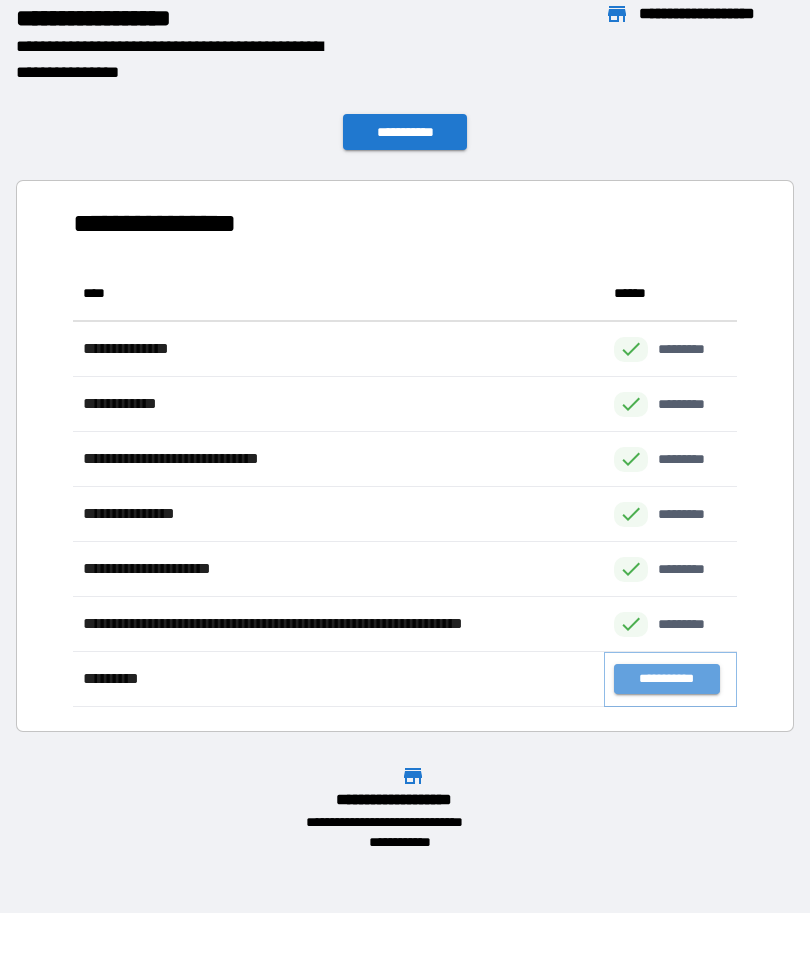 click on "**********" at bounding box center (666, 679) 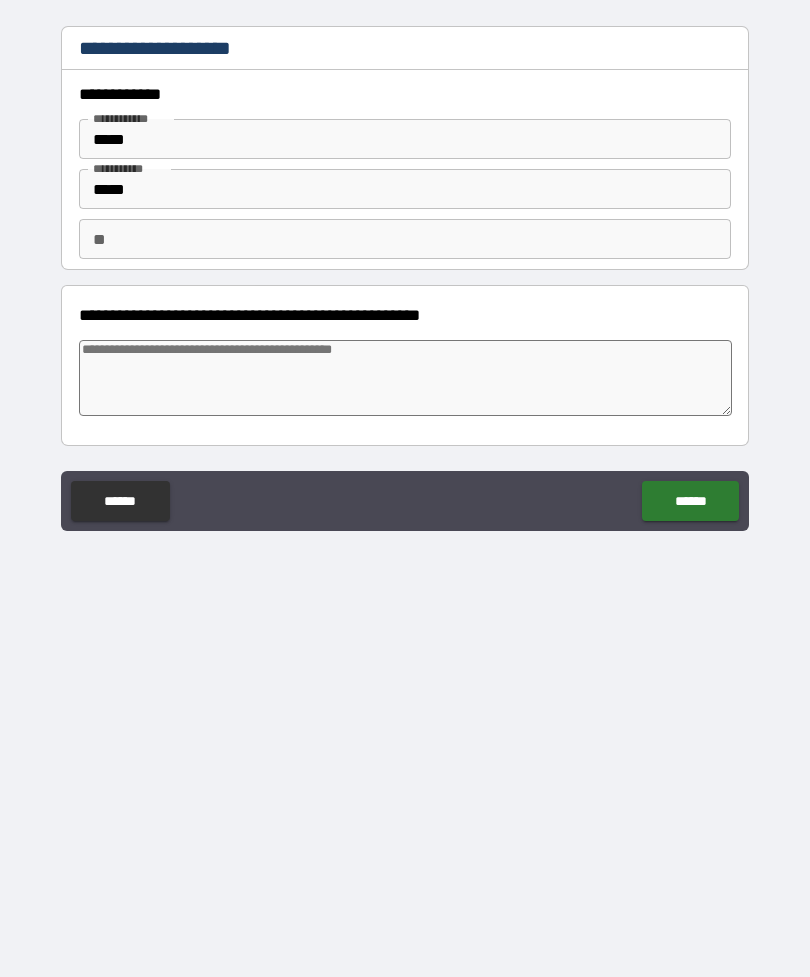 click at bounding box center [405, 378] 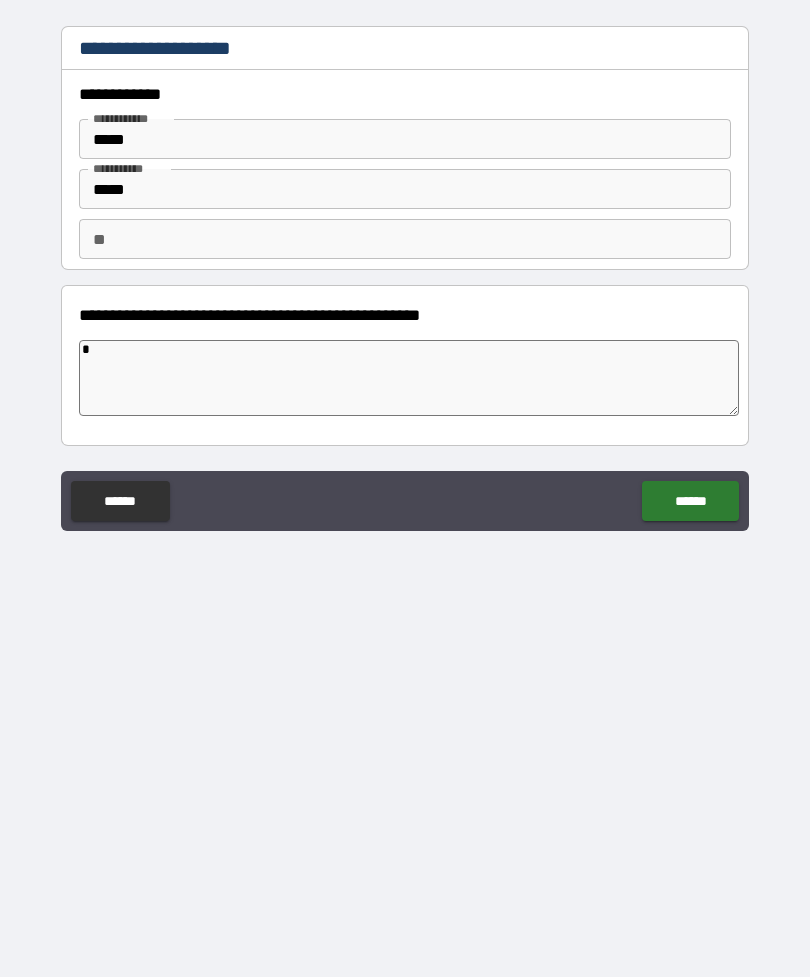 type on "*" 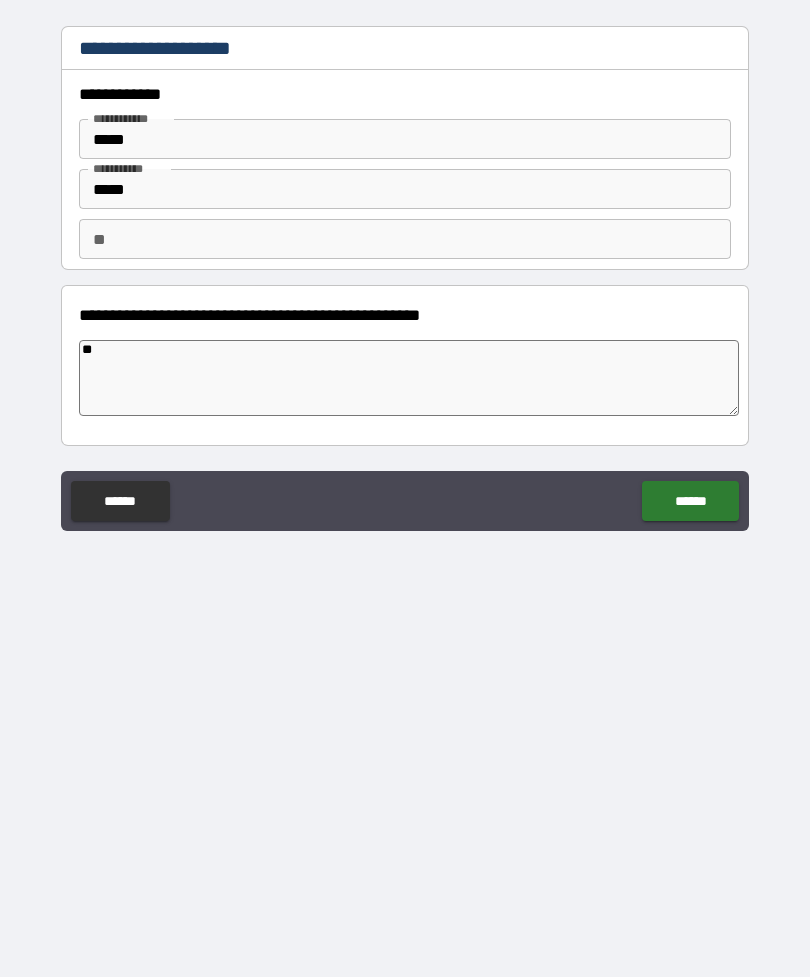 type on "*" 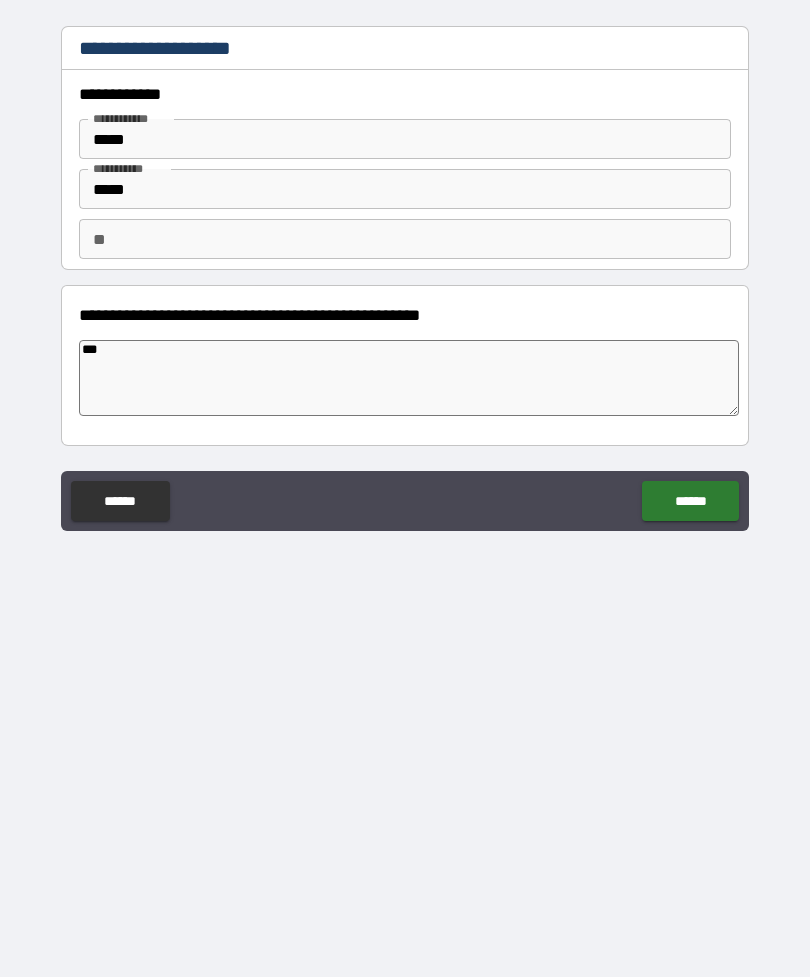 type on "****" 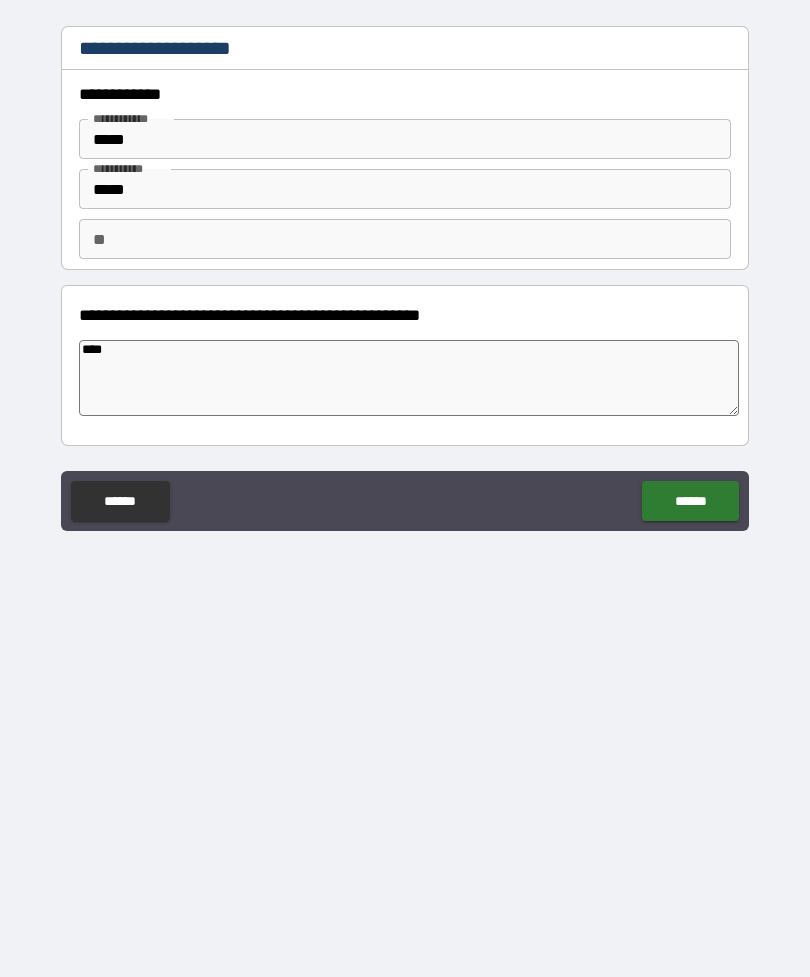 type on "*" 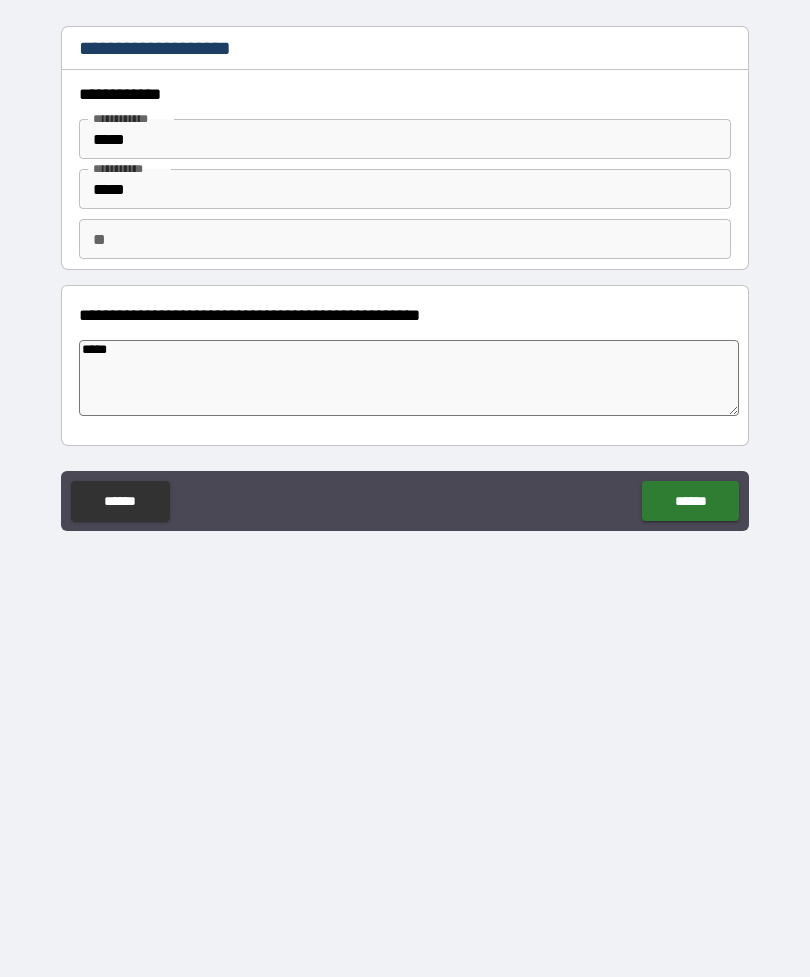 type on "******" 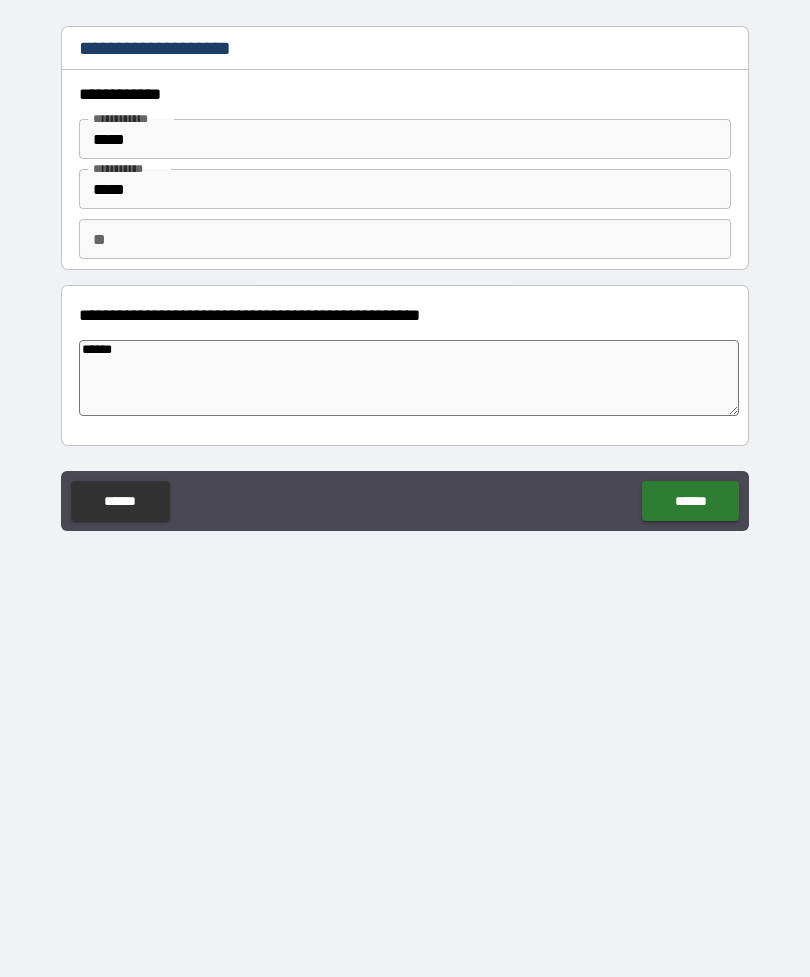type on "*" 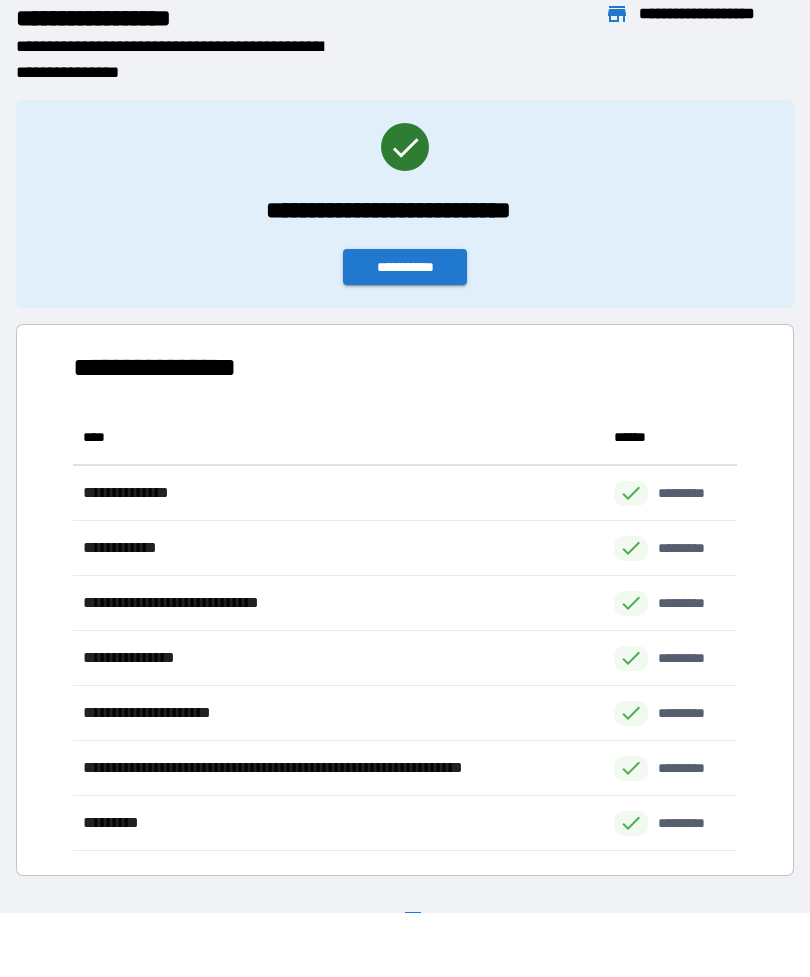 scroll, scrollTop: 1, scrollLeft: 1, axis: both 